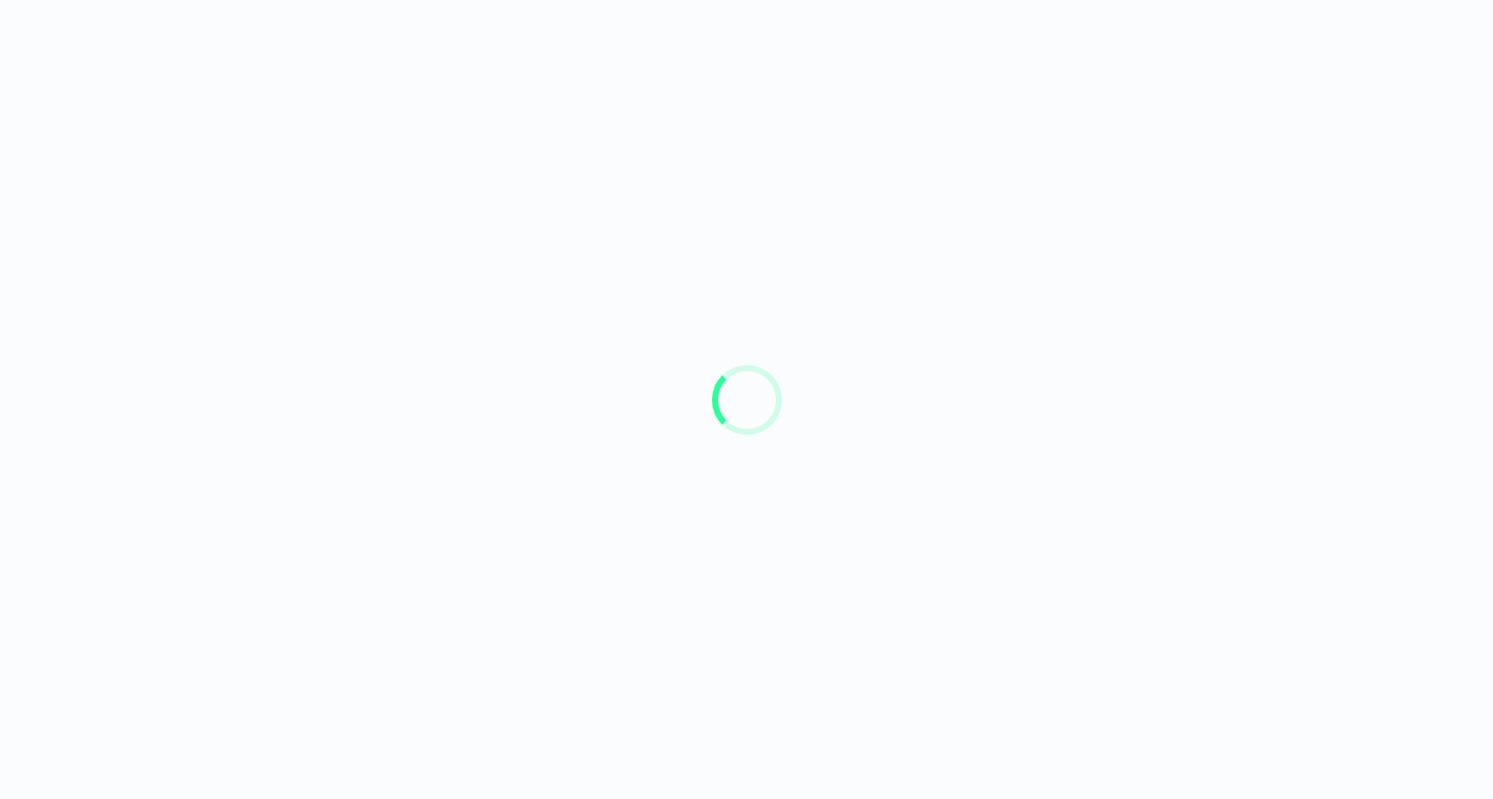 scroll, scrollTop: 0, scrollLeft: 0, axis: both 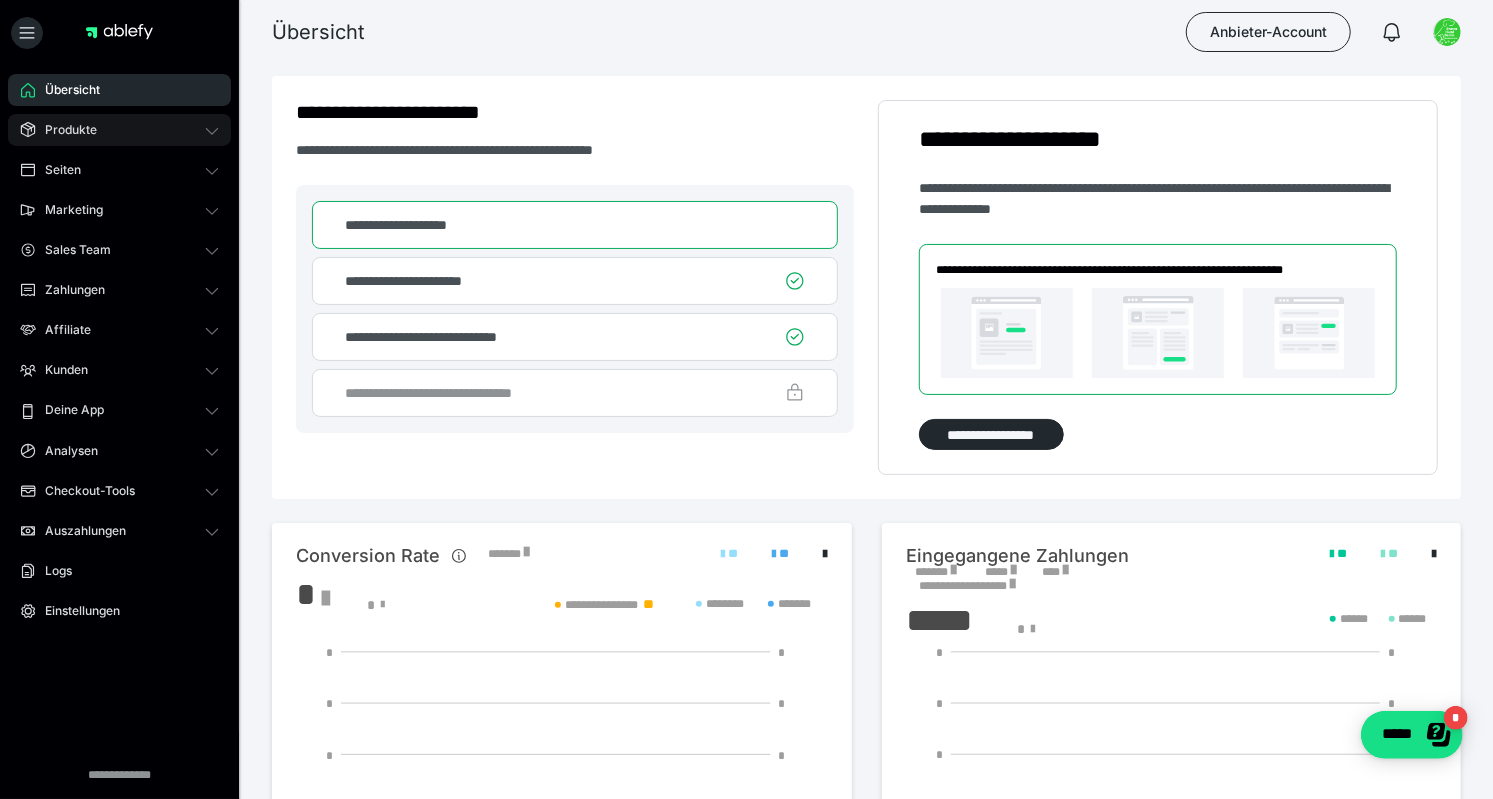 click on "Produkte" at bounding box center (64, 130) 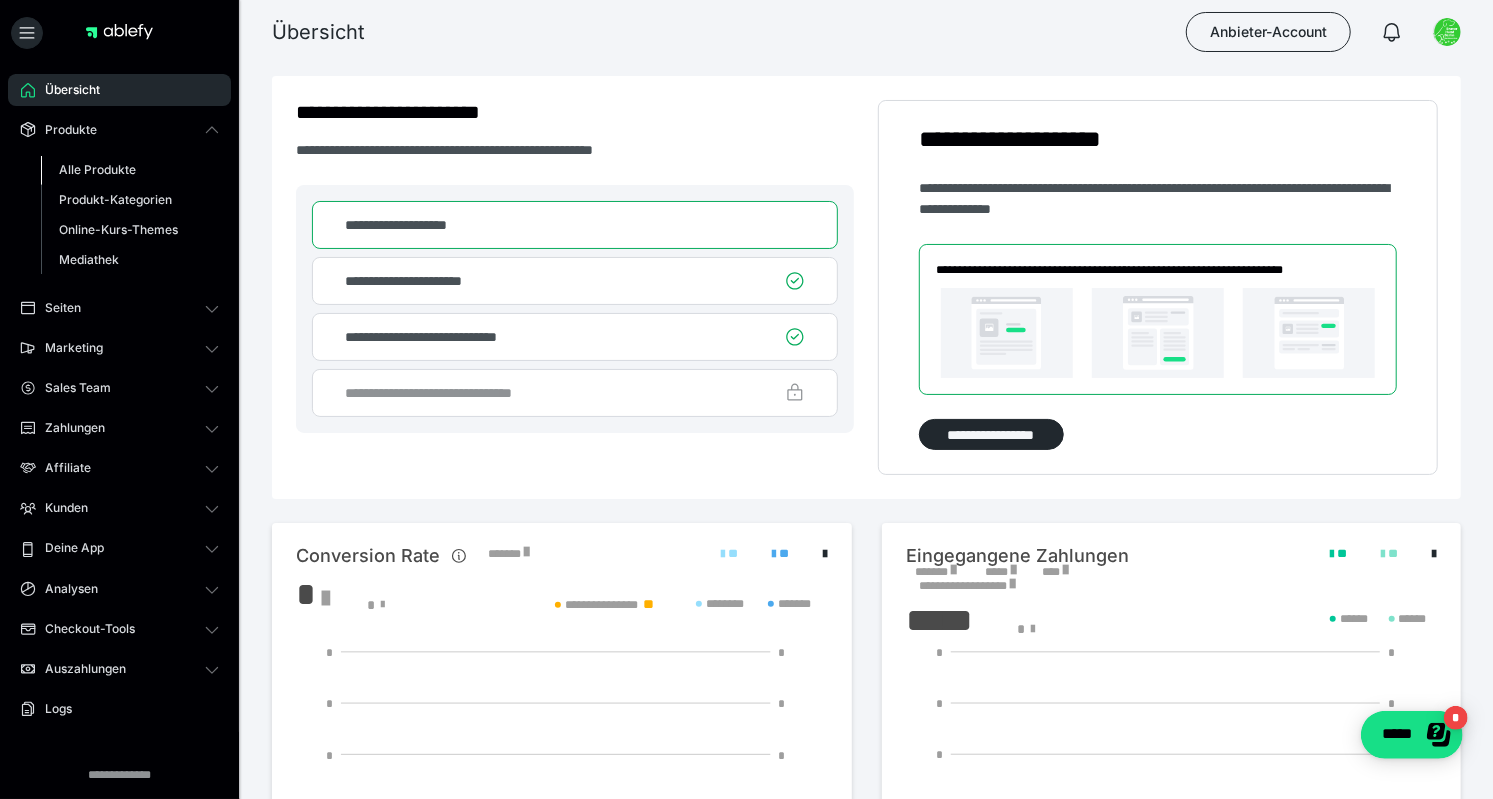 click on "Alle Produkte" at bounding box center (97, 169) 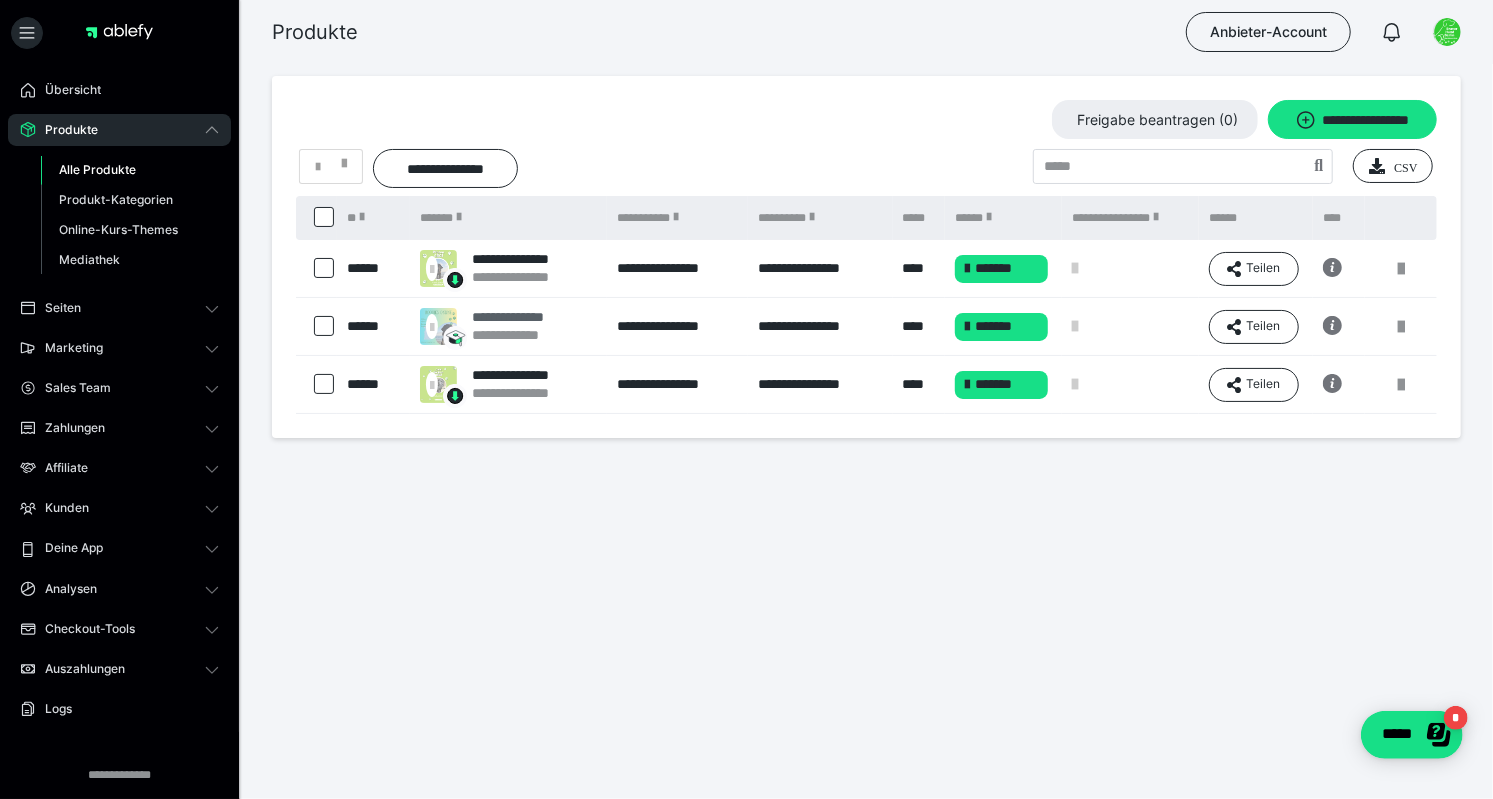click on "**********" at bounding box center (521, 335) 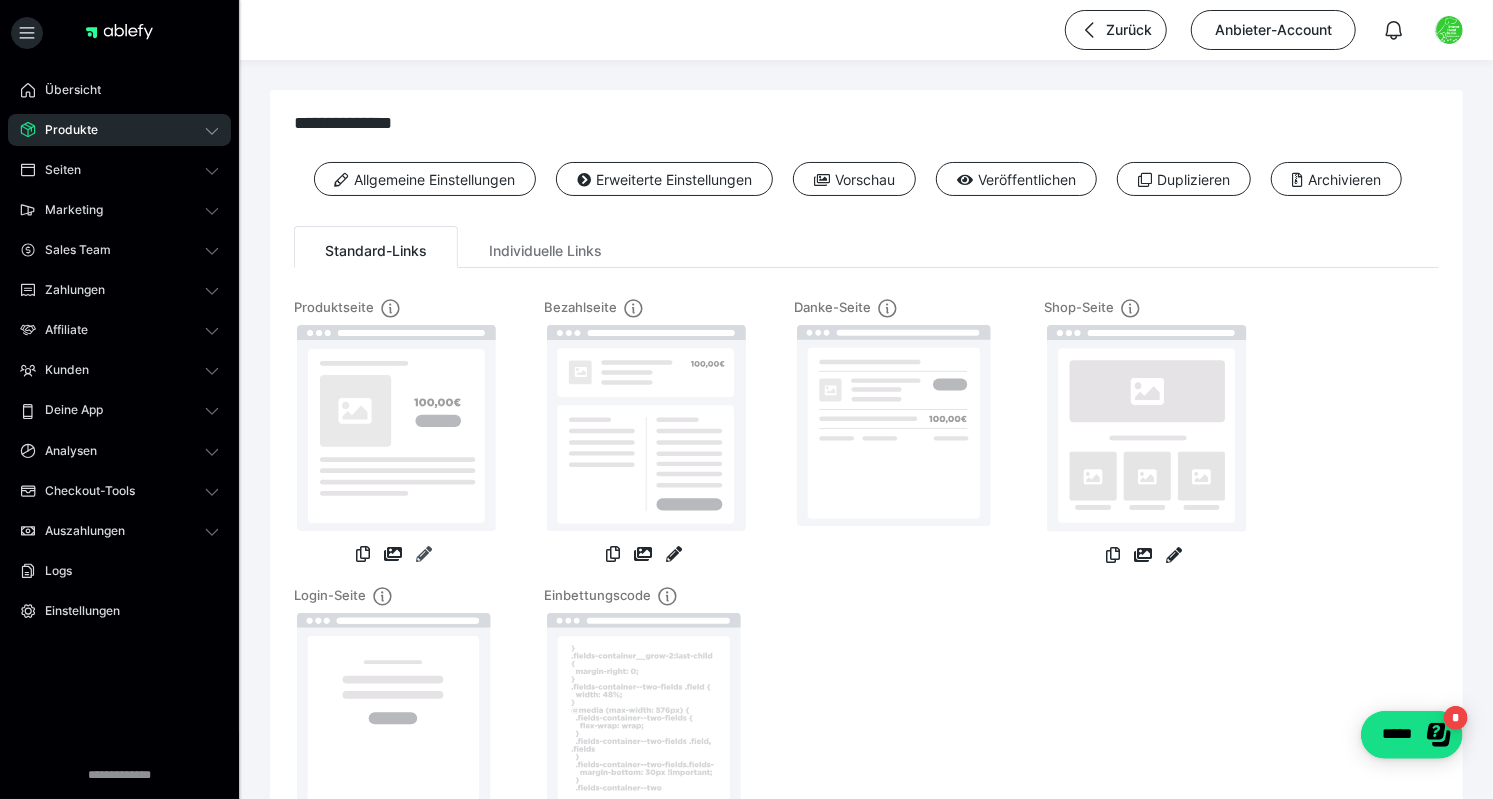 click at bounding box center [424, 554] 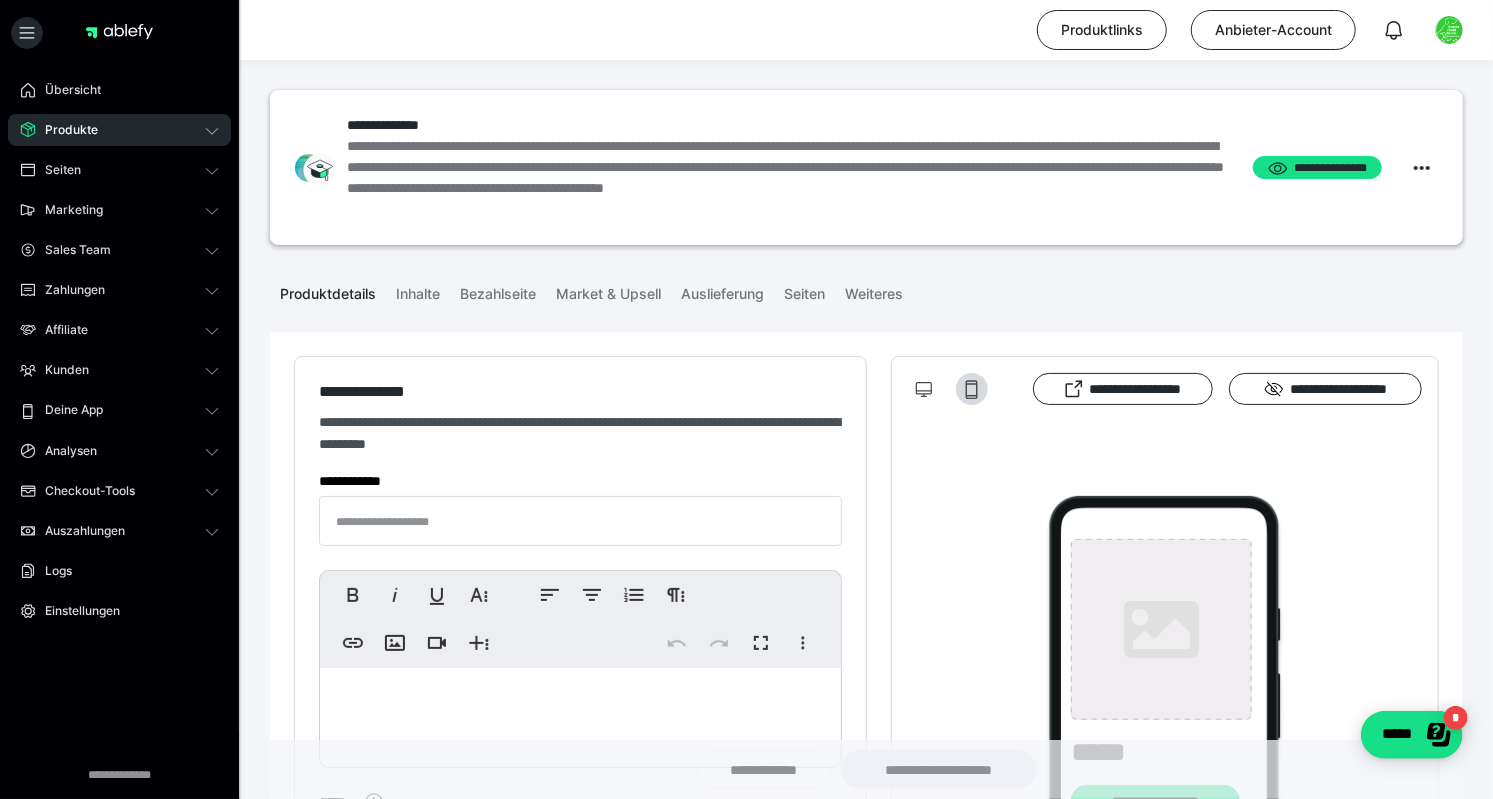 type on "**********" 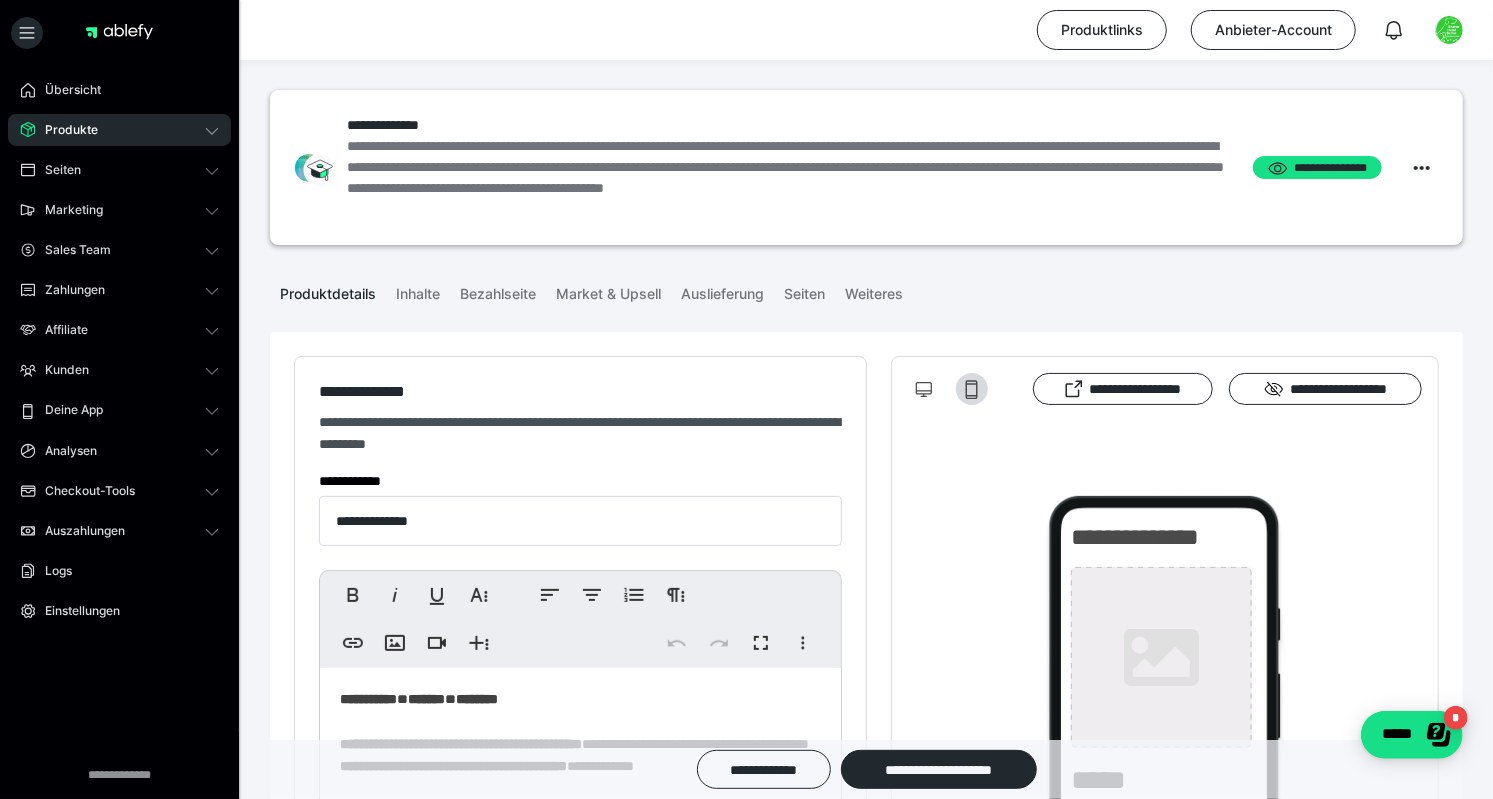 type on "**********" 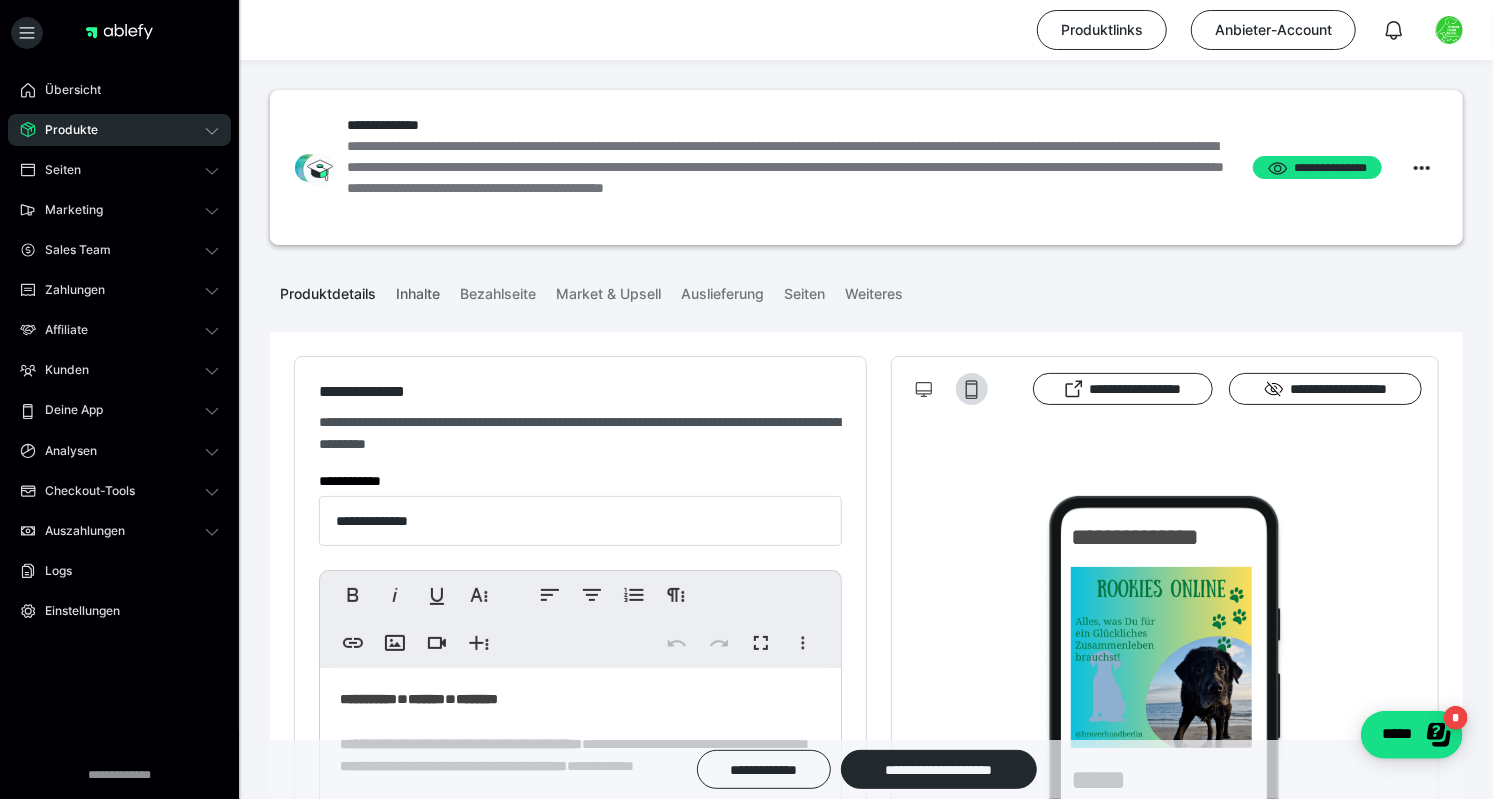 click on "Inhalte" at bounding box center (418, 290) 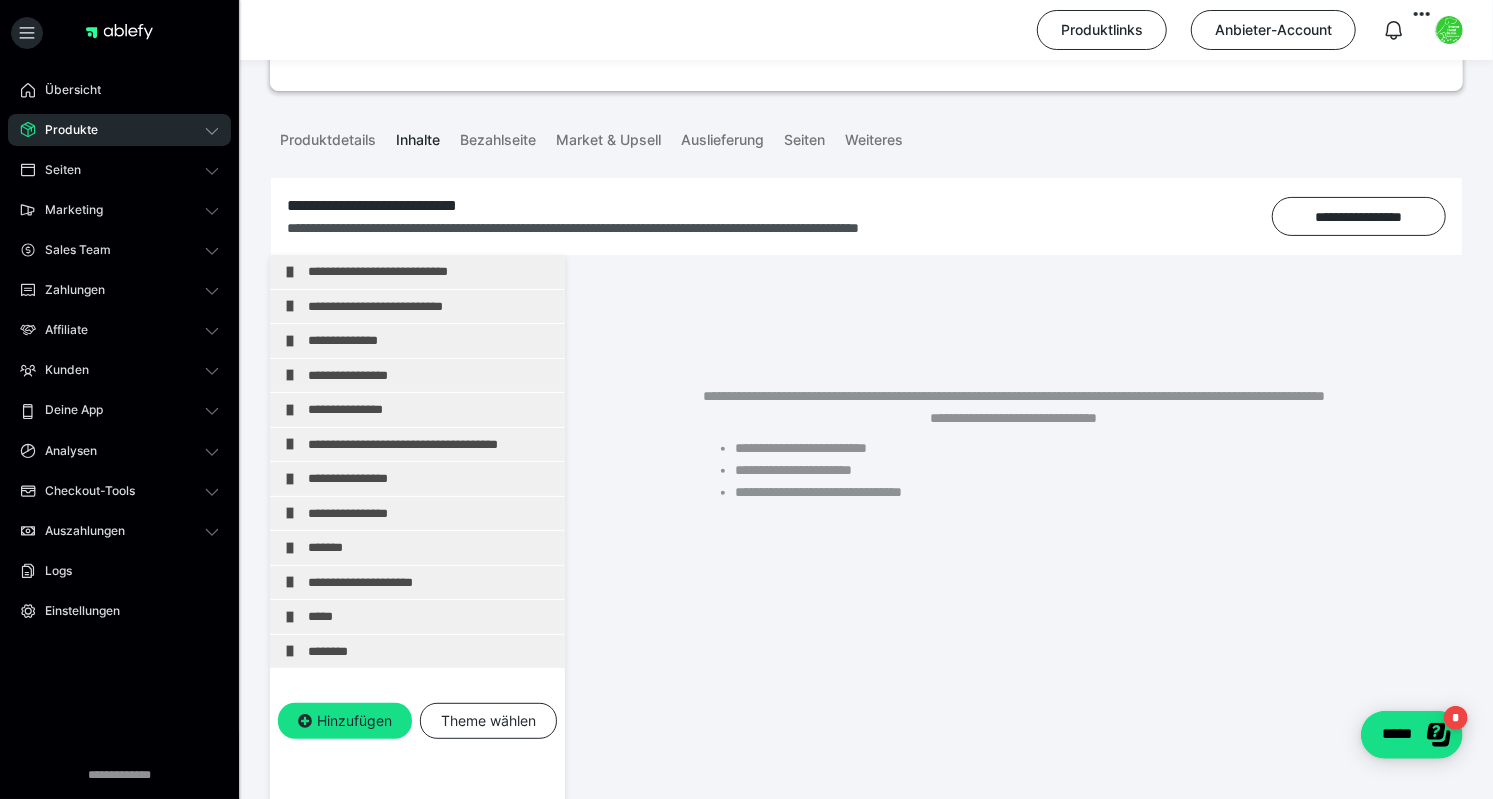 scroll, scrollTop: 156, scrollLeft: 0, axis: vertical 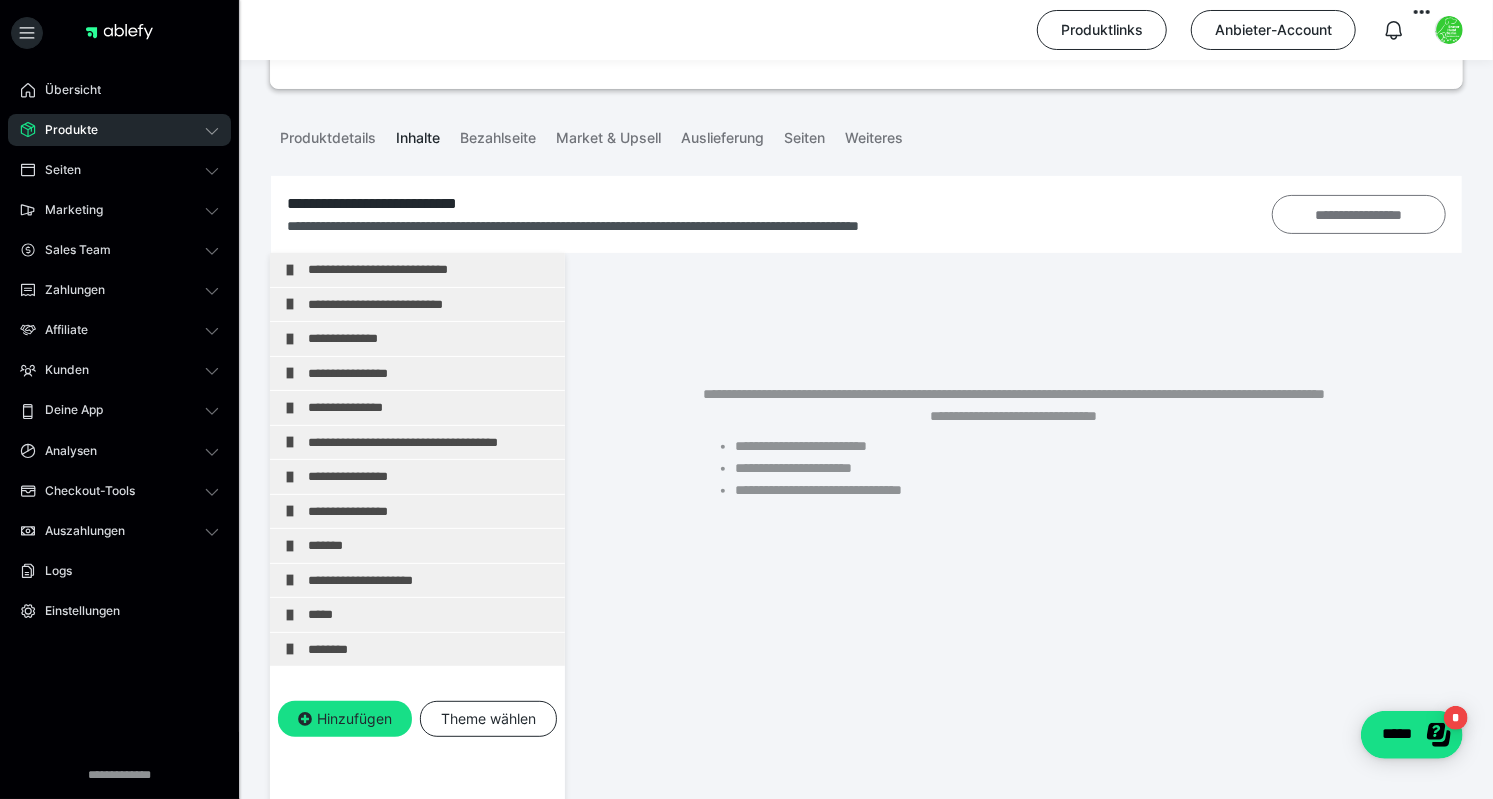 click on "**********" at bounding box center (1359, 214) 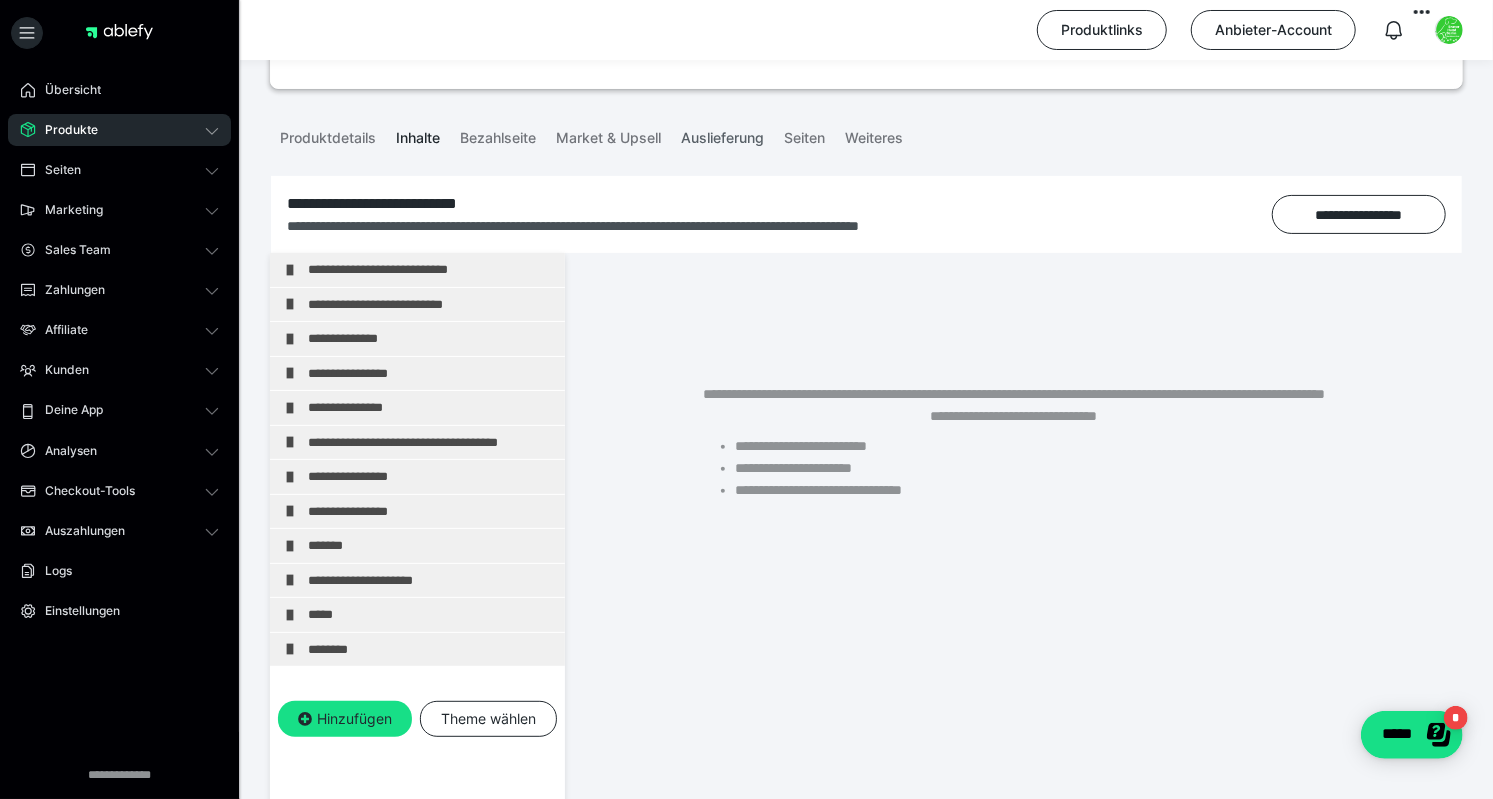 click on "Auslieferung" at bounding box center (722, 134) 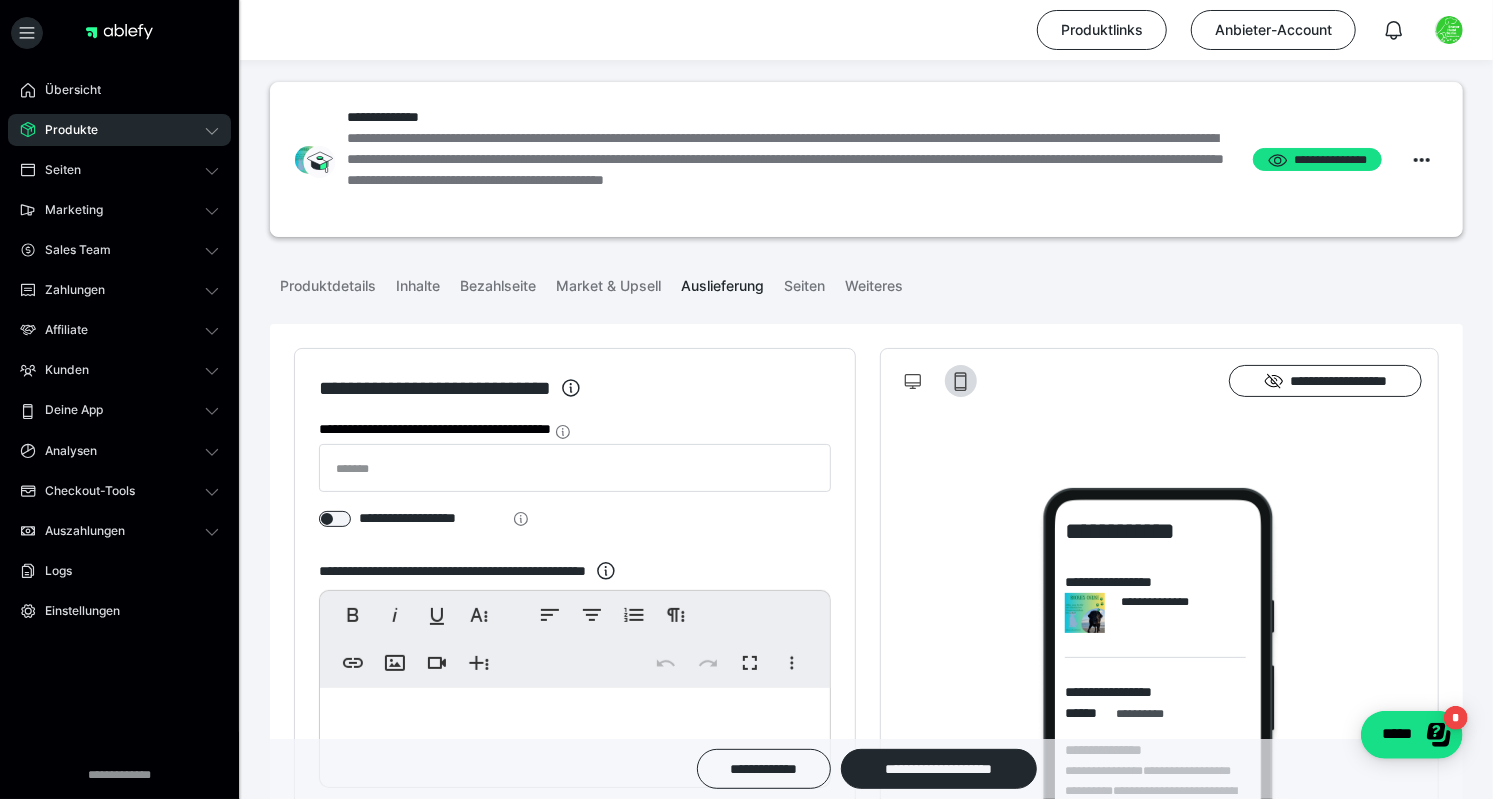 scroll, scrollTop: 0, scrollLeft: 0, axis: both 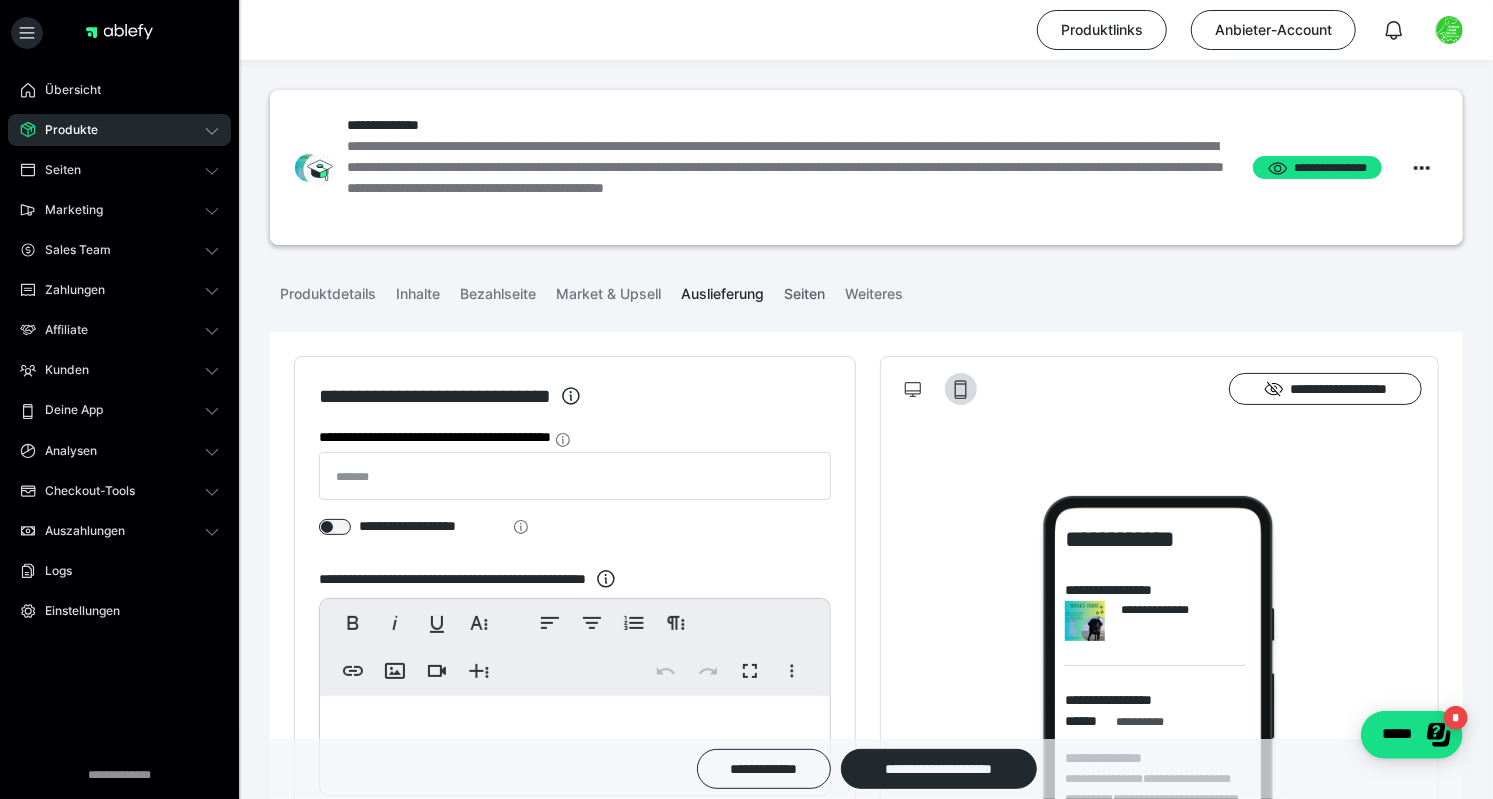 click on "Seiten" at bounding box center [804, 290] 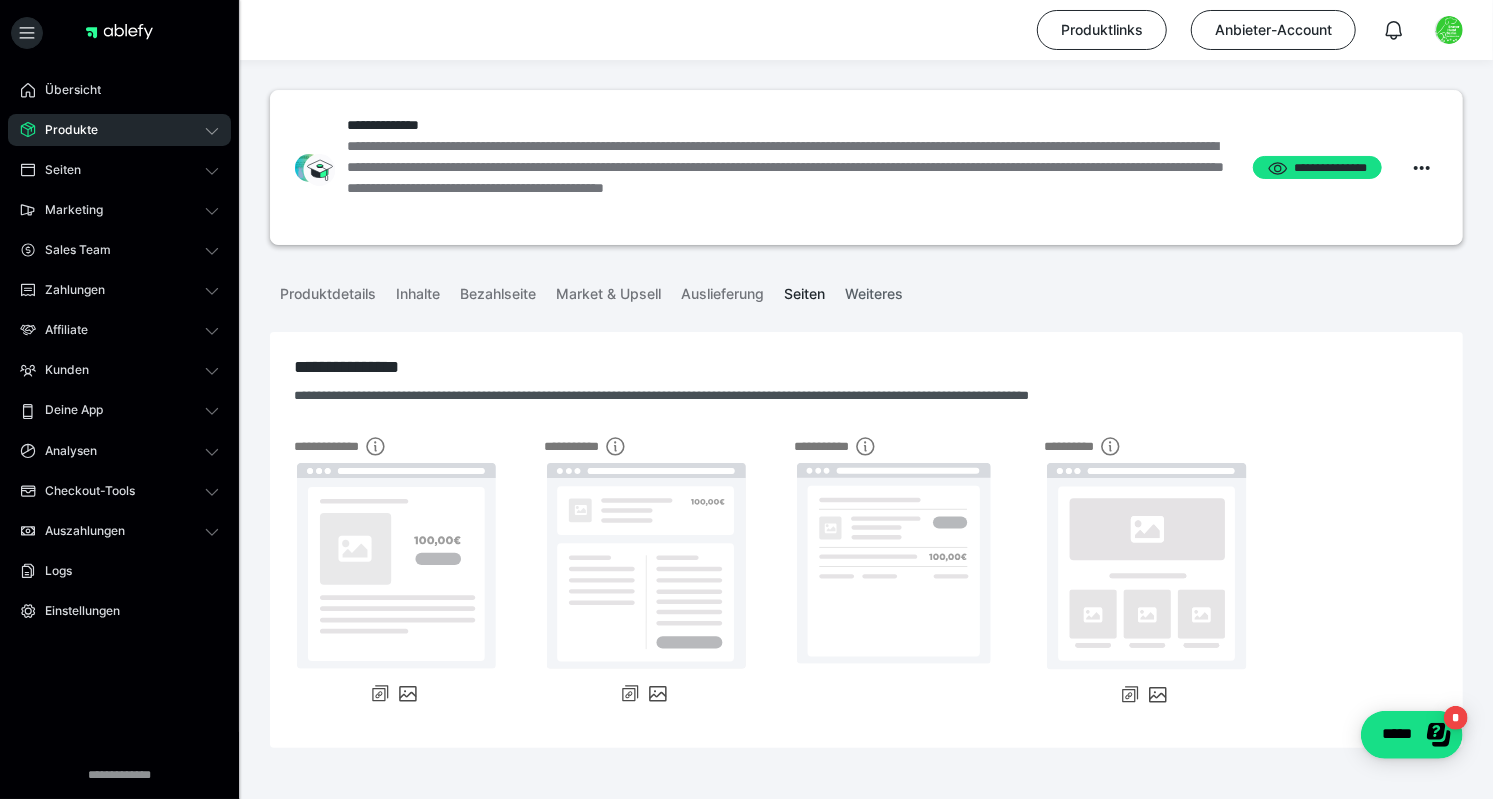 click on "Weiteres" at bounding box center (874, 290) 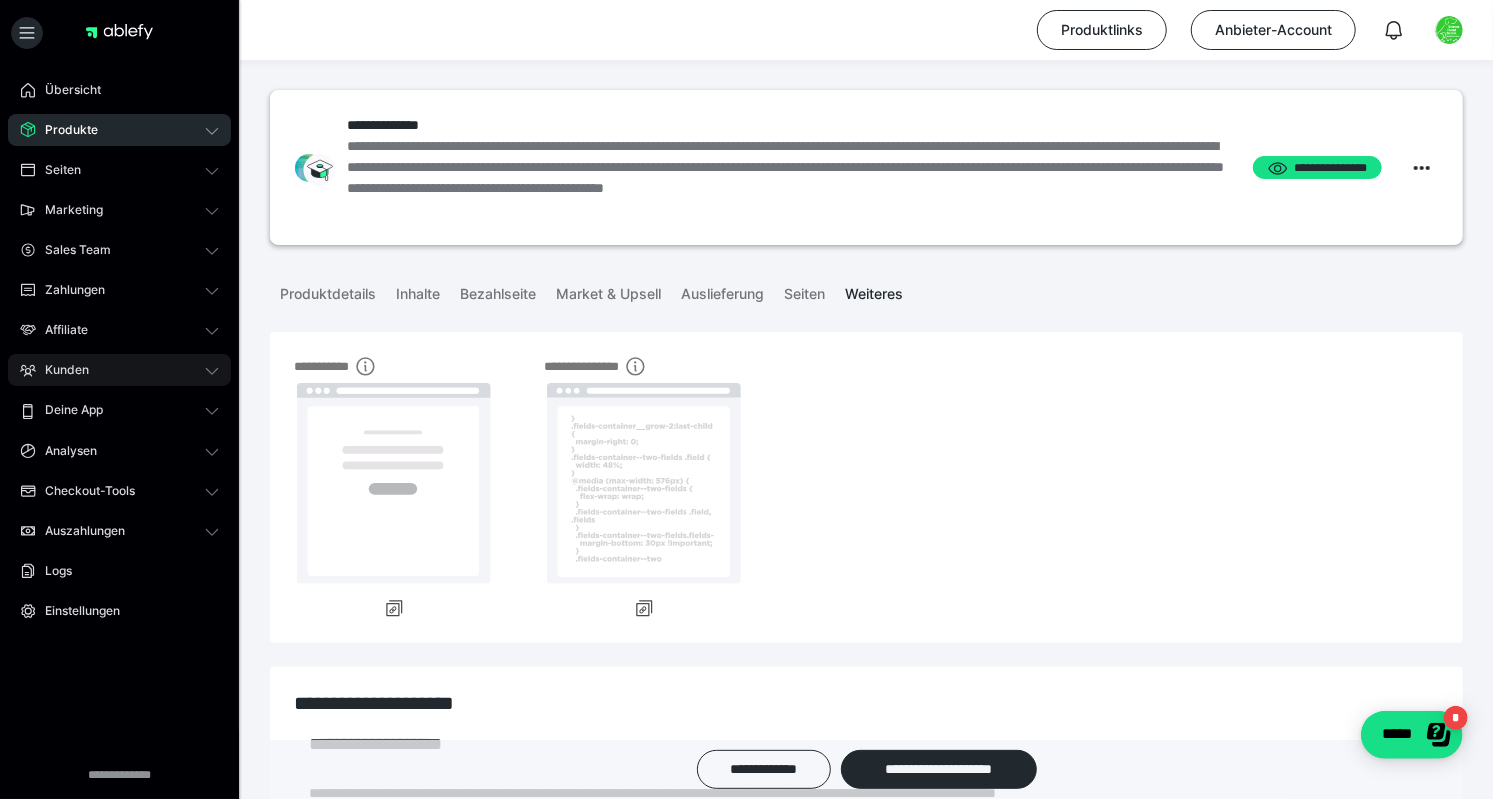 click on "Kunden" at bounding box center [119, 370] 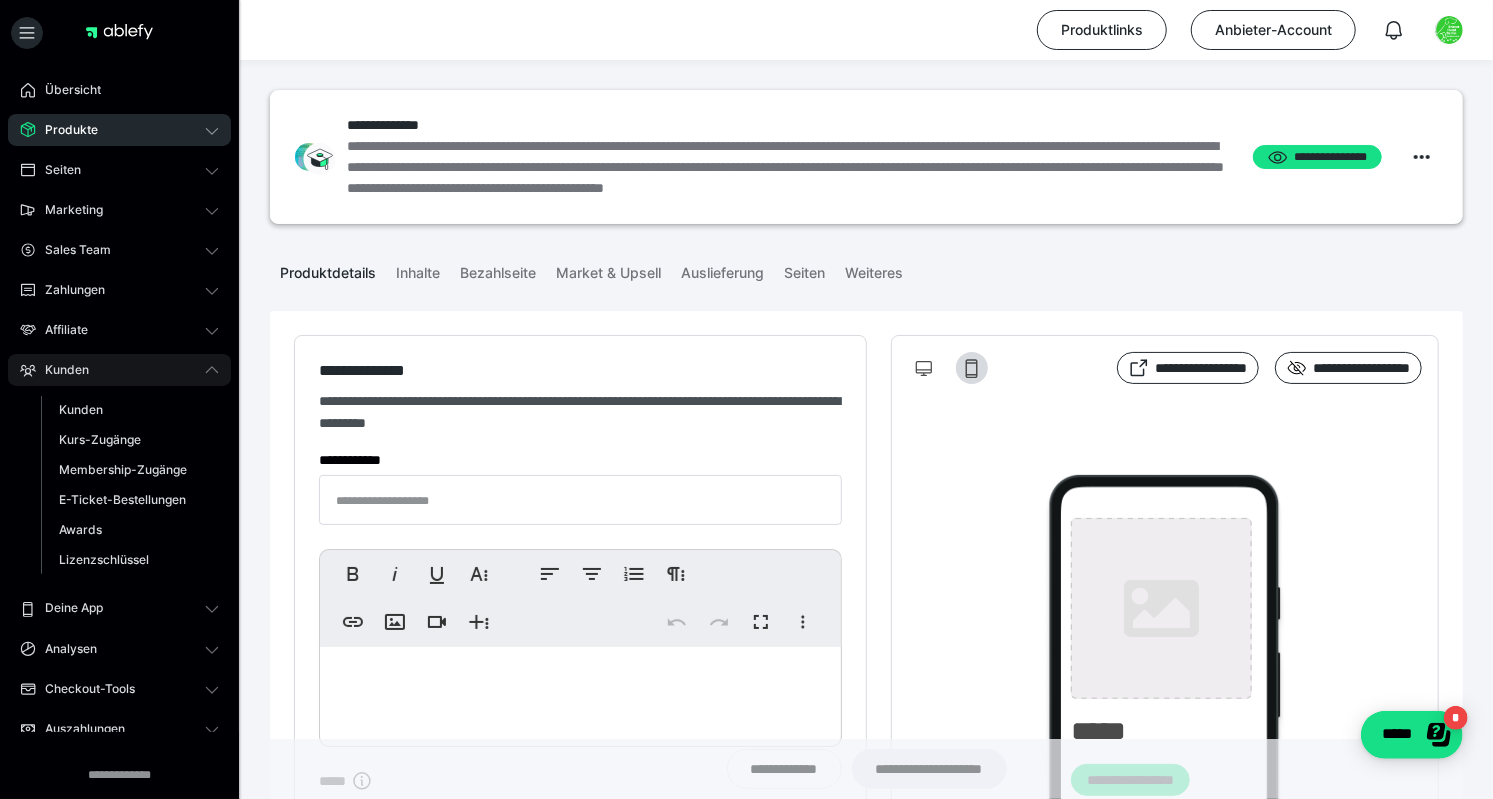 type on "**********" 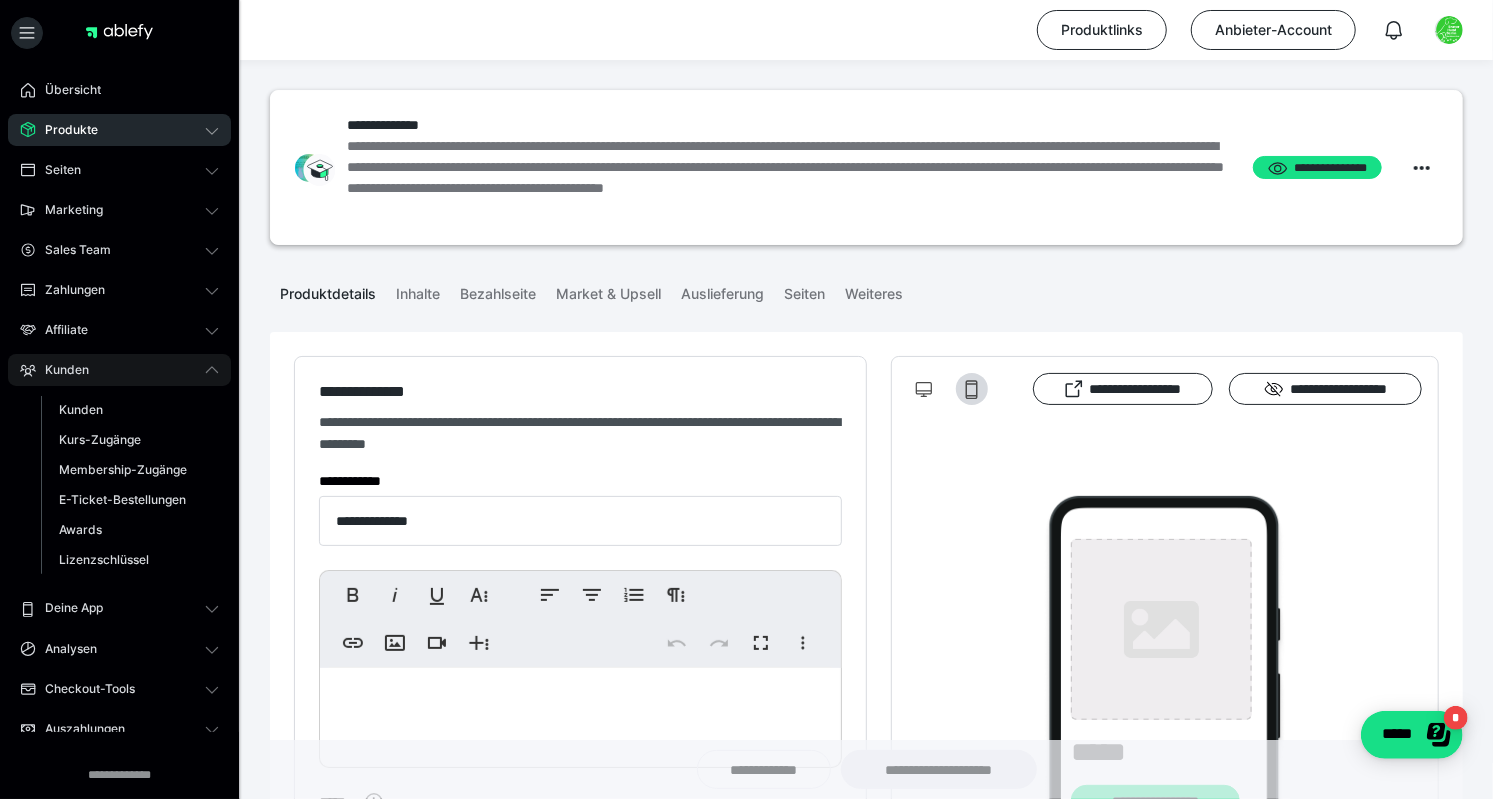 type on "**********" 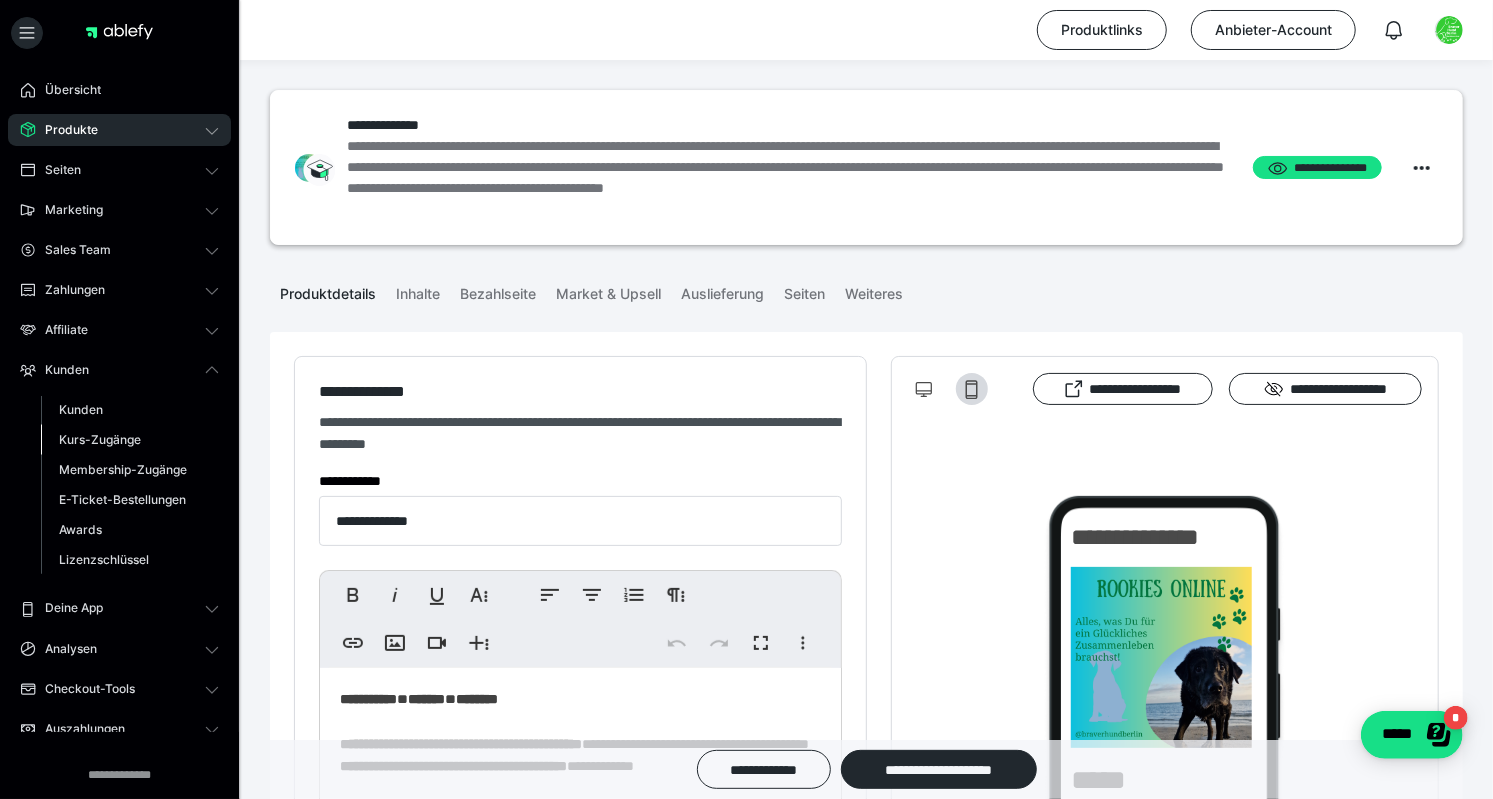 click on "Kurs-Zugänge" at bounding box center [100, 439] 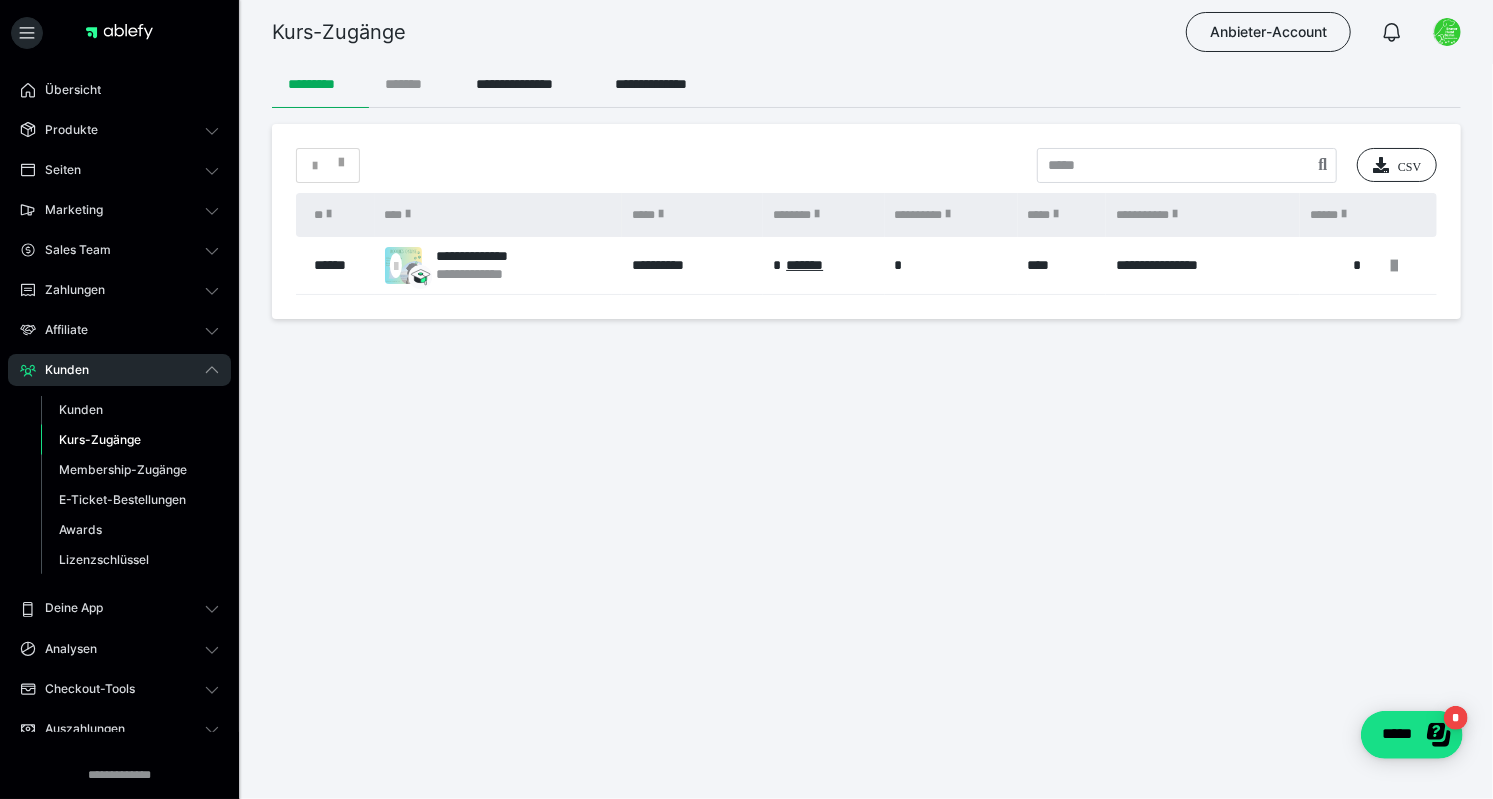 click on "*******" at bounding box center (414, 84) 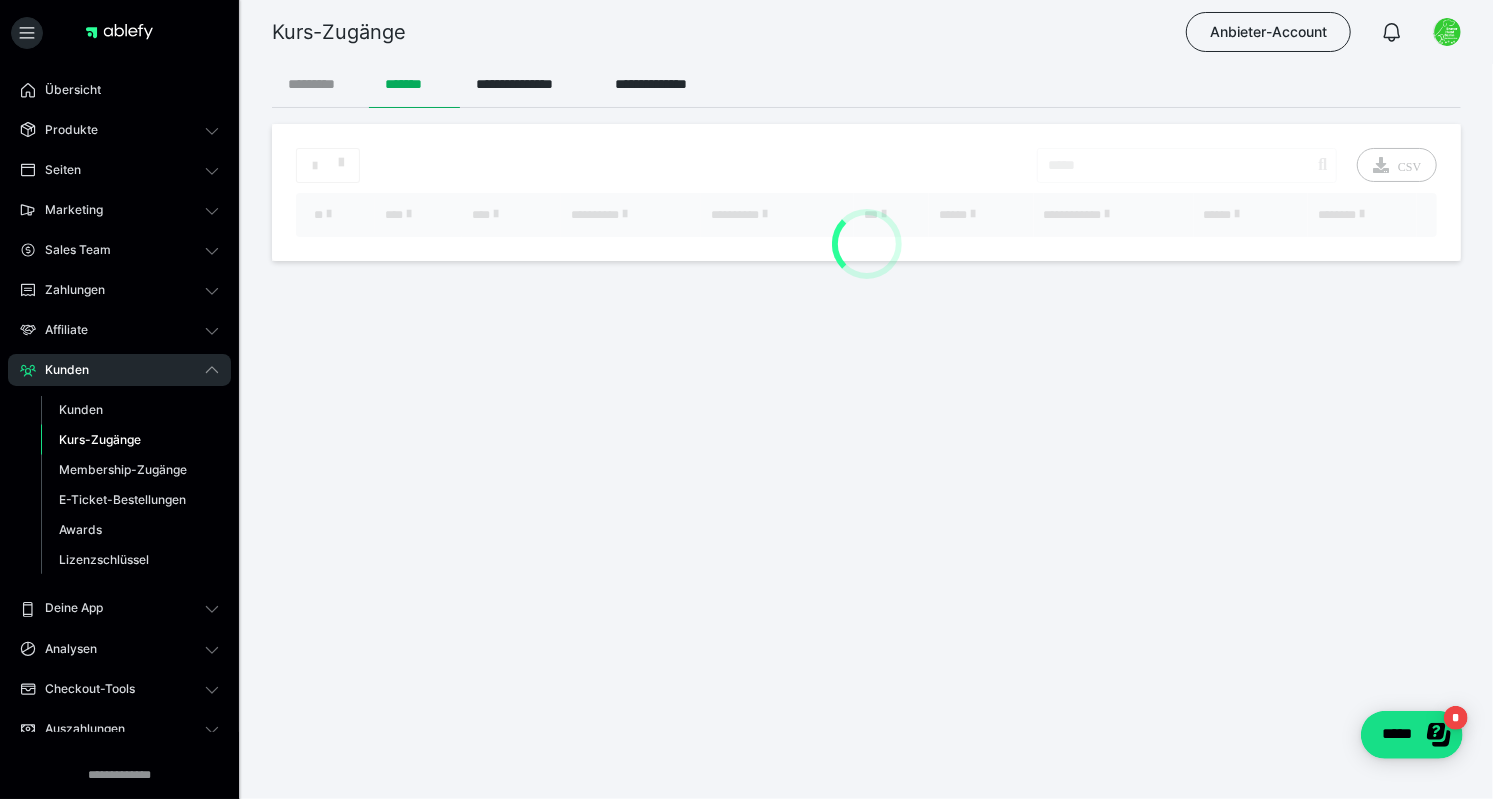 click on "*********" at bounding box center [320, 84] 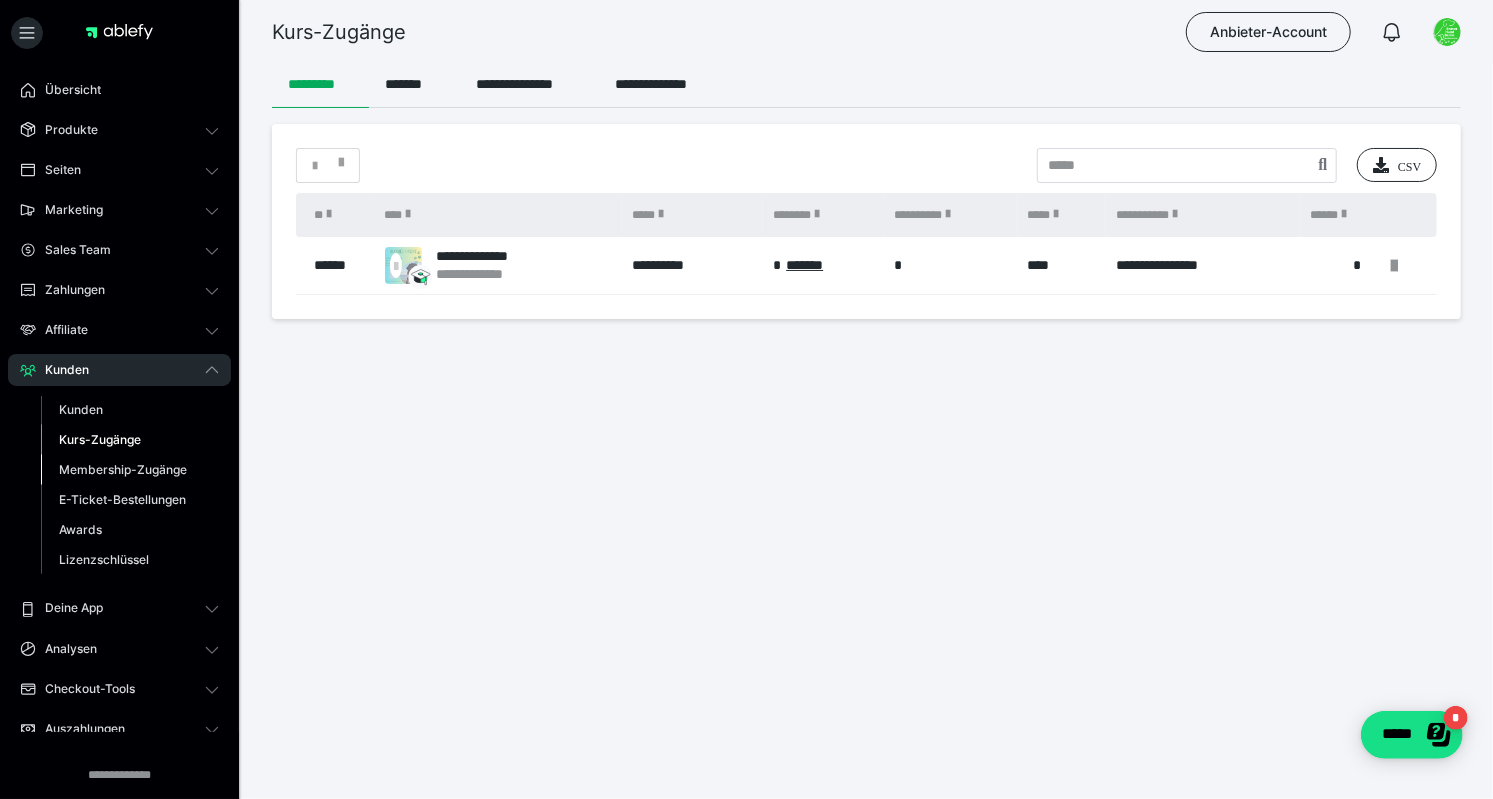 click on "Membership-Zugänge" at bounding box center (123, 469) 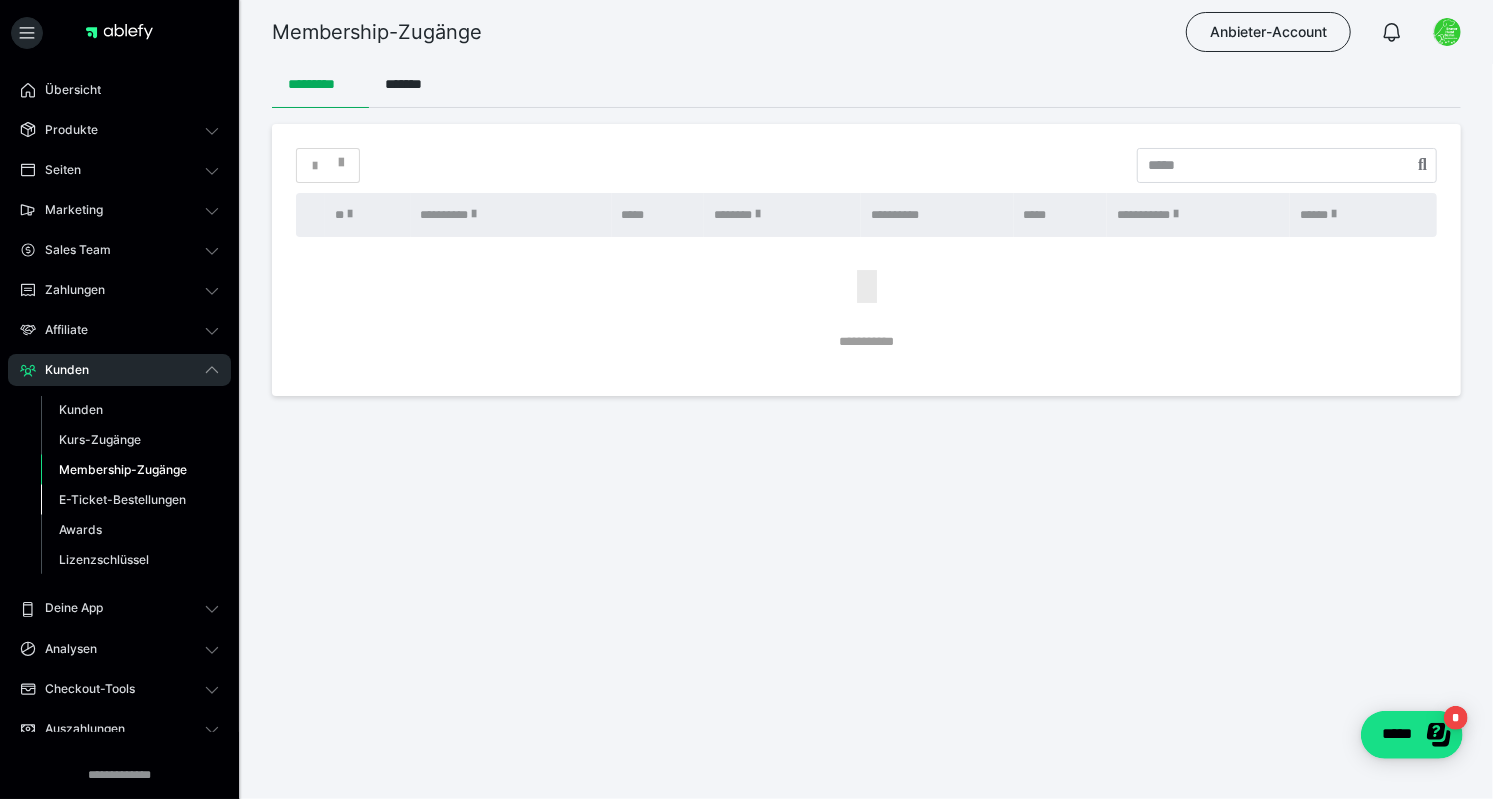 click on "E-Ticket-Bestellungen" at bounding box center (122, 499) 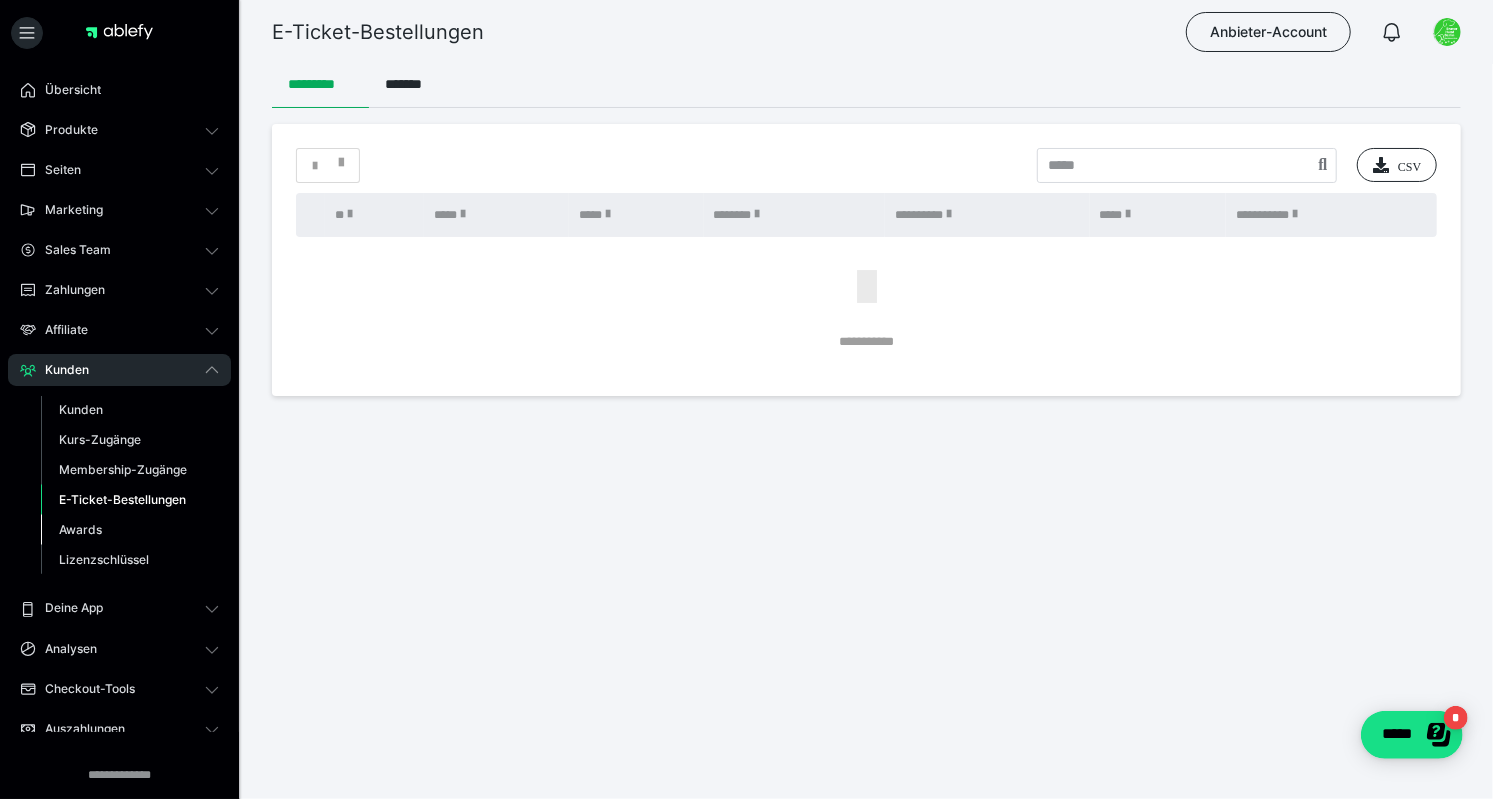 click on "Awards" at bounding box center (80, 529) 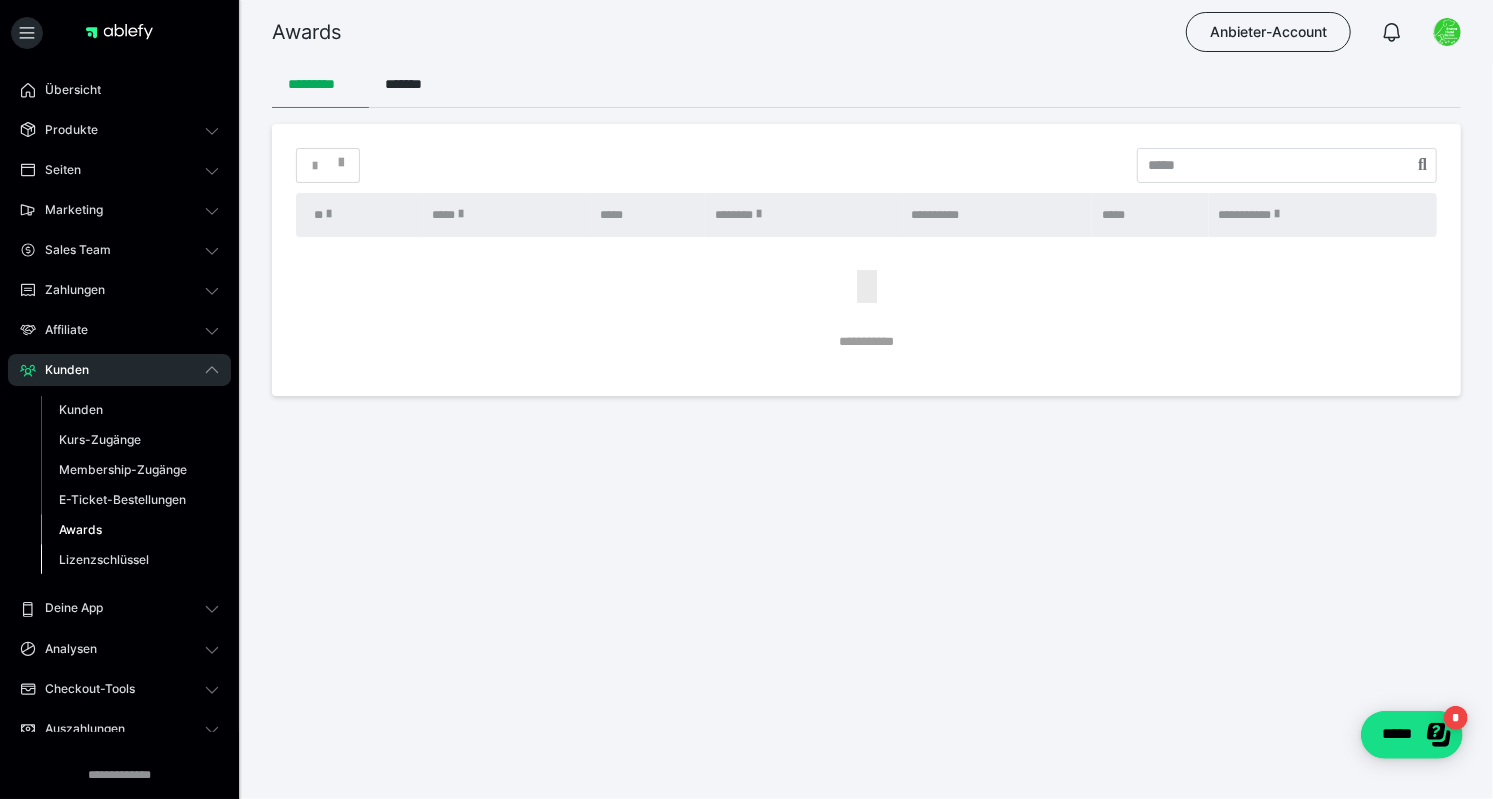 click on "Lizenzschlüssel" at bounding box center (130, 560) 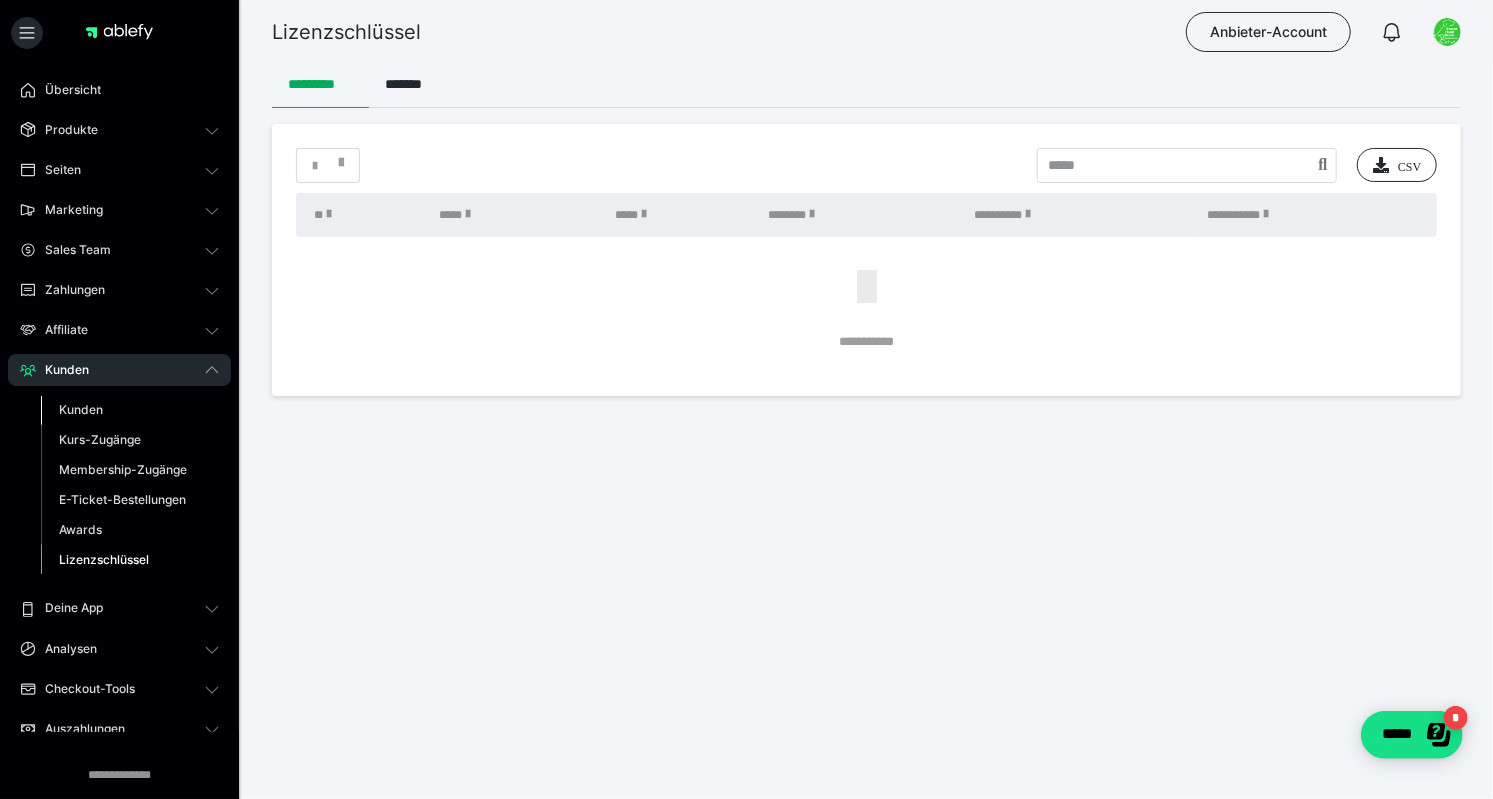click on "Kunden" at bounding box center [81, 409] 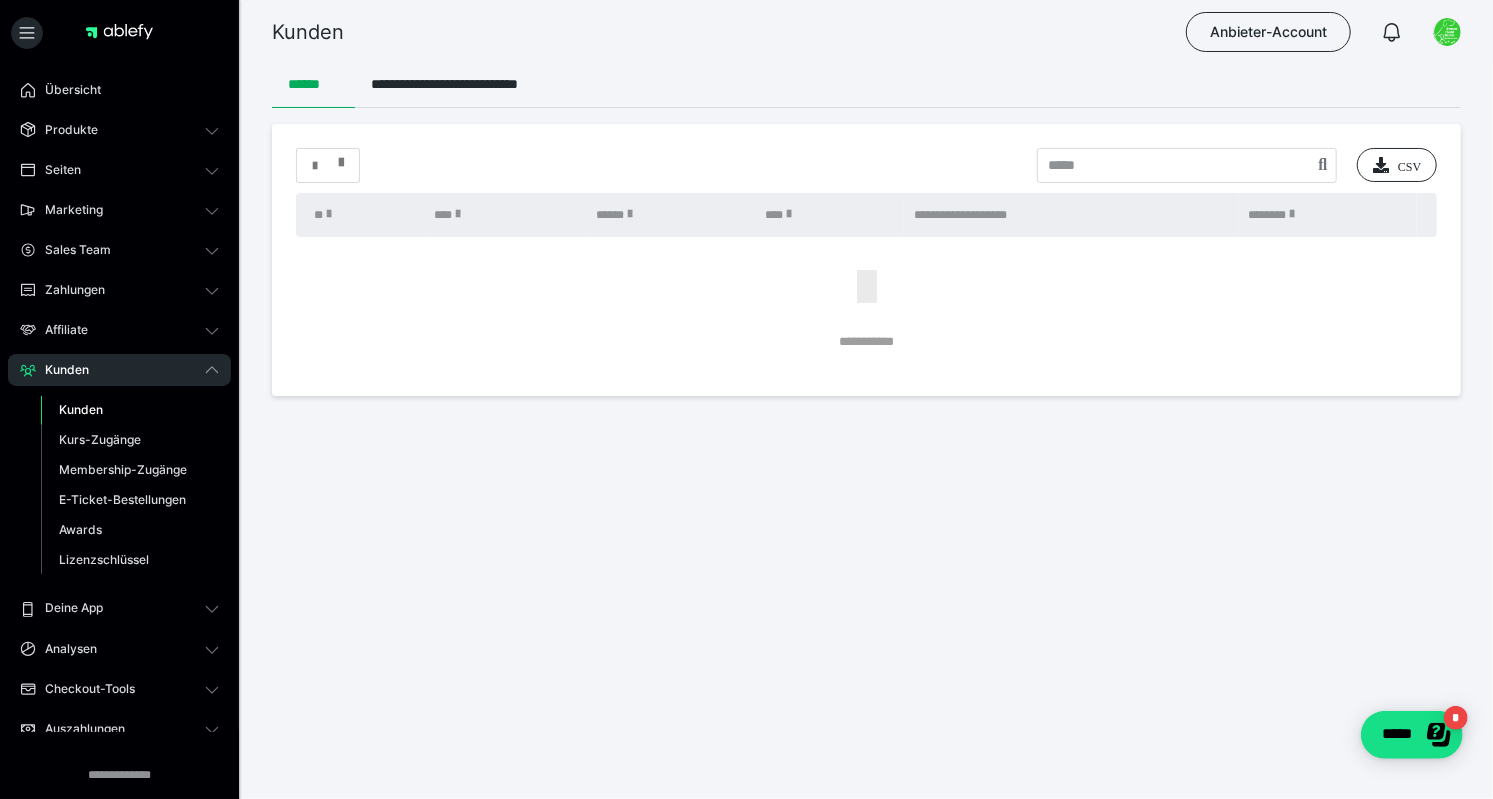 click at bounding box center (341, 158) 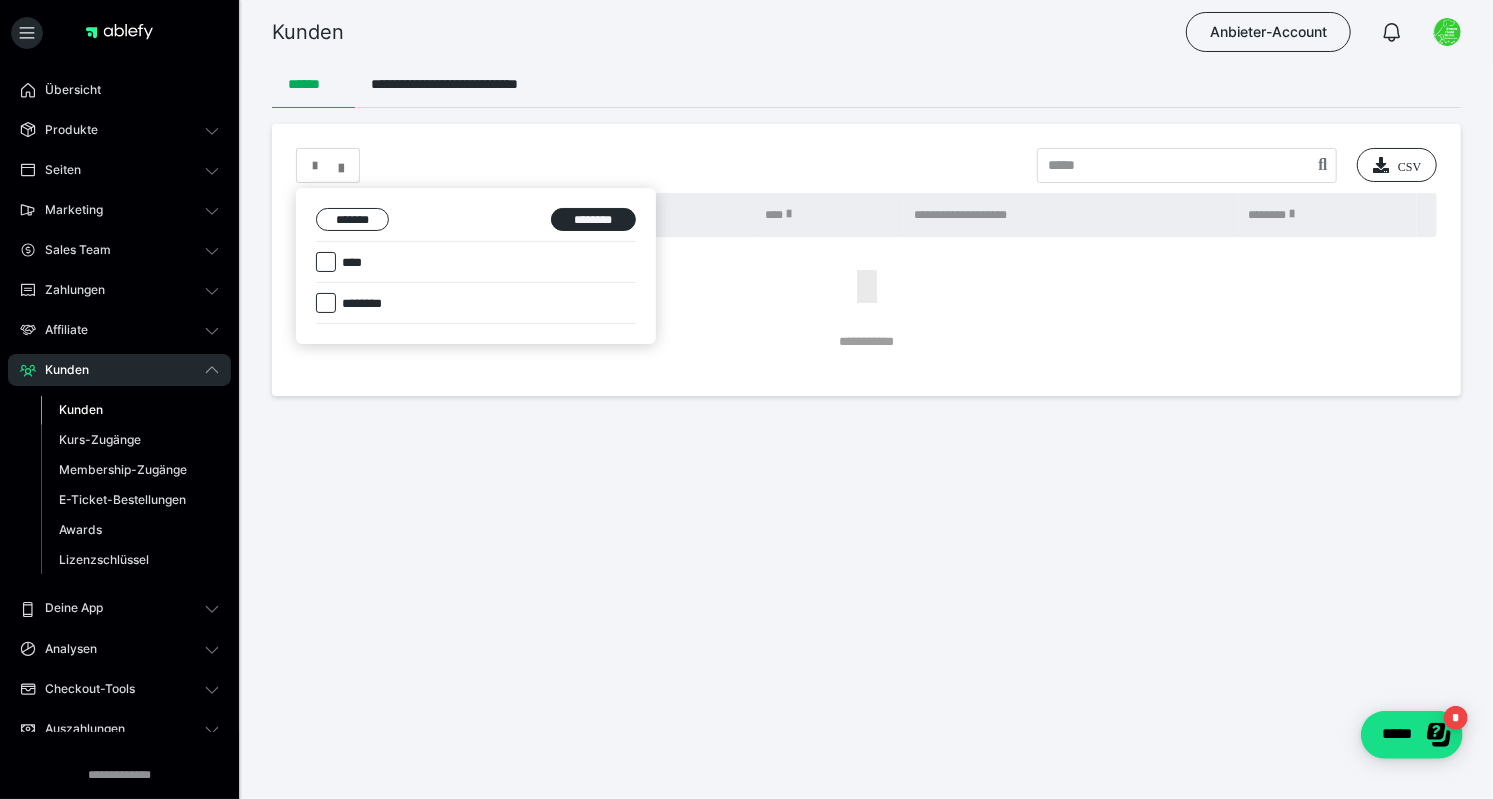 click at bounding box center [746, 399] 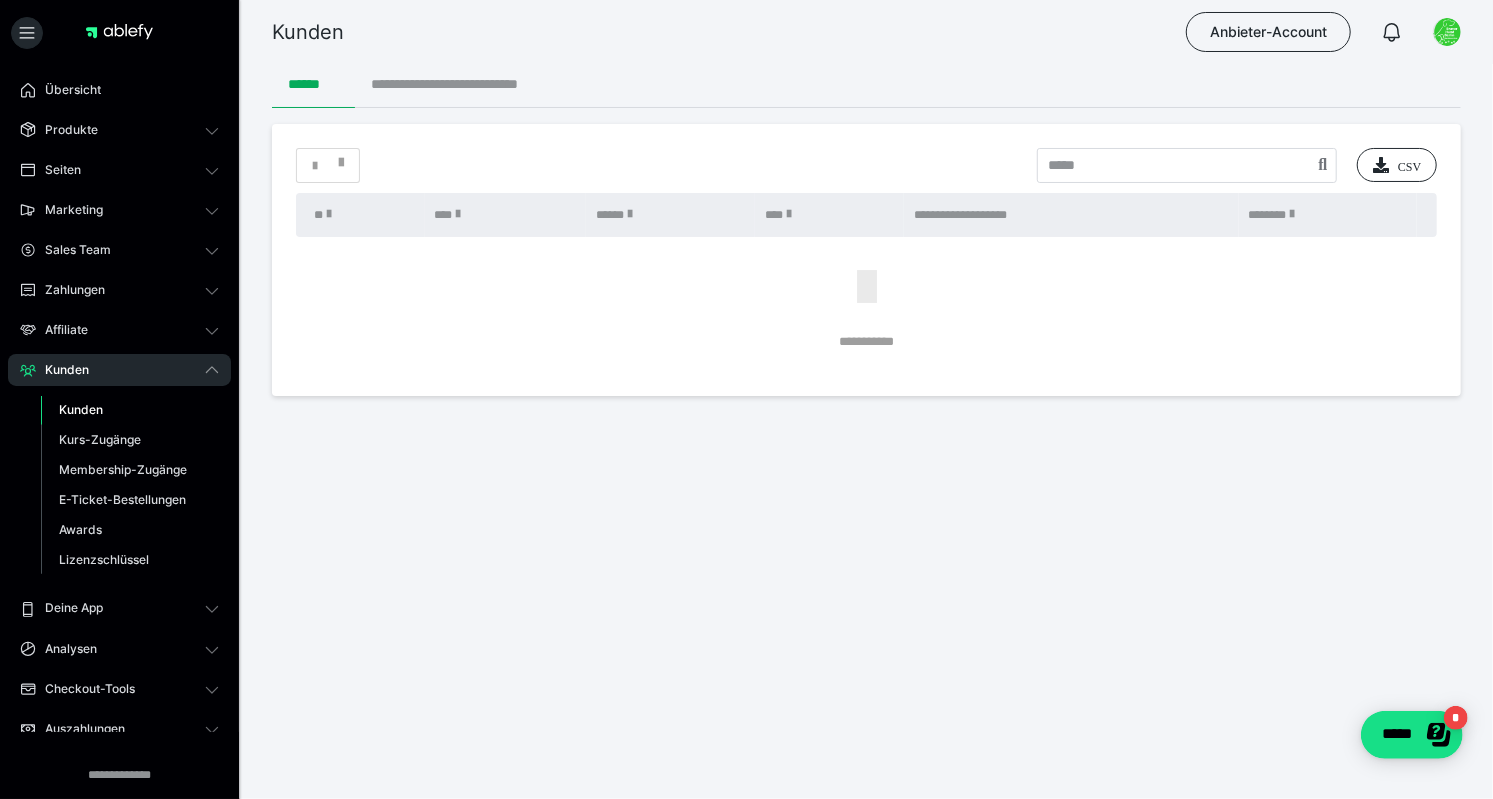 click on "**********" at bounding box center (474, 84) 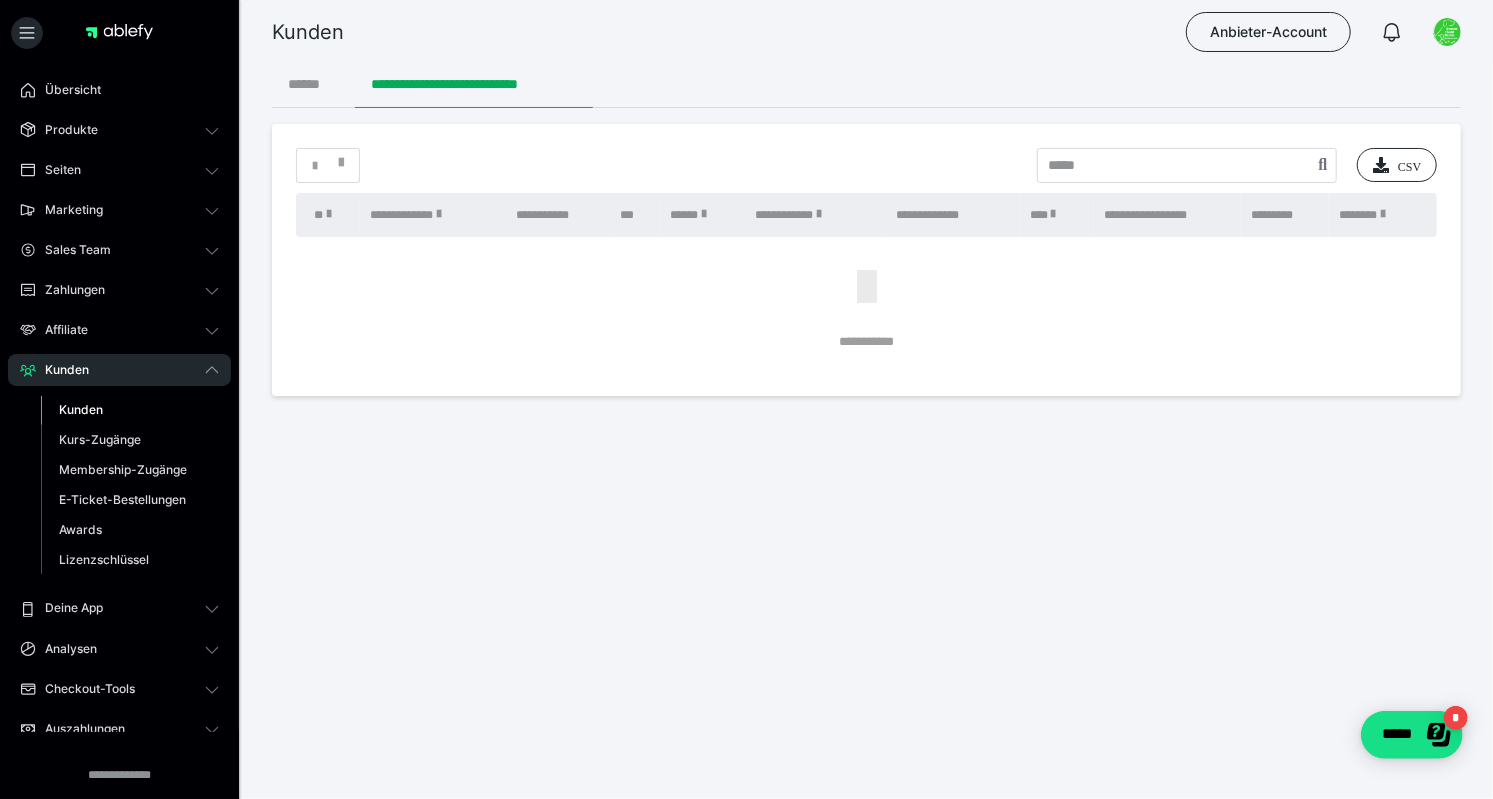 click on "******" at bounding box center [313, 84] 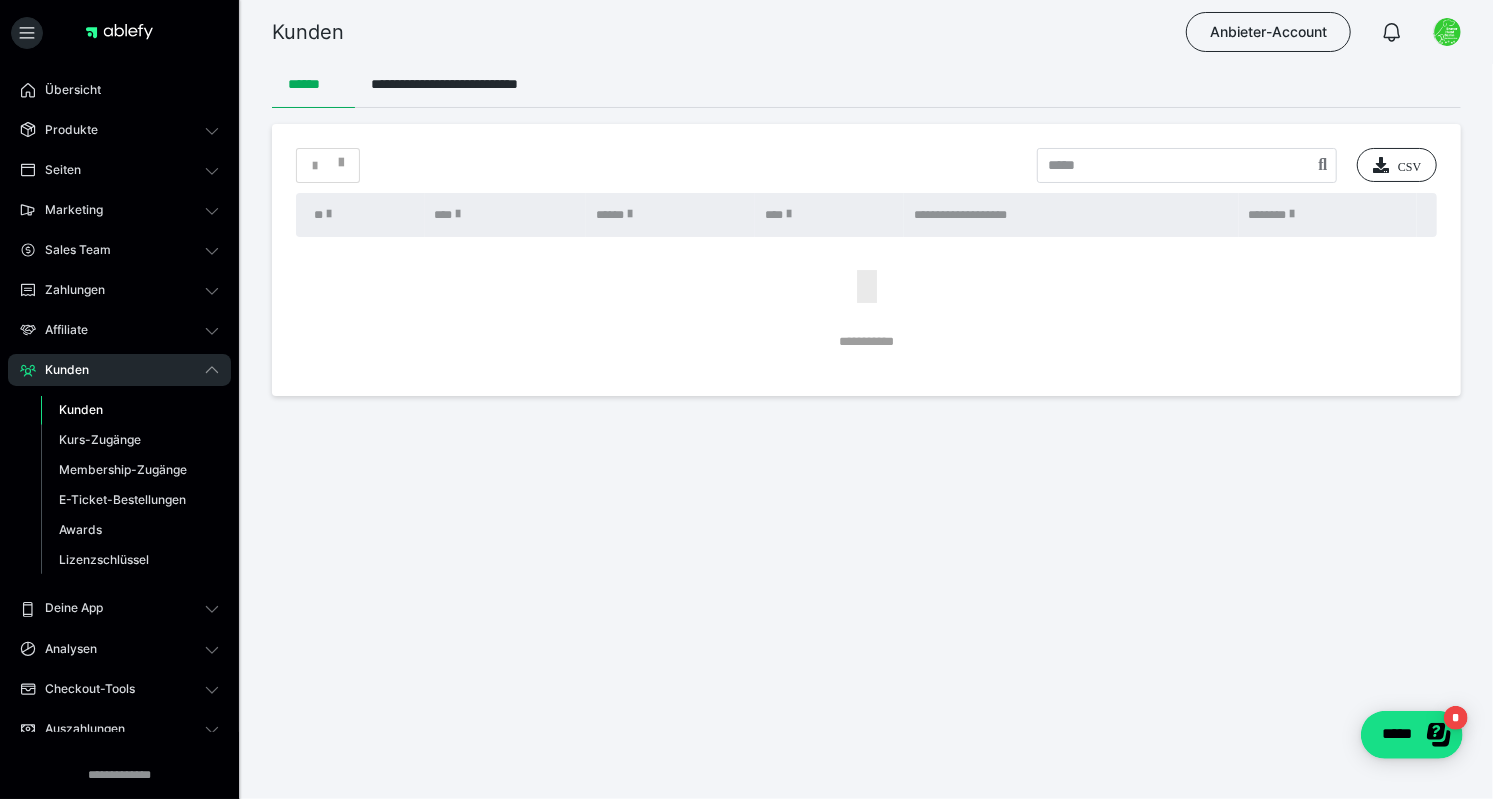 click on "Kunden" at bounding box center [60, 370] 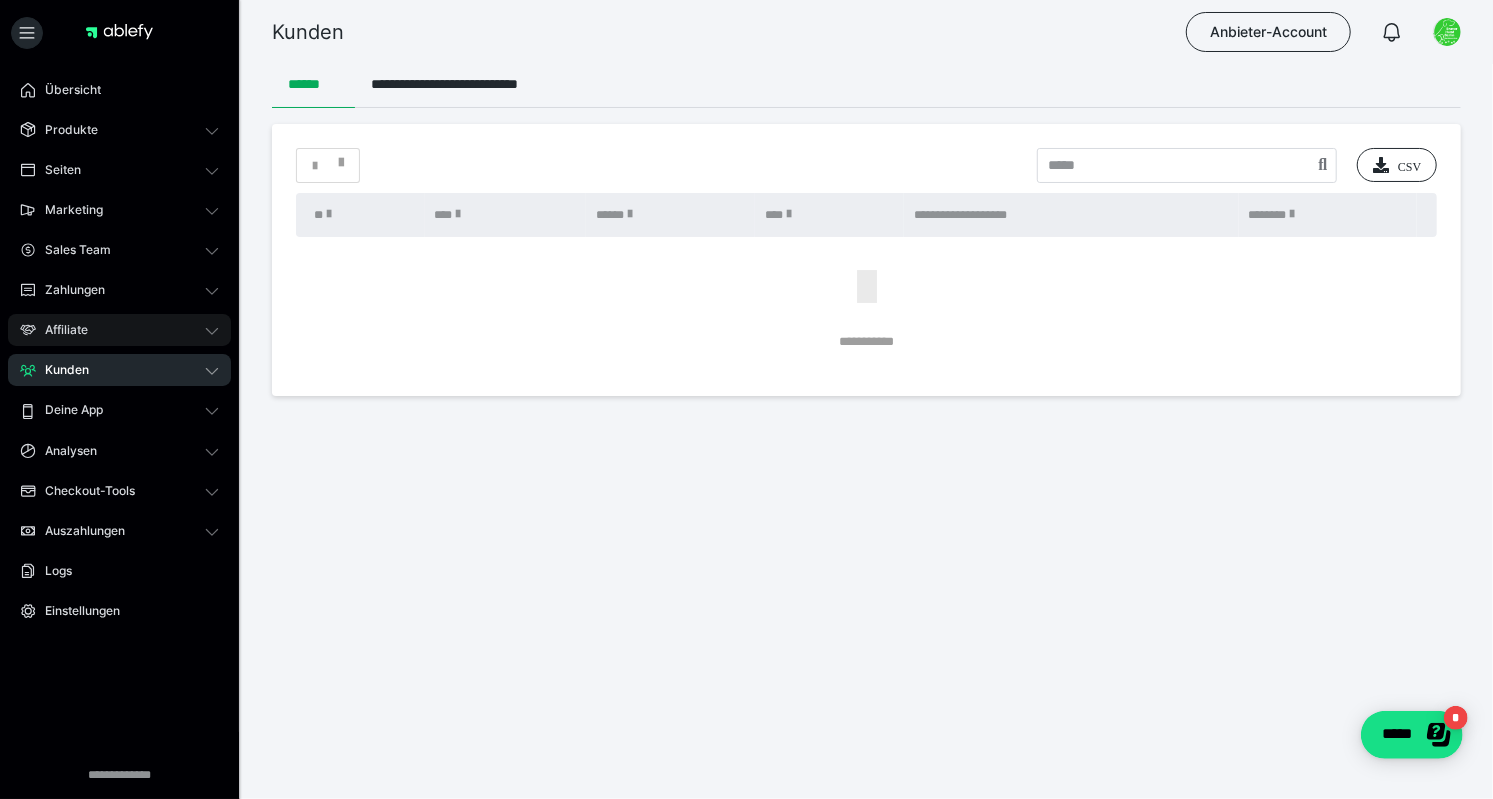click on "Affiliate" at bounding box center [119, 330] 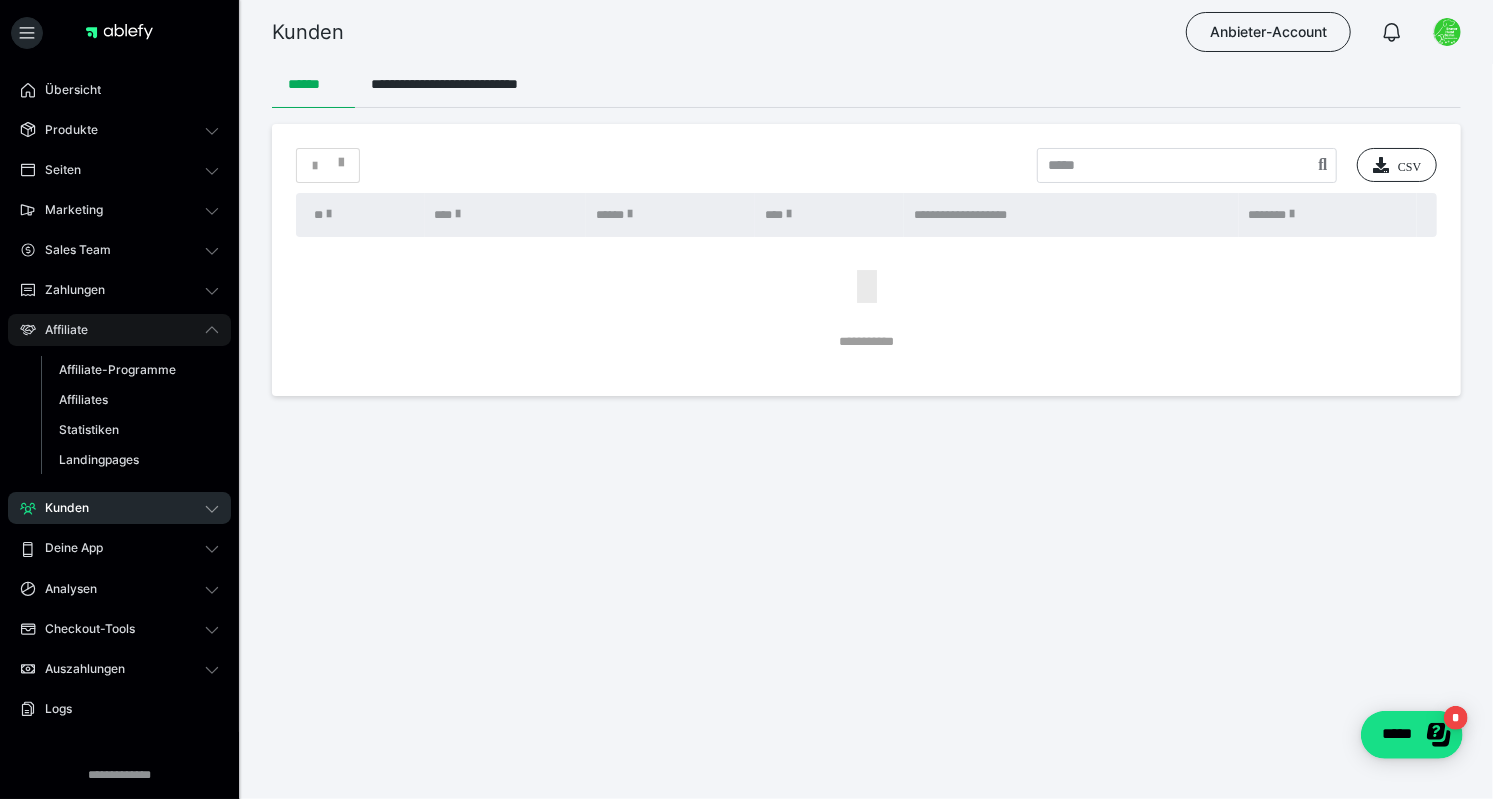 click on "Affiliate" at bounding box center (59, 330) 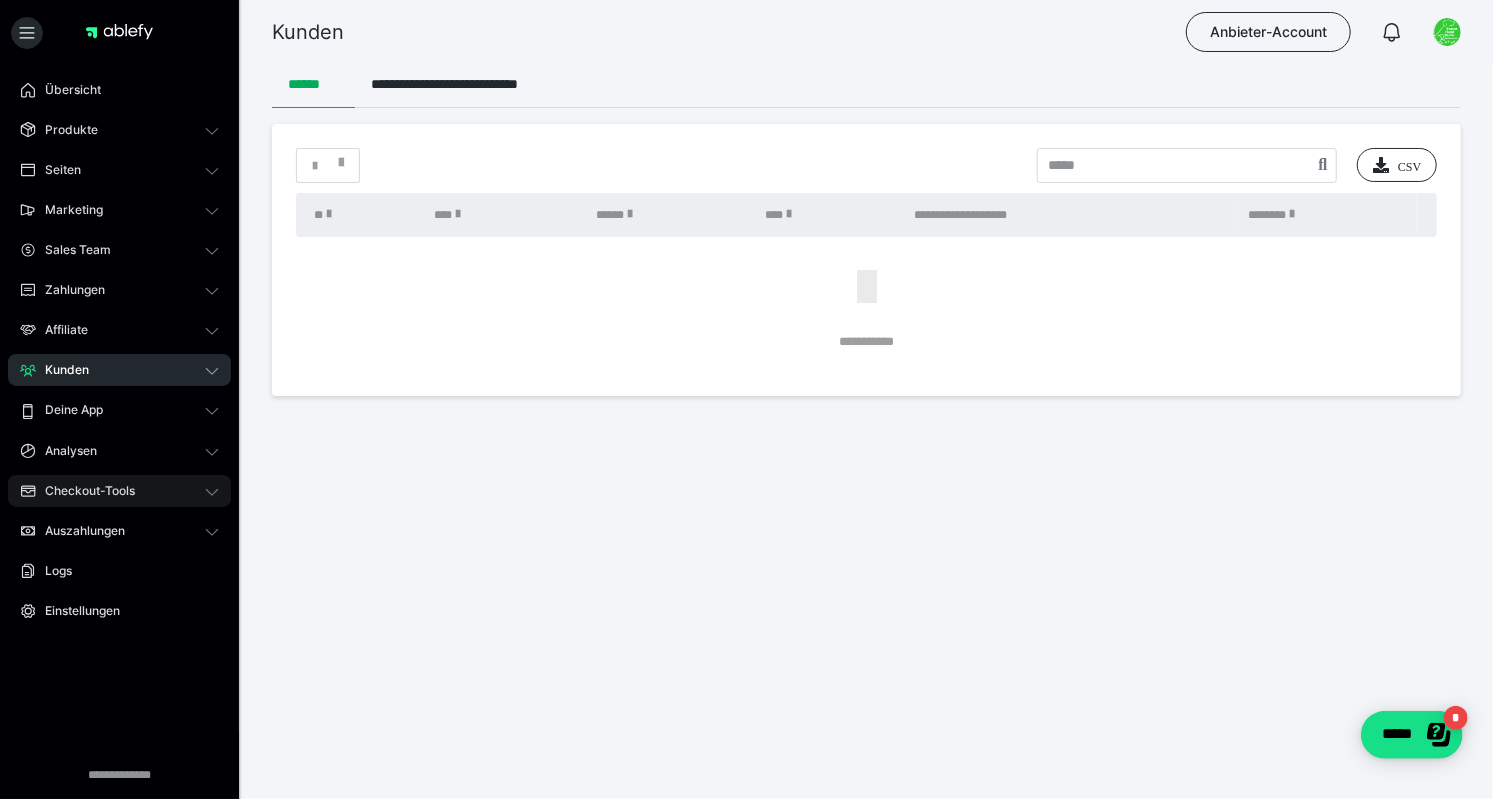 click on "Checkout-Tools" at bounding box center [83, 491] 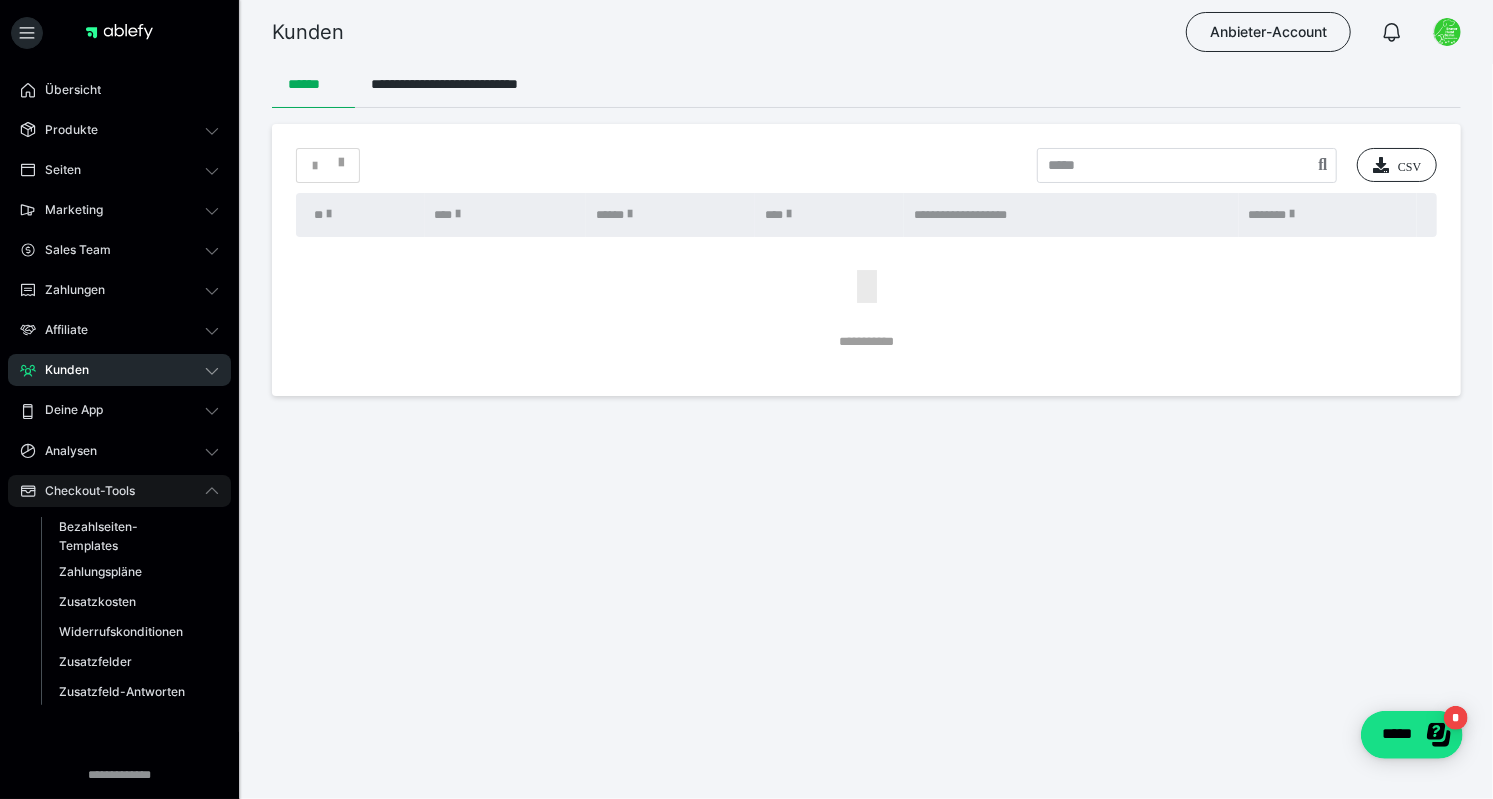 click on "Checkout-Tools" at bounding box center [83, 491] 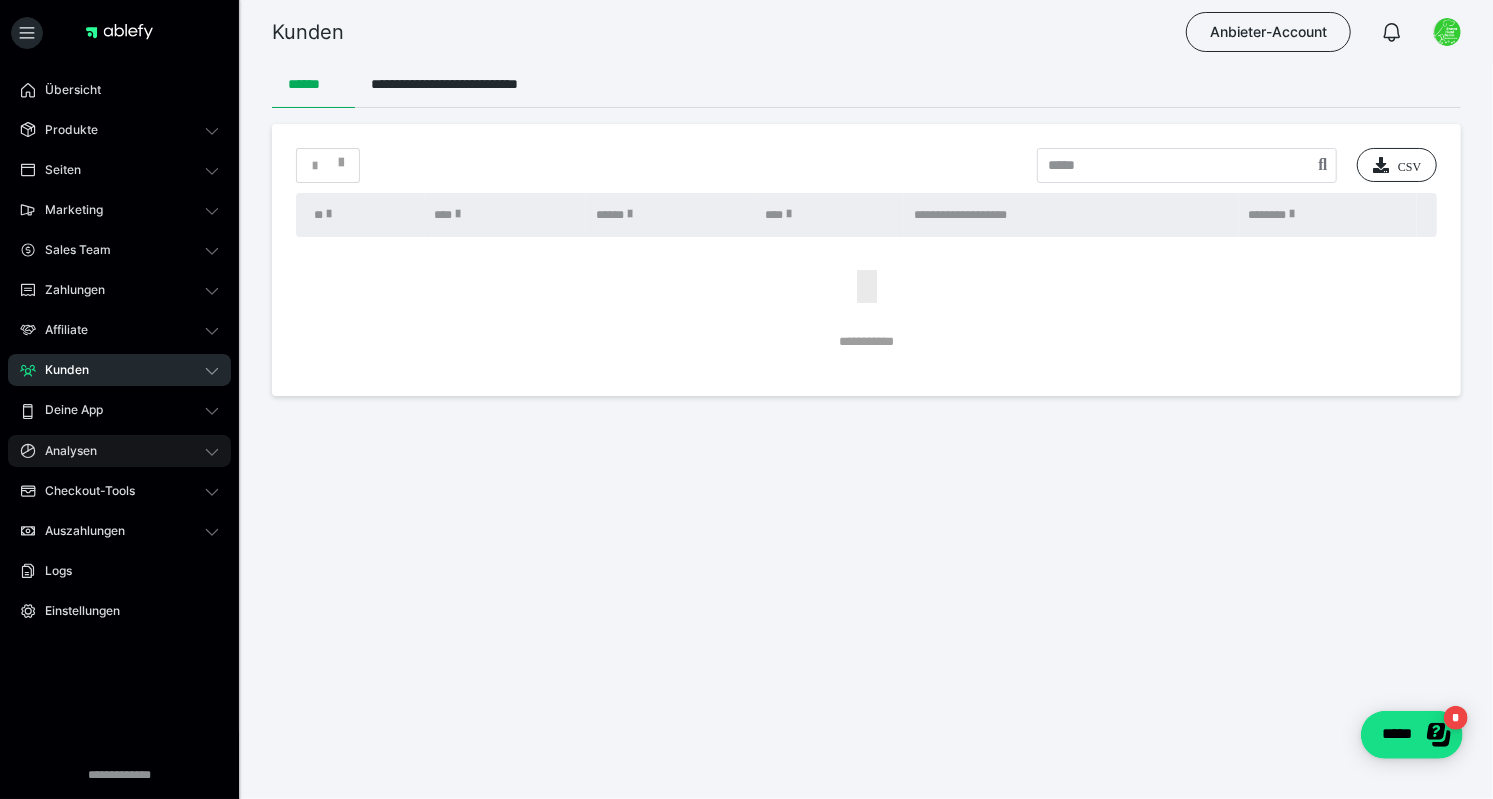 click on "Analysen" at bounding box center (64, 451) 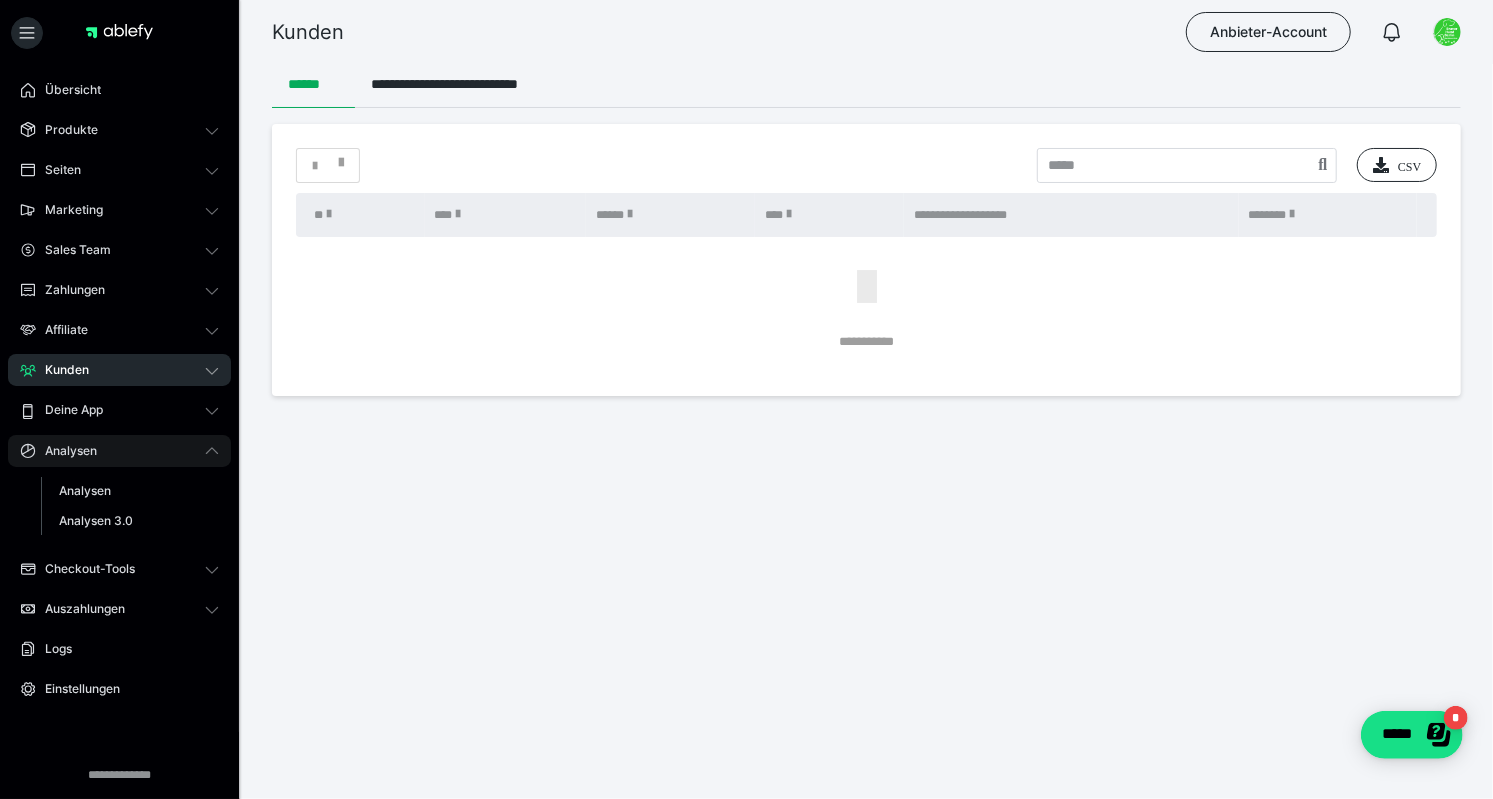 click on "Analysen" at bounding box center [64, 451] 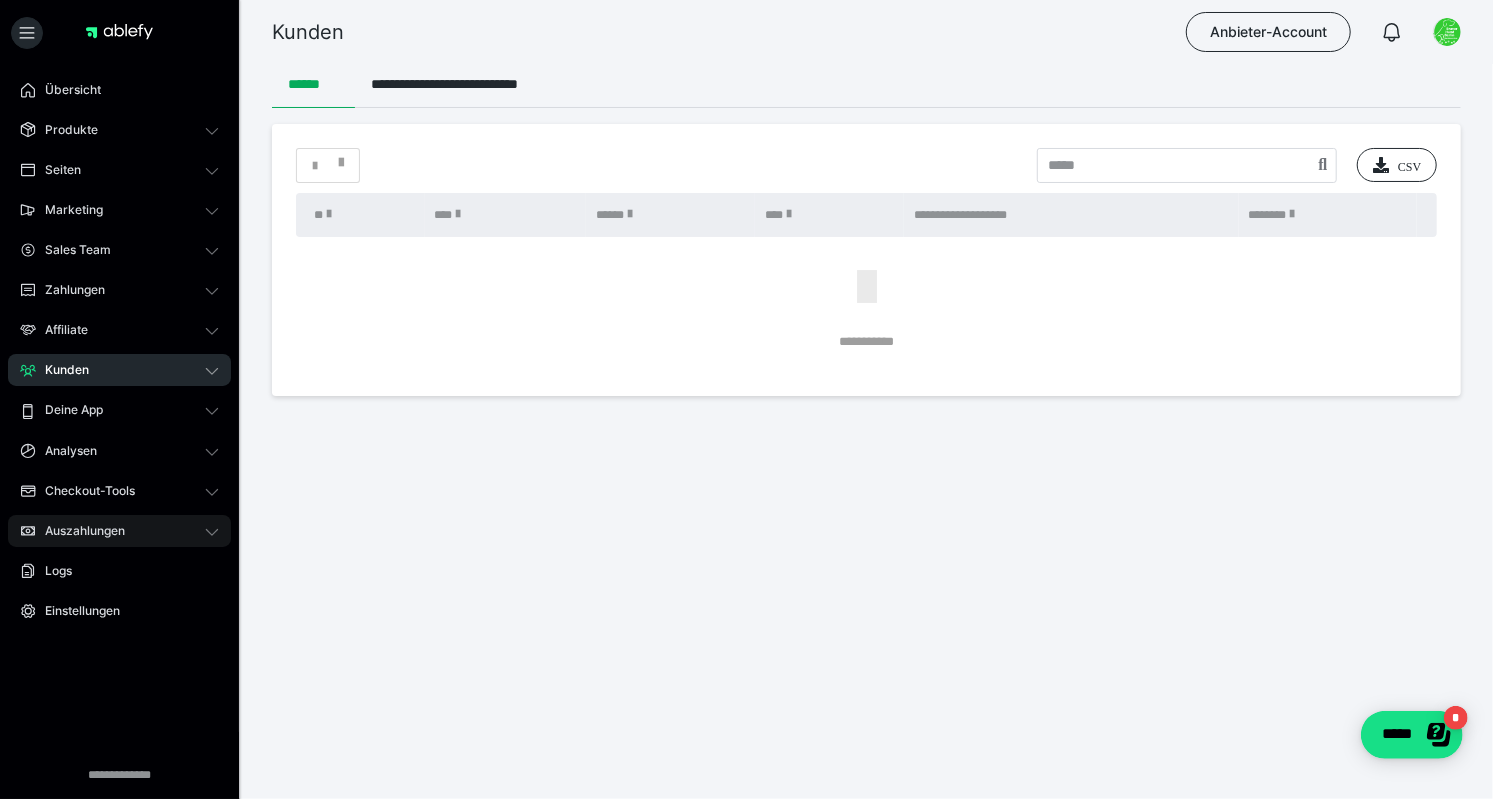 click on "Auszahlungen" at bounding box center (78, 531) 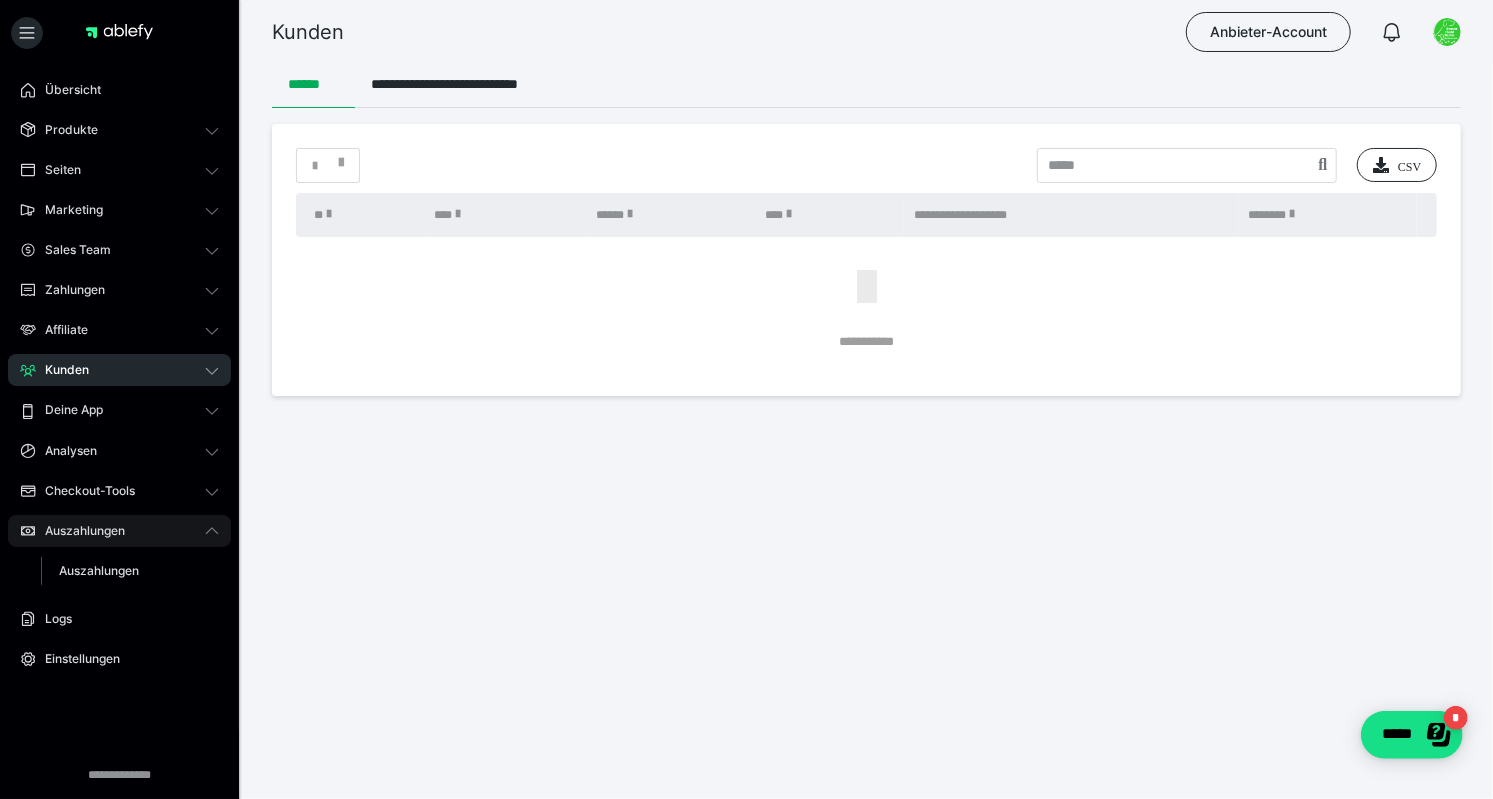 click on "Auszahlungen" at bounding box center [78, 531] 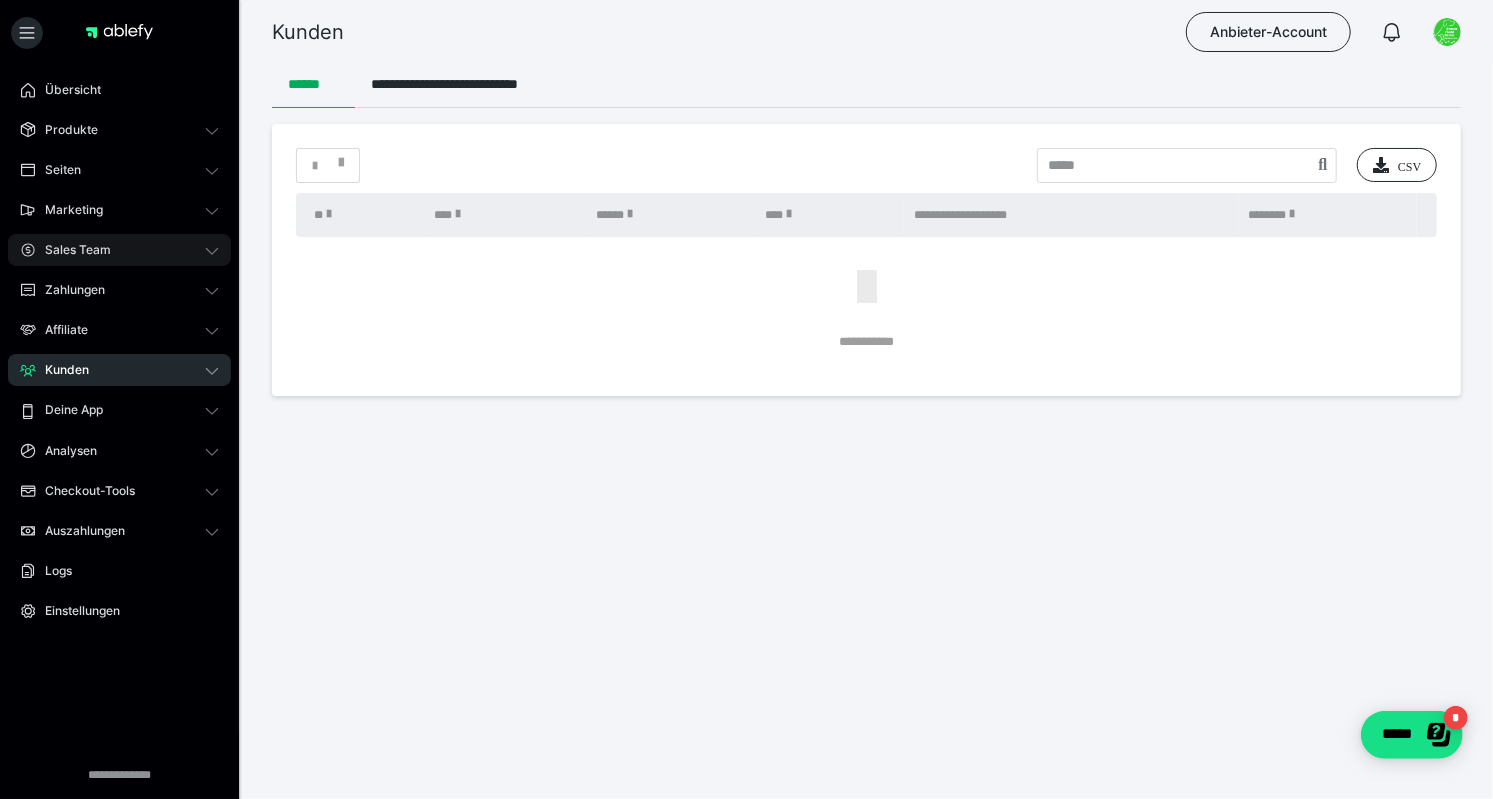 click on "Sales Team" at bounding box center (71, 250) 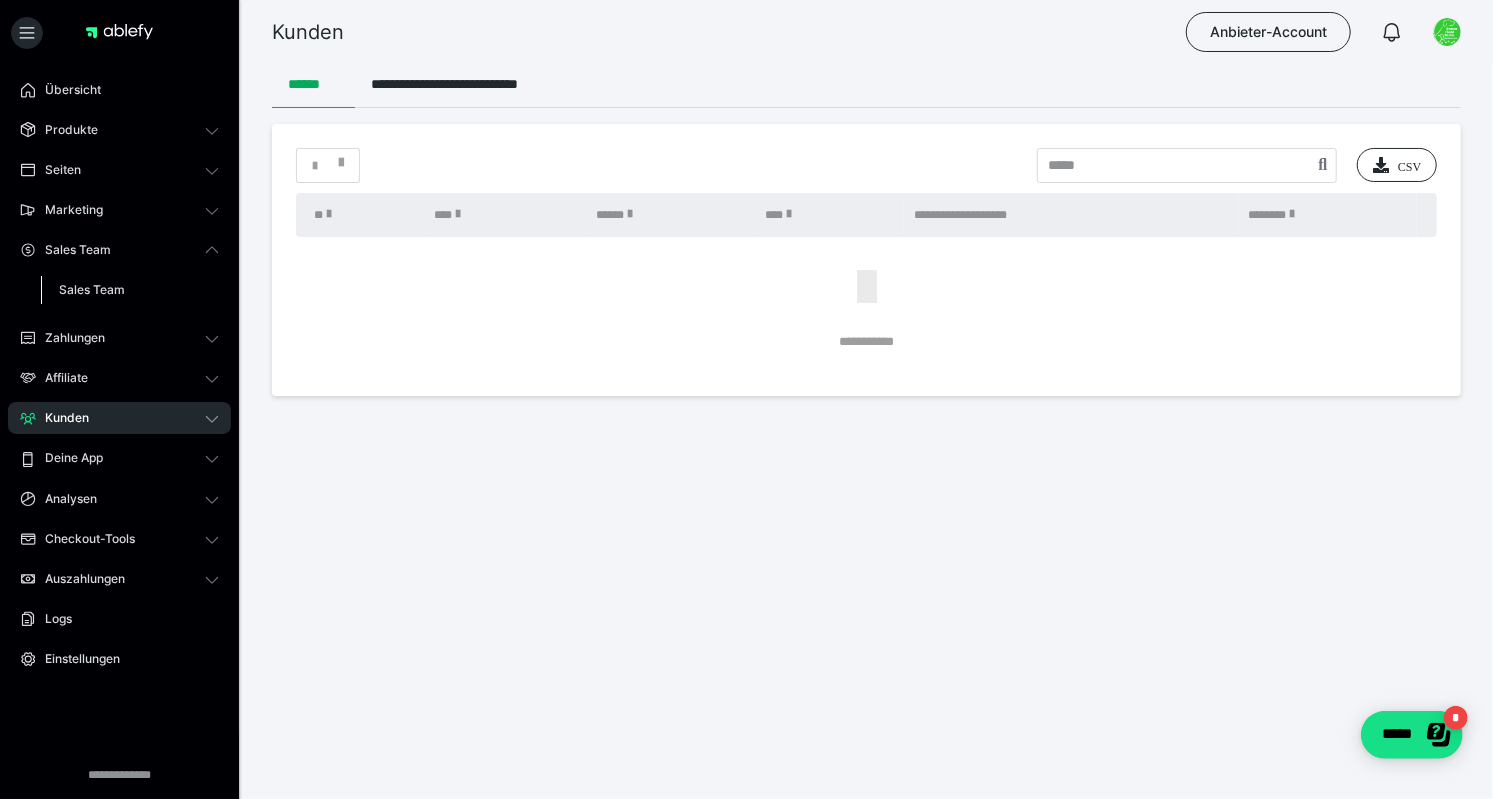 click on "Sales Team" at bounding box center [92, 289] 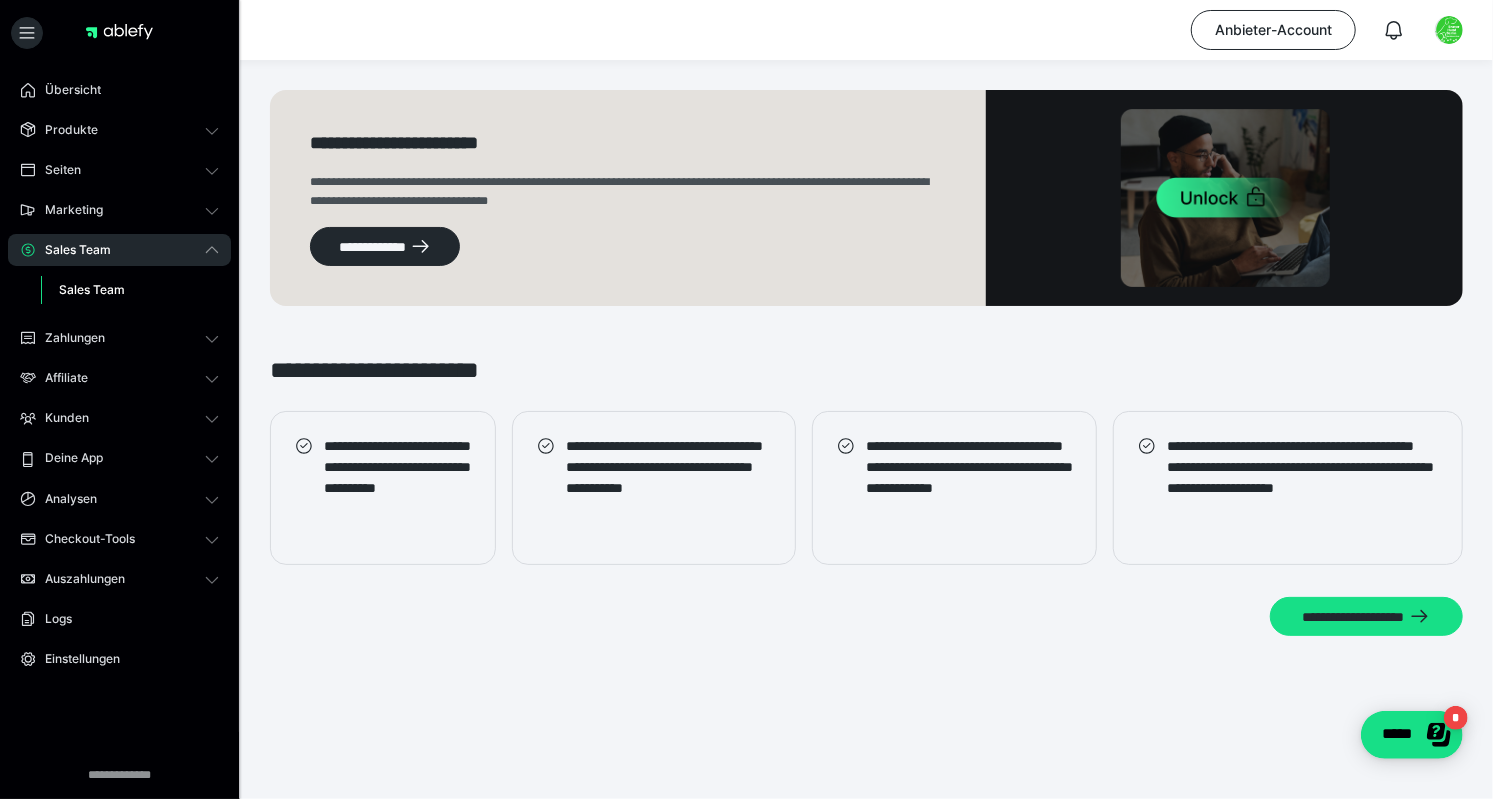 click on "Sales Team" at bounding box center [71, 250] 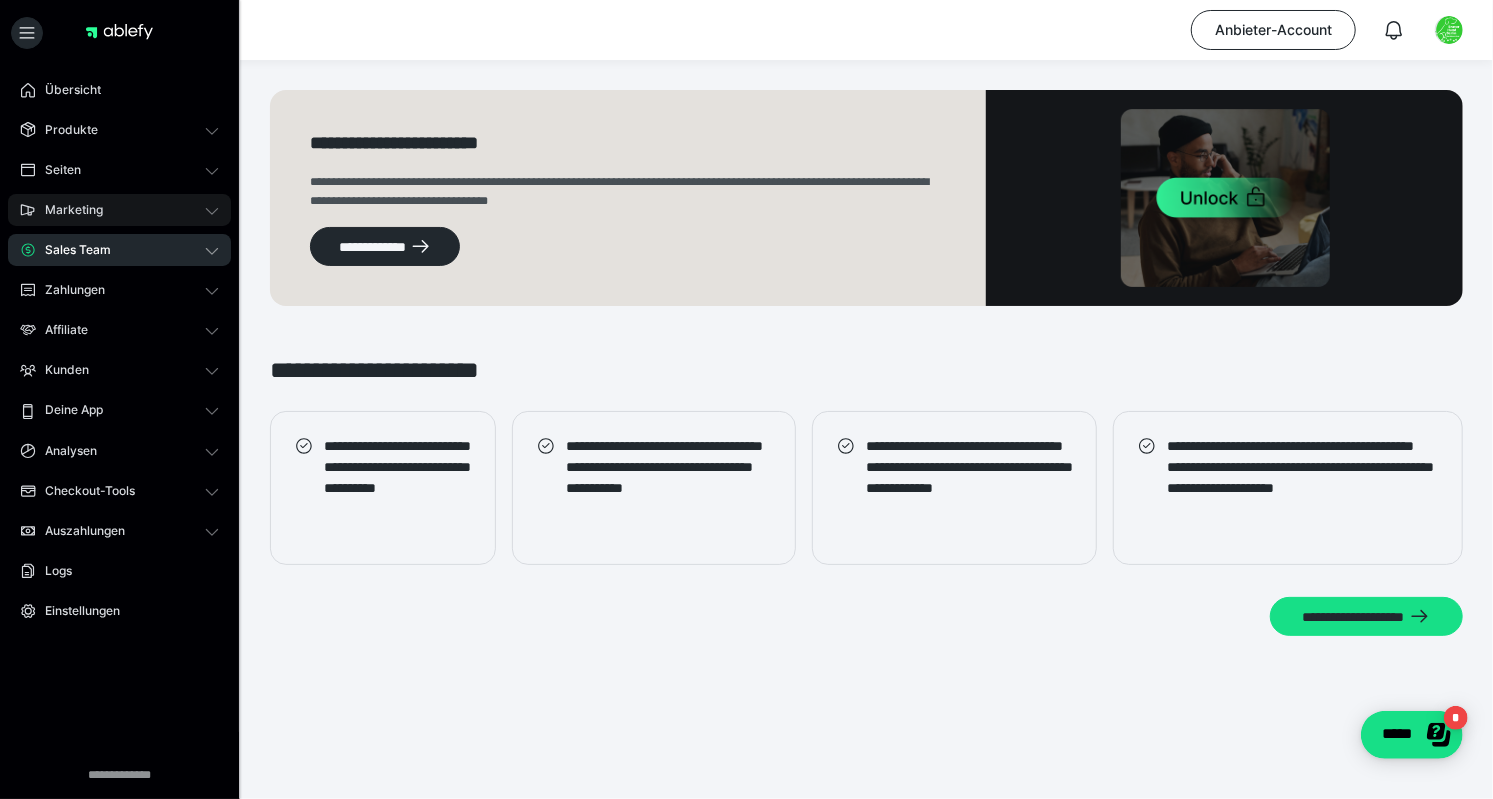 click on "Marketing" at bounding box center [67, 210] 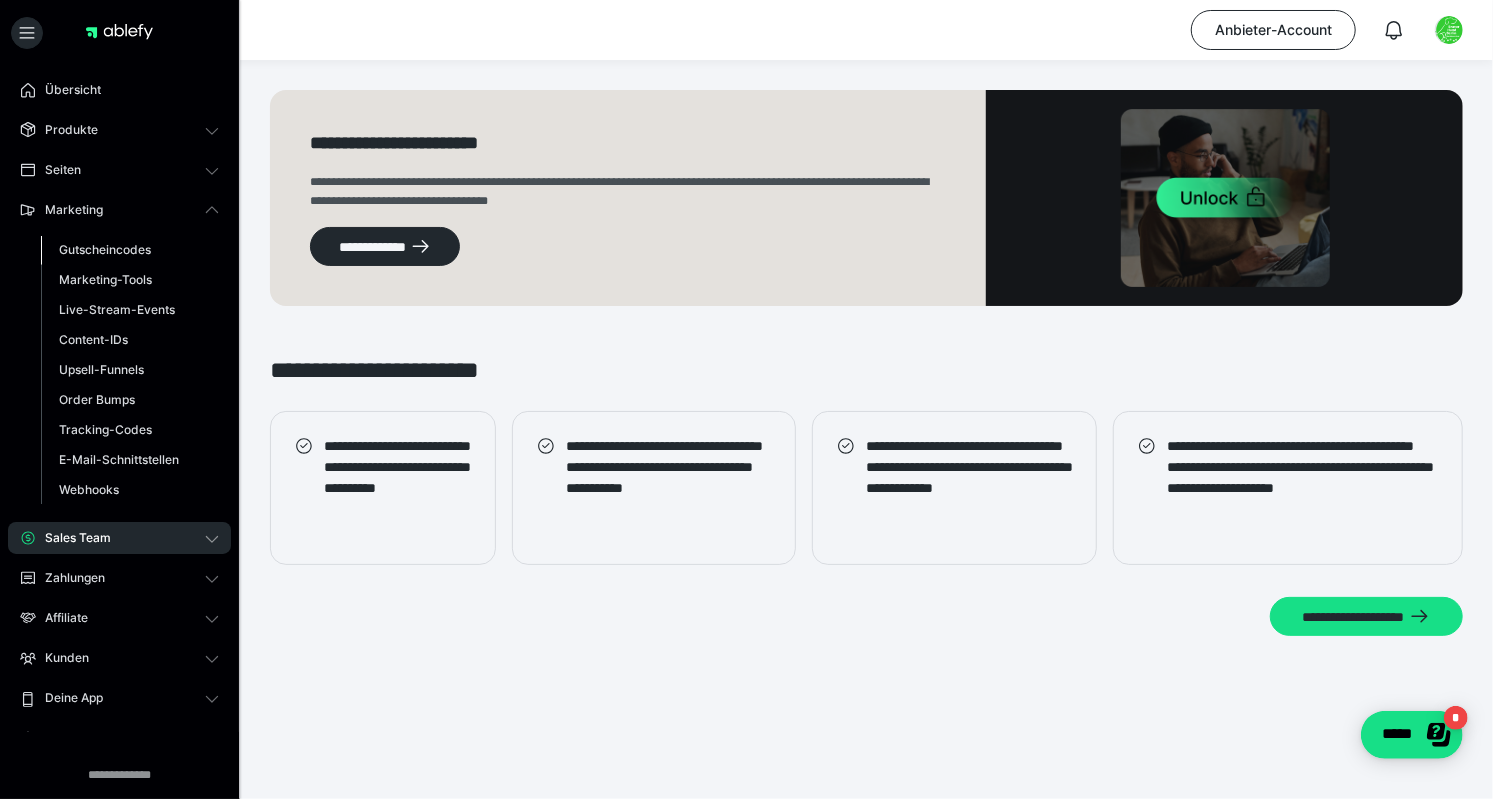 click on "Gutscheincodes" at bounding box center [105, 249] 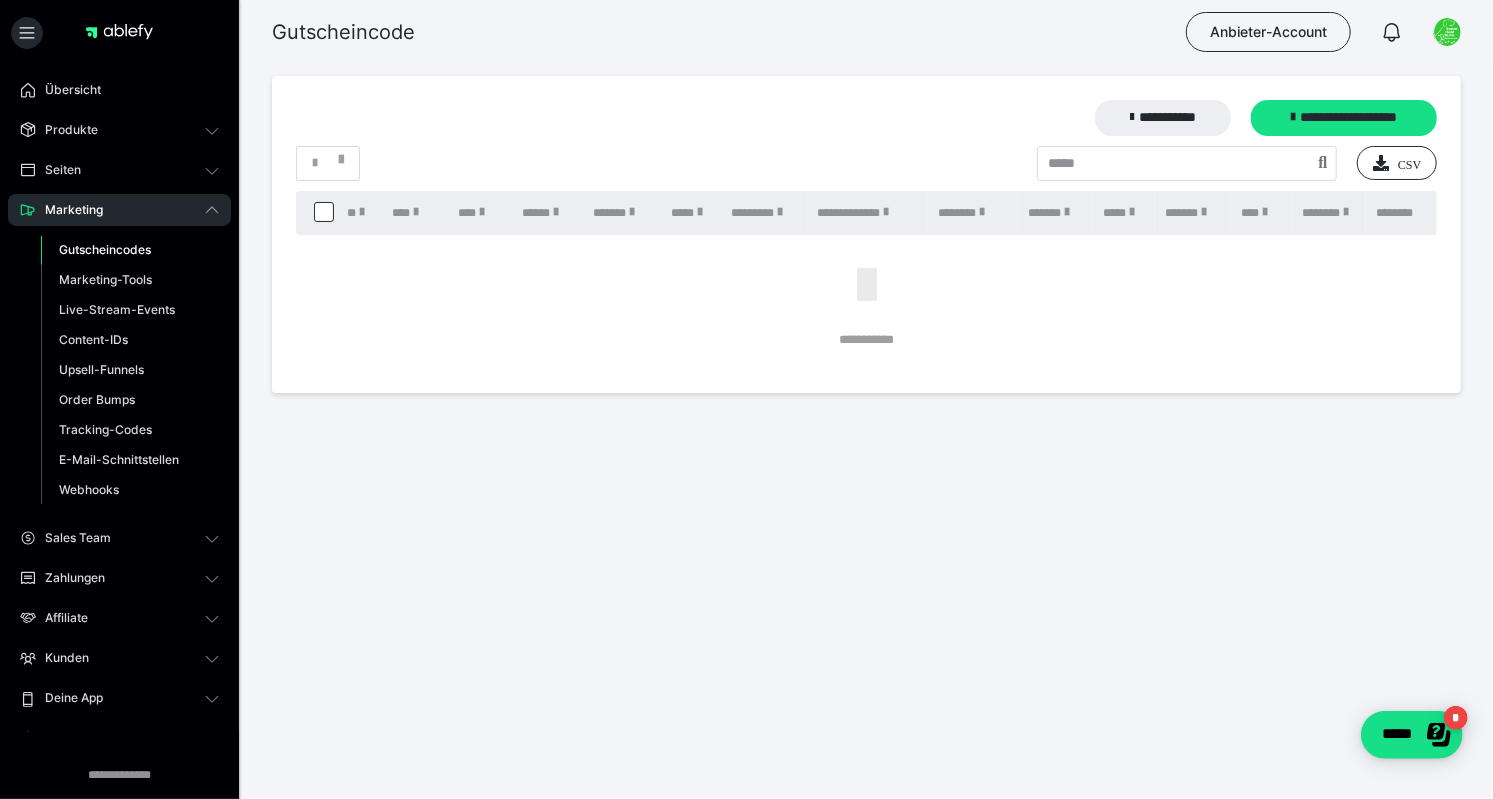 scroll, scrollTop: 0, scrollLeft: 0, axis: both 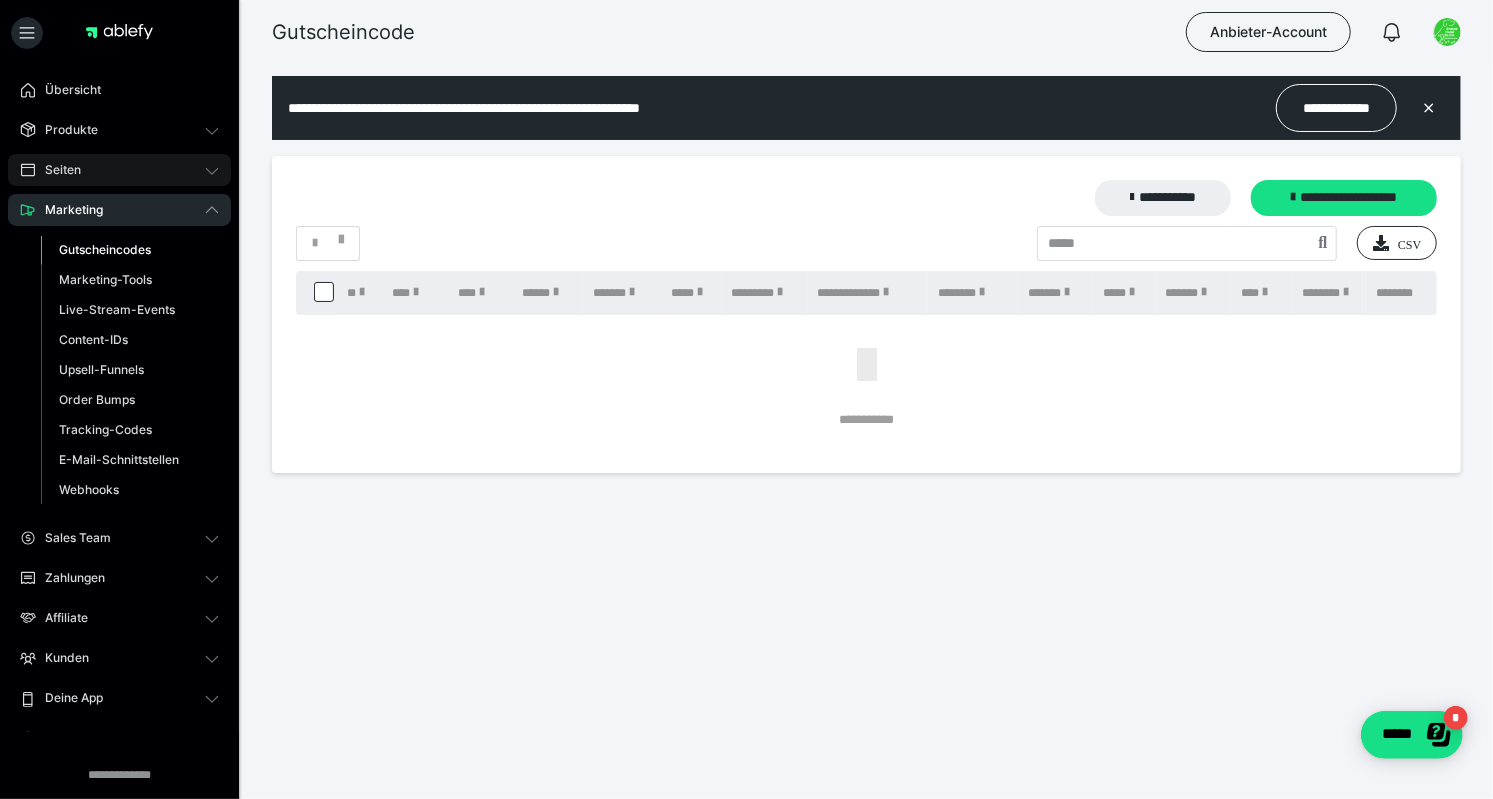click on "Seiten" at bounding box center (56, 170) 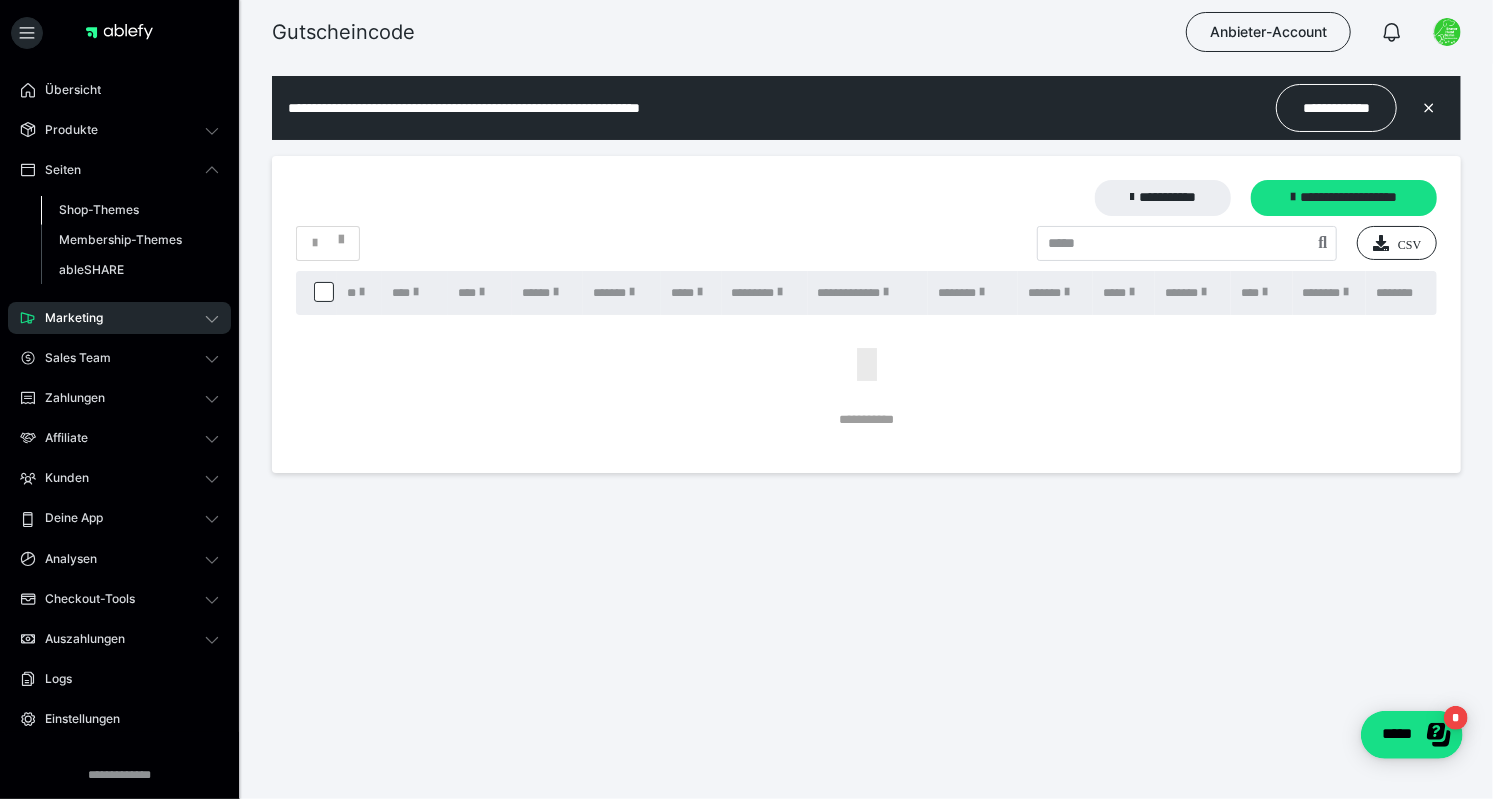 click on "Shop-Themes" at bounding box center (99, 209) 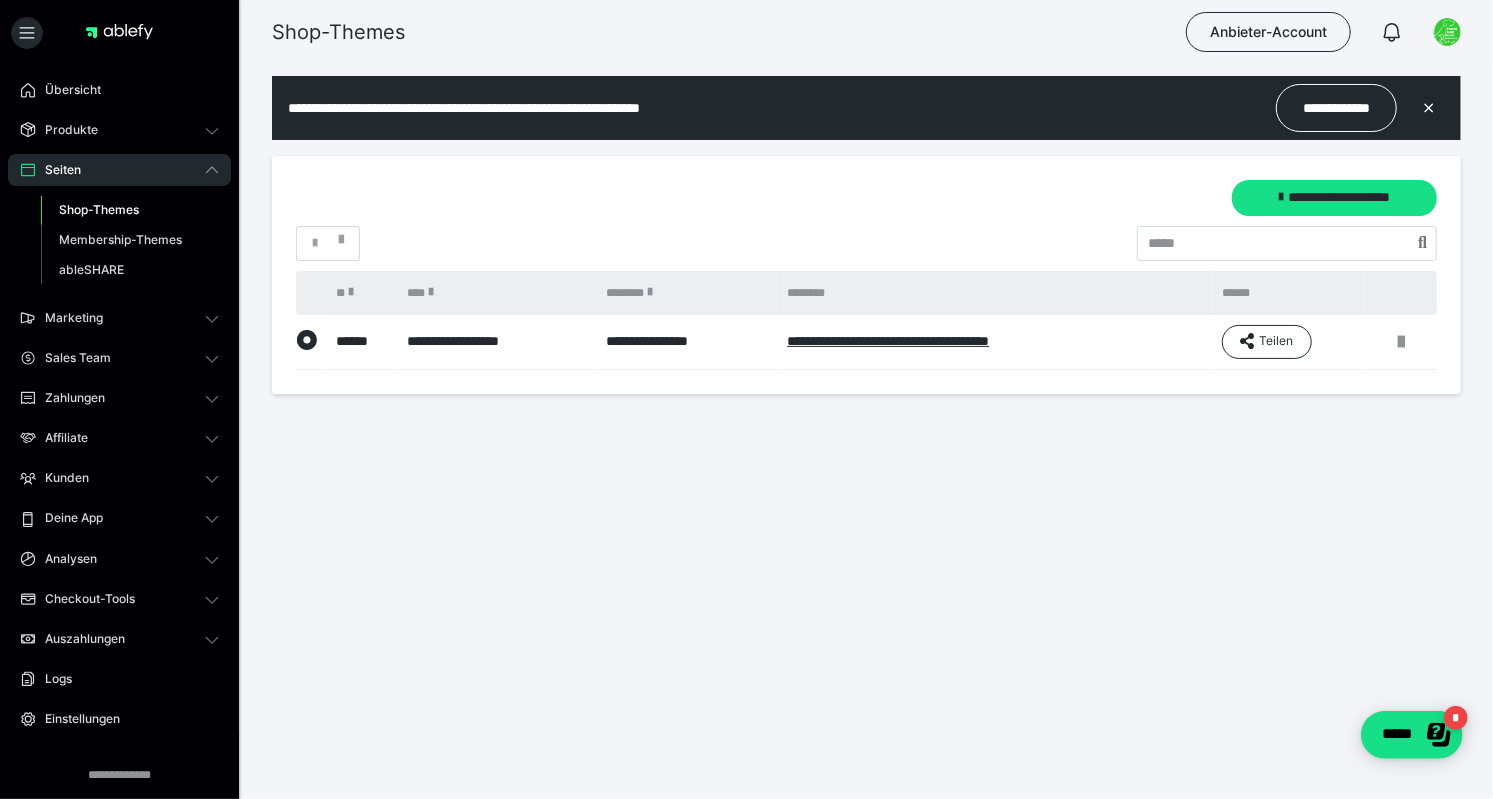 scroll, scrollTop: 0, scrollLeft: 0, axis: both 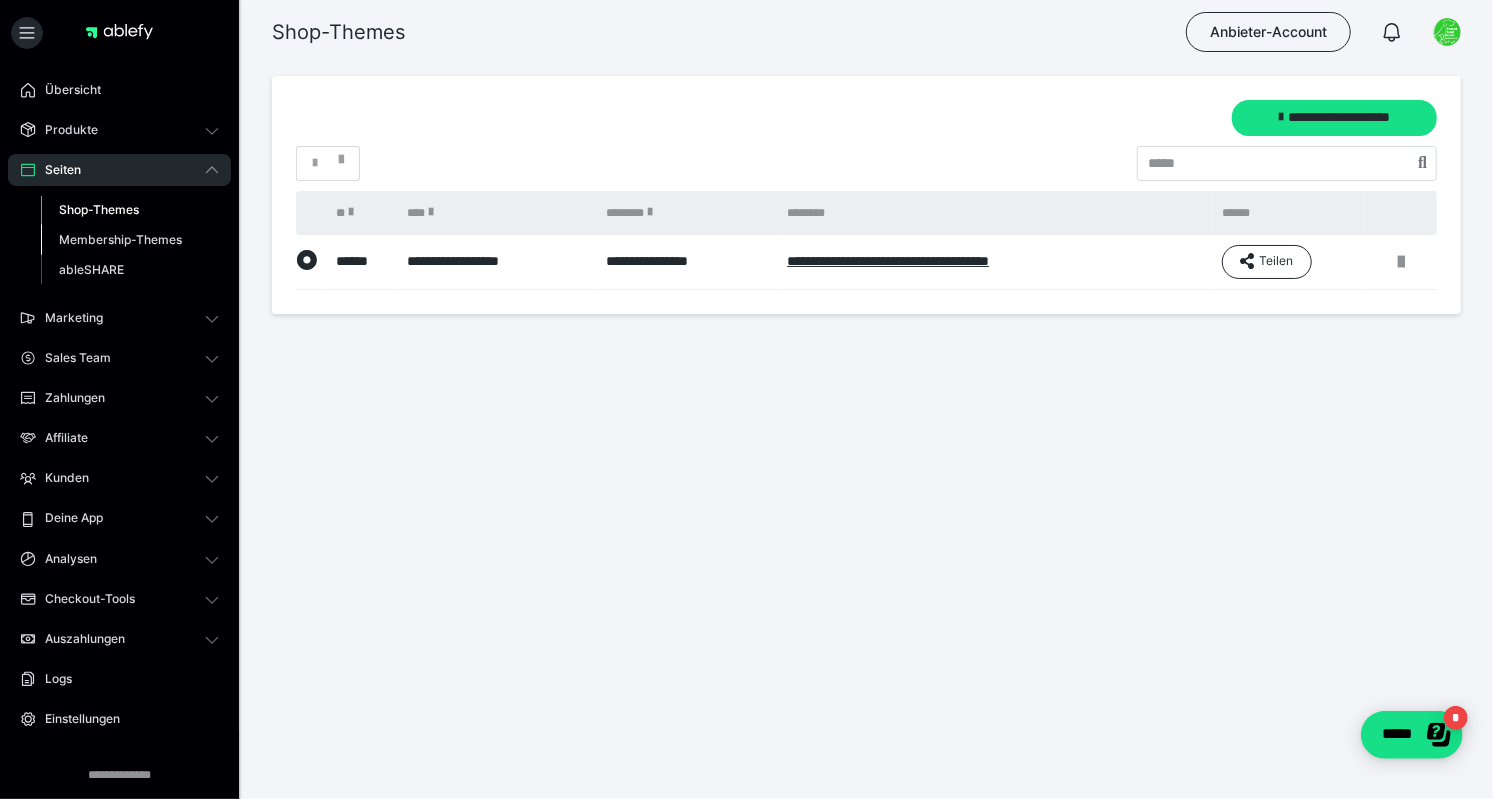 click on "Membership-Themes" at bounding box center (120, 239) 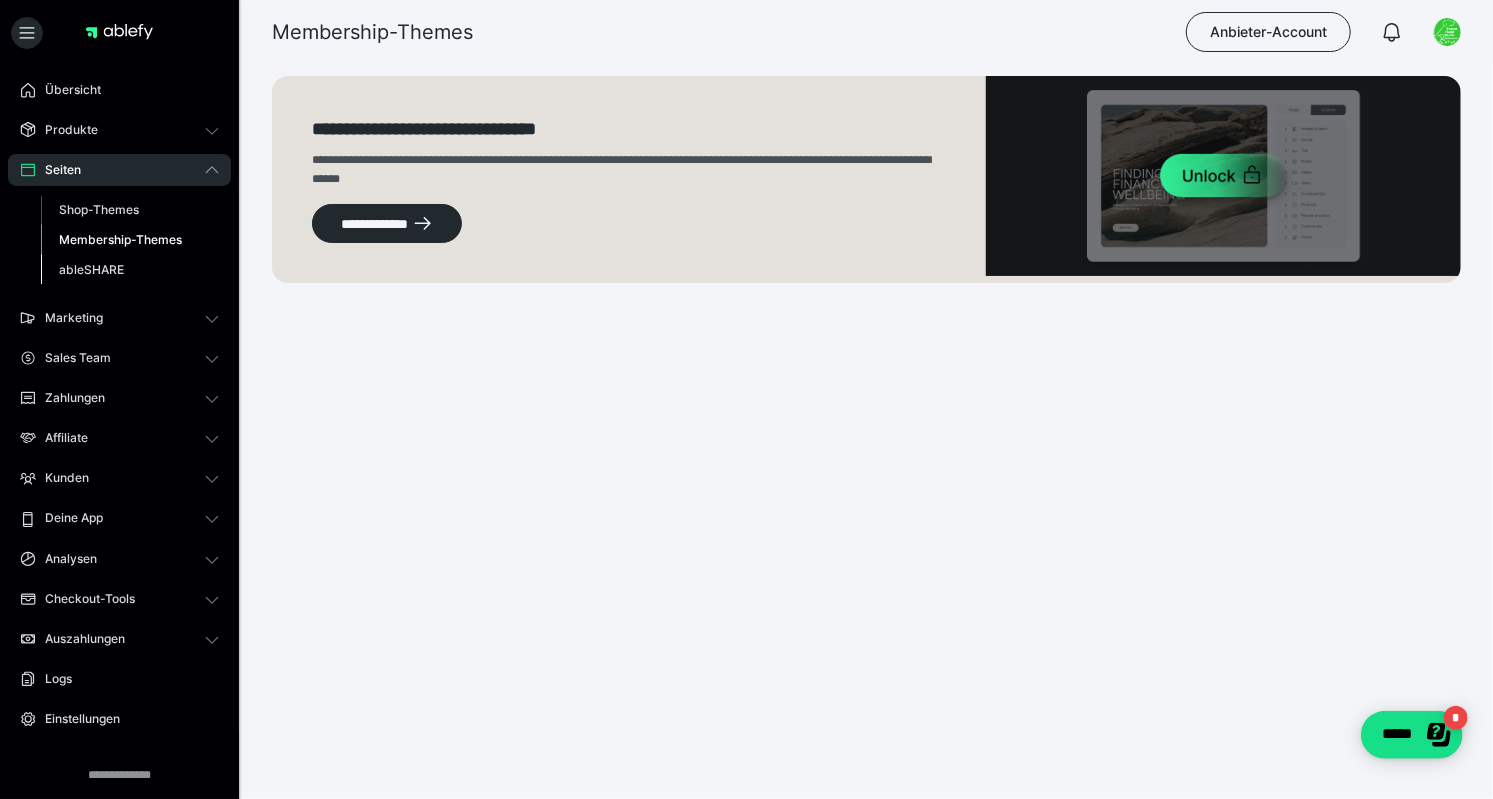 click on "ableSHARE" at bounding box center [91, 269] 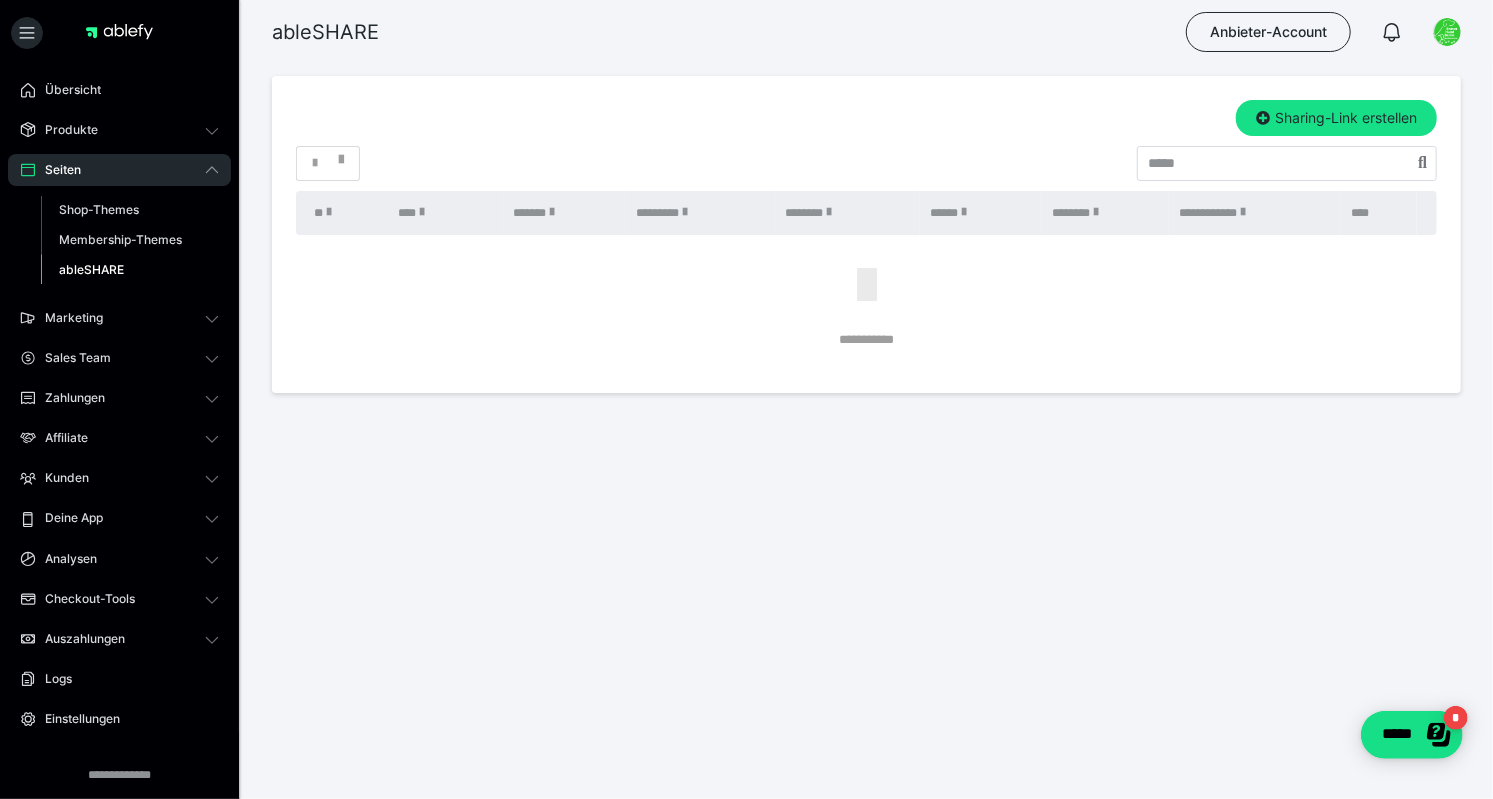 click on "Seiten" at bounding box center [56, 170] 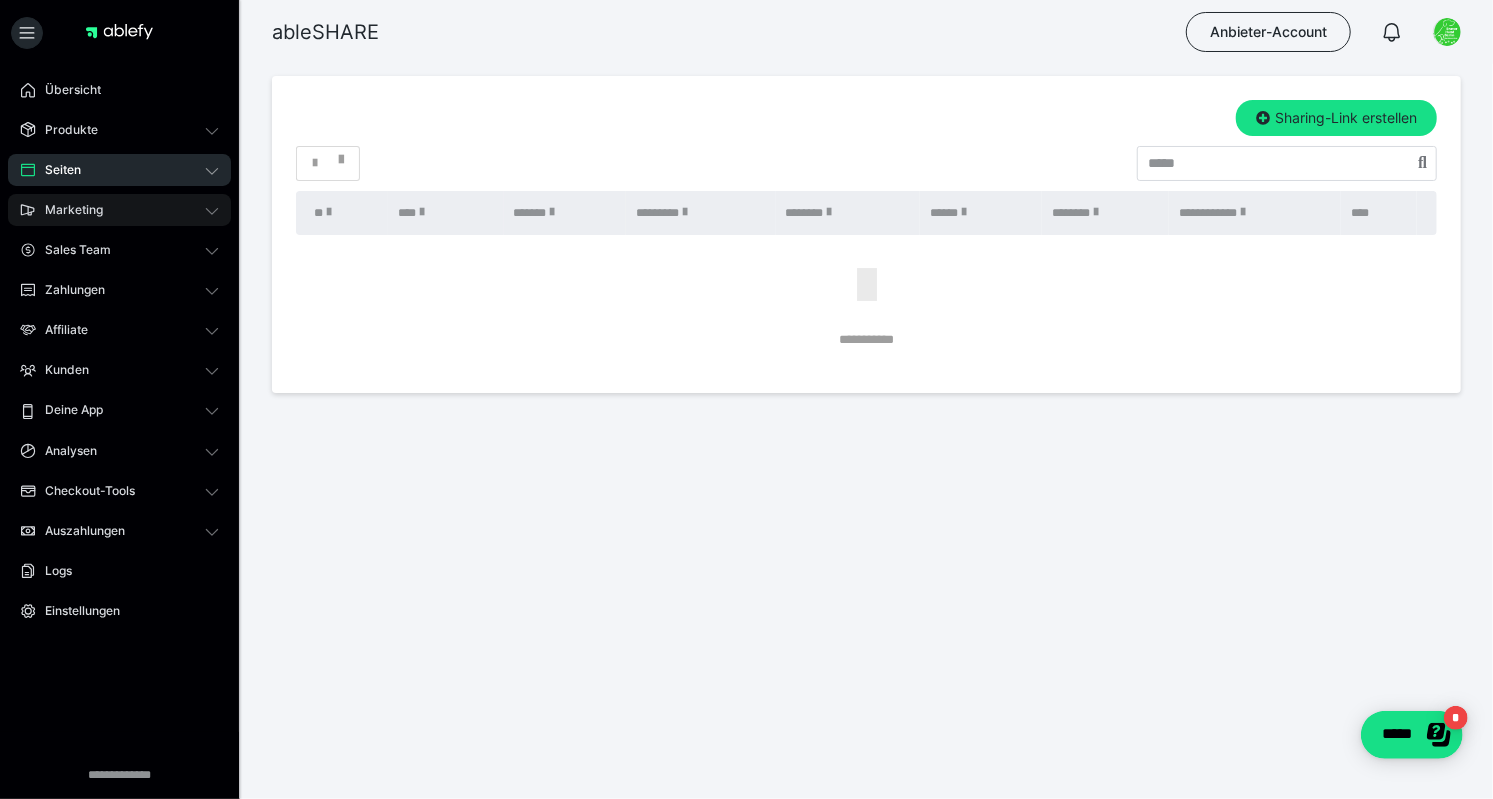click on "Marketing" at bounding box center [67, 210] 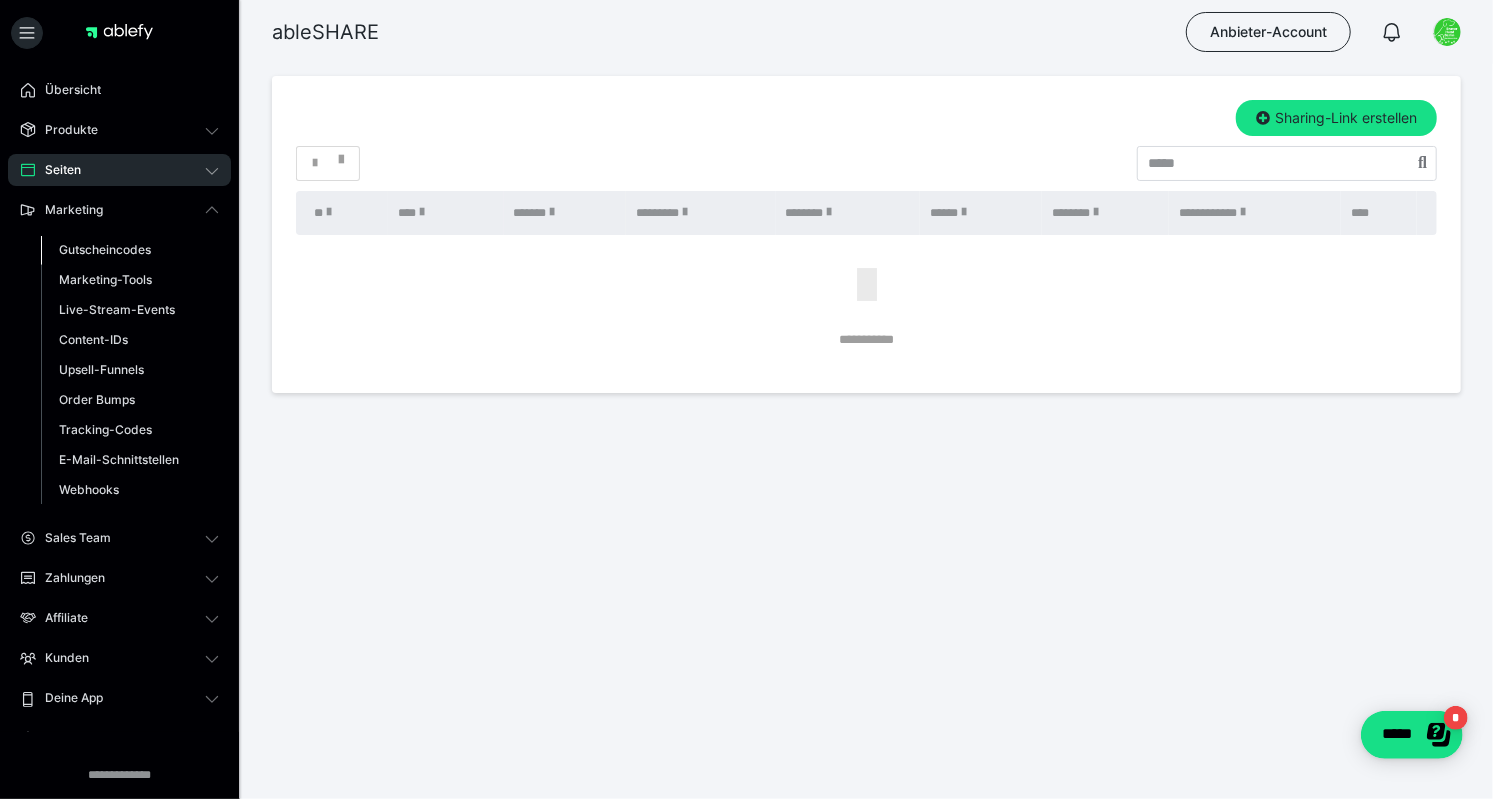 click on "Gutscheincodes" at bounding box center [105, 249] 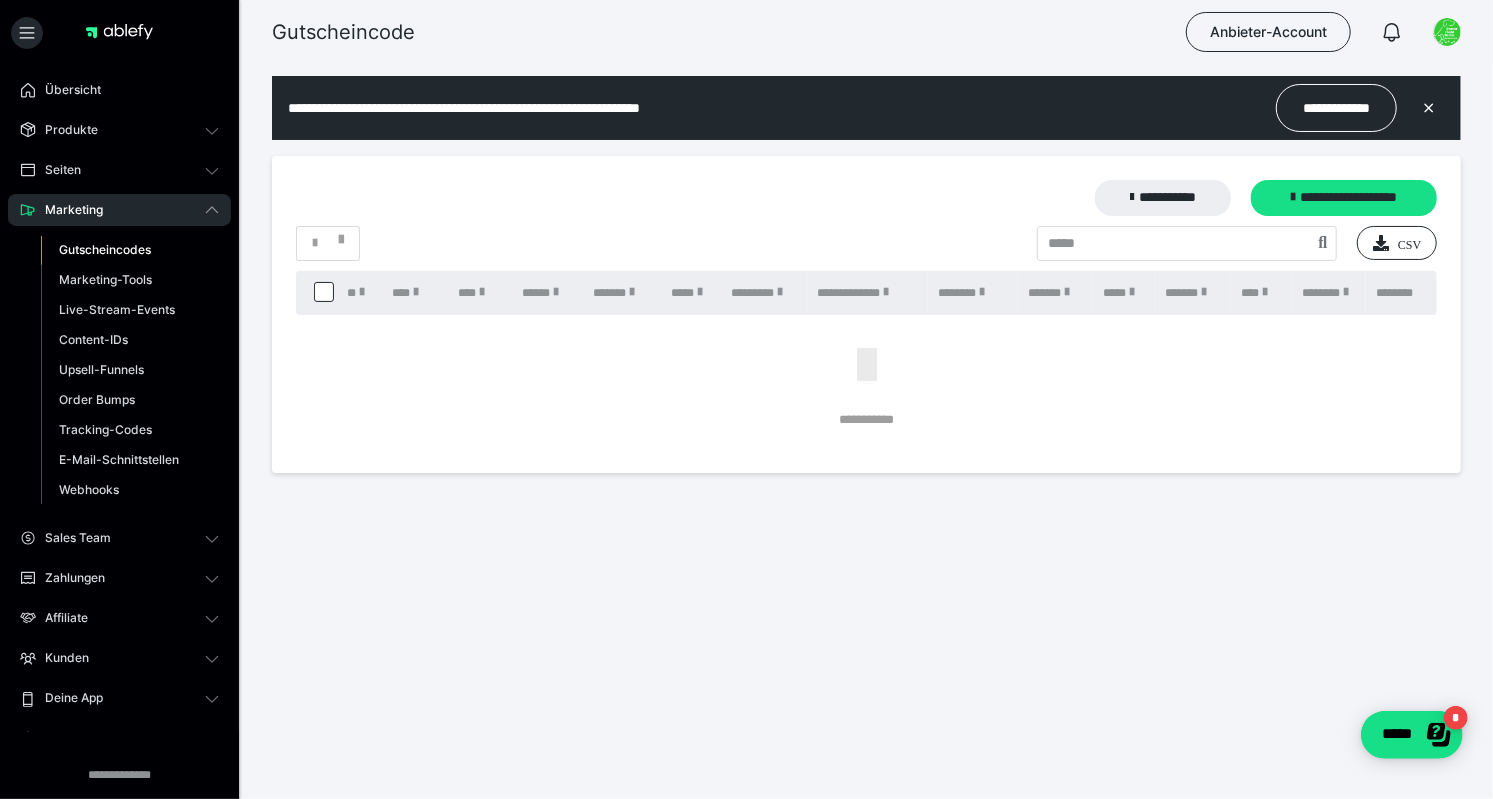 scroll, scrollTop: 0, scrollLeft: 0, axis: both 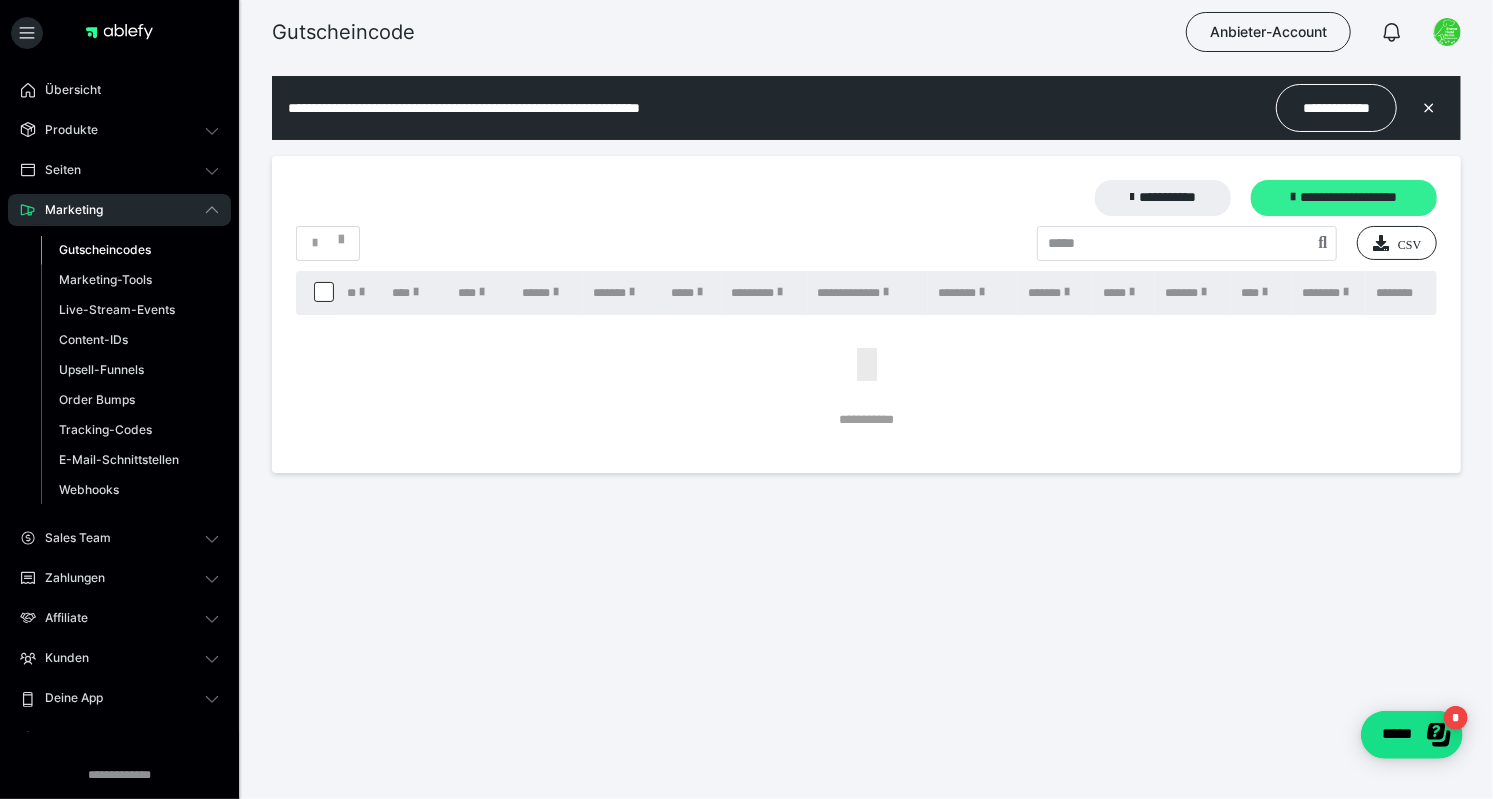 click on "**********" at bounding box center (1344, 198) 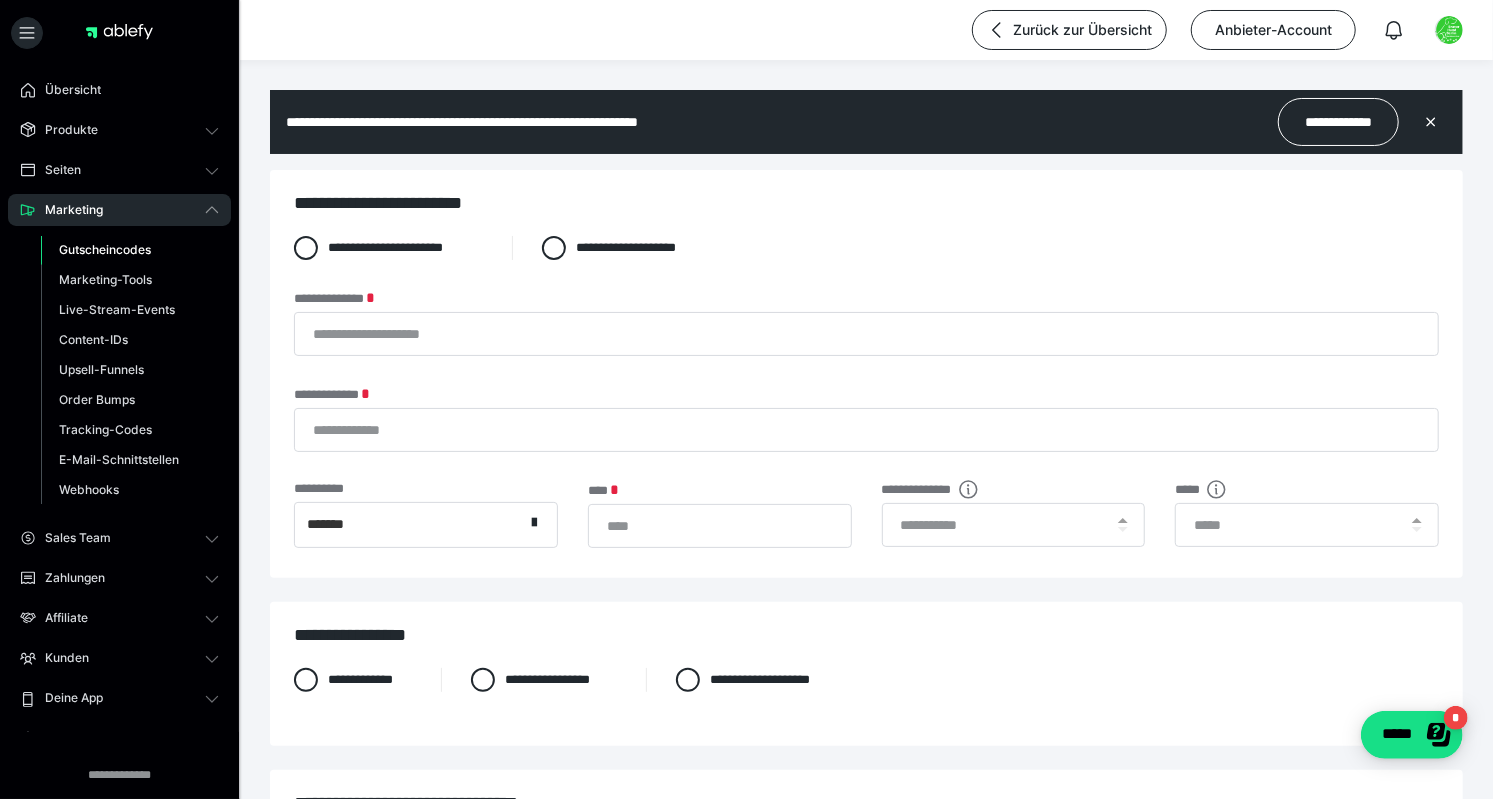 scroll, scrollTop: 0, scrollLeft: 0, axis: both 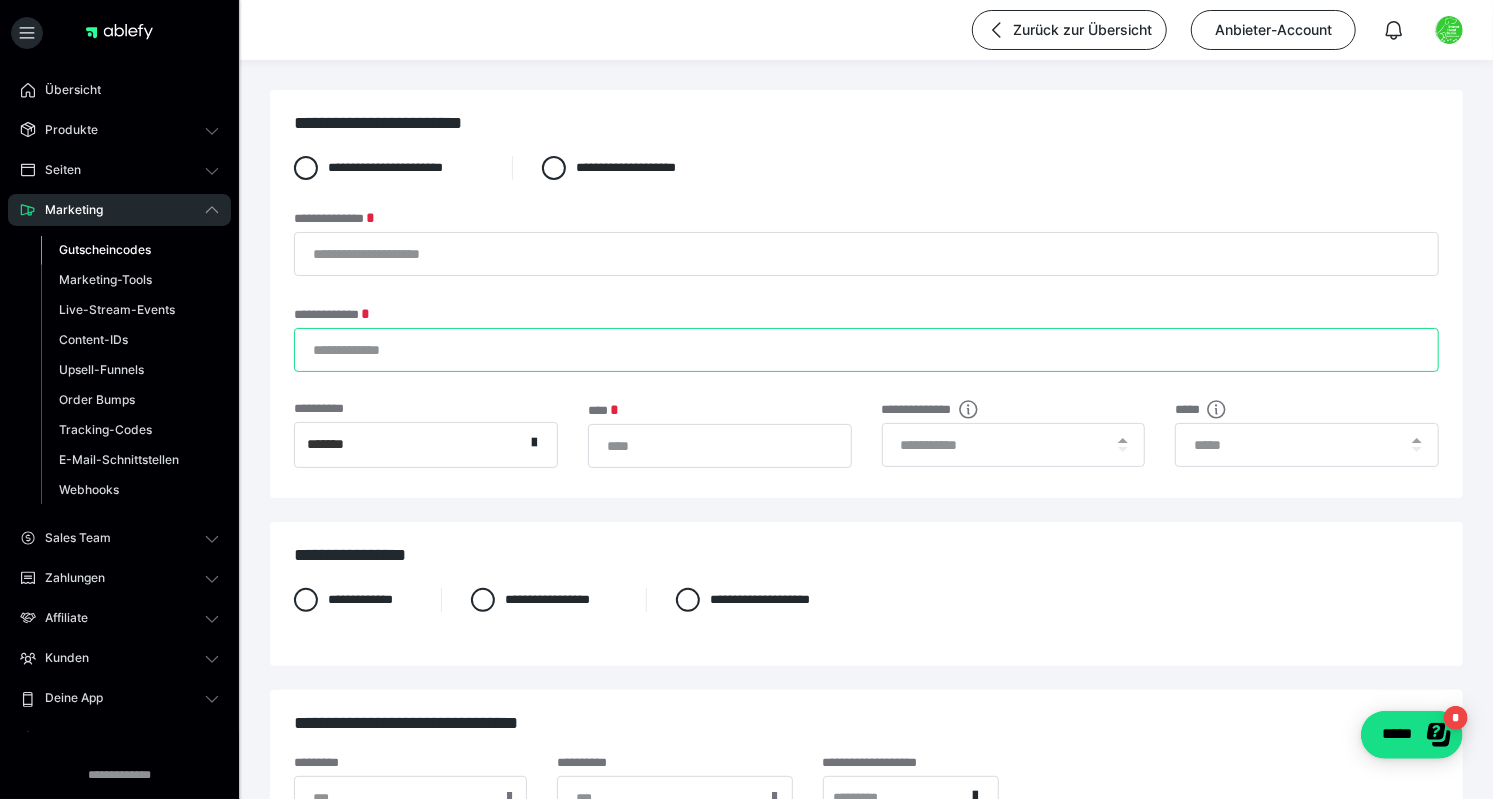click on "**********" at bounding box center [866, 350] 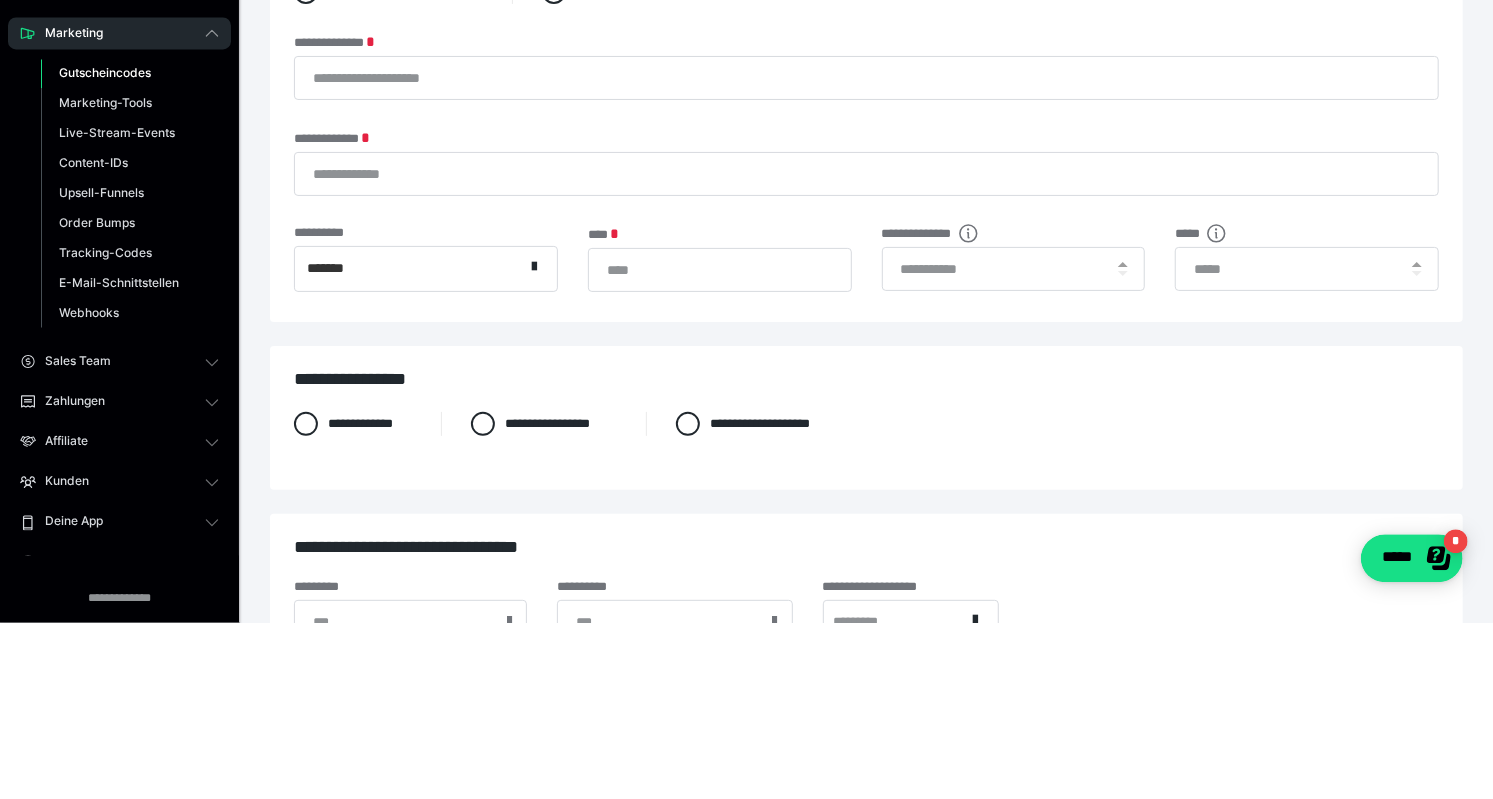 click on "**********" at bounding box center (346, 313) 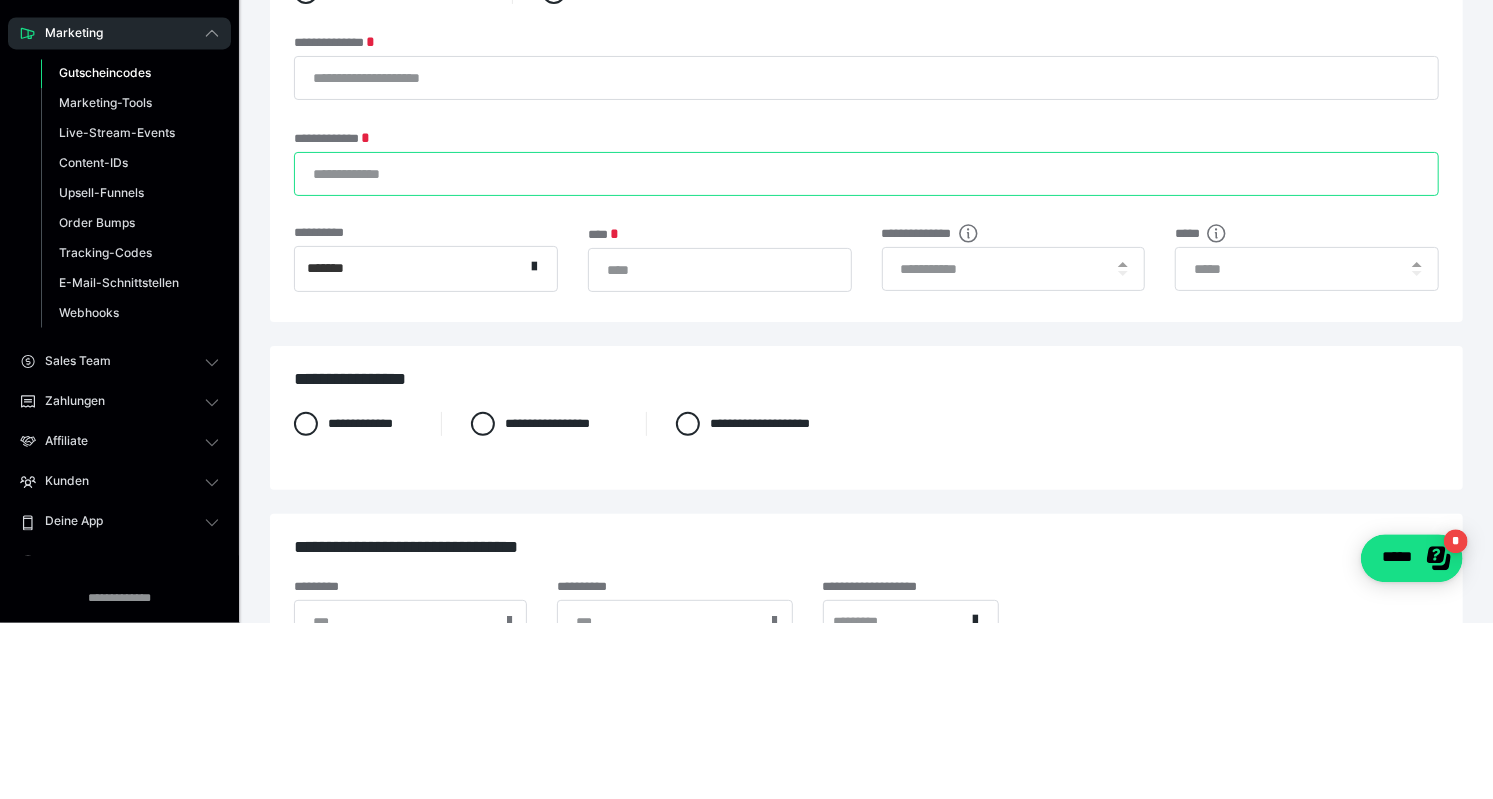 click on "**********" at bounding box center (866, 350) 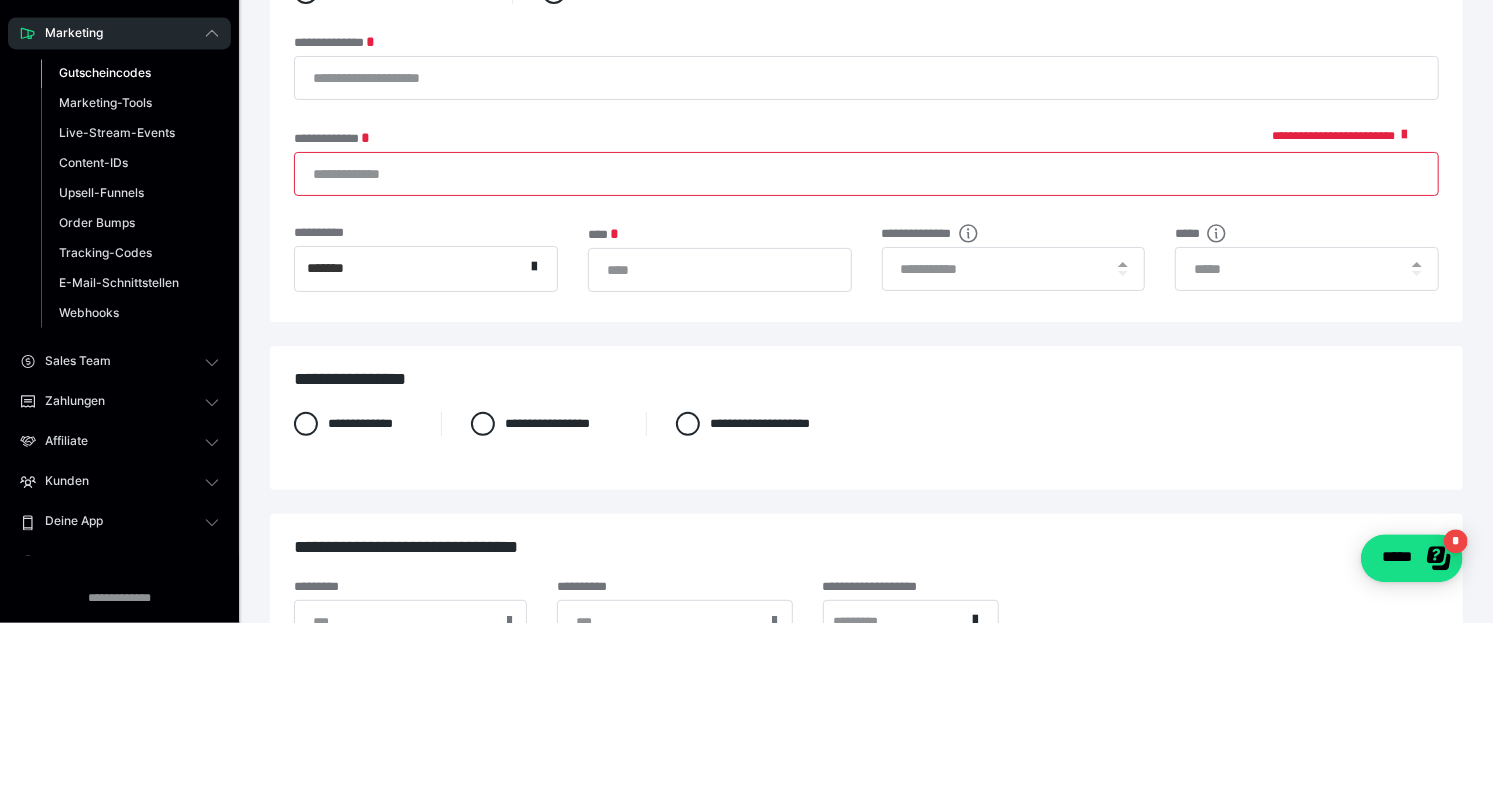 click at bounding box center (1405, 312) 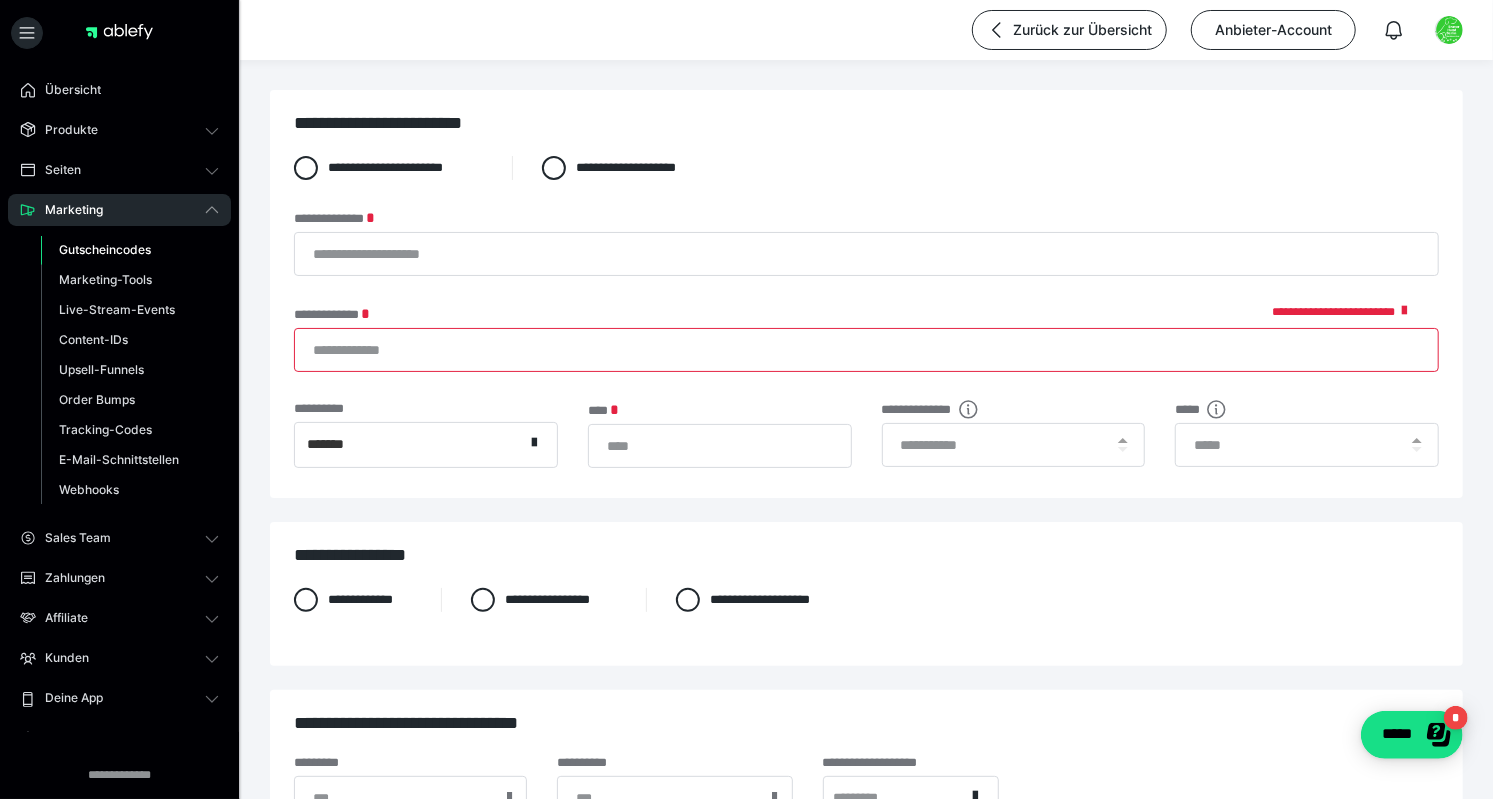 click at bounding box center (1405, 312) 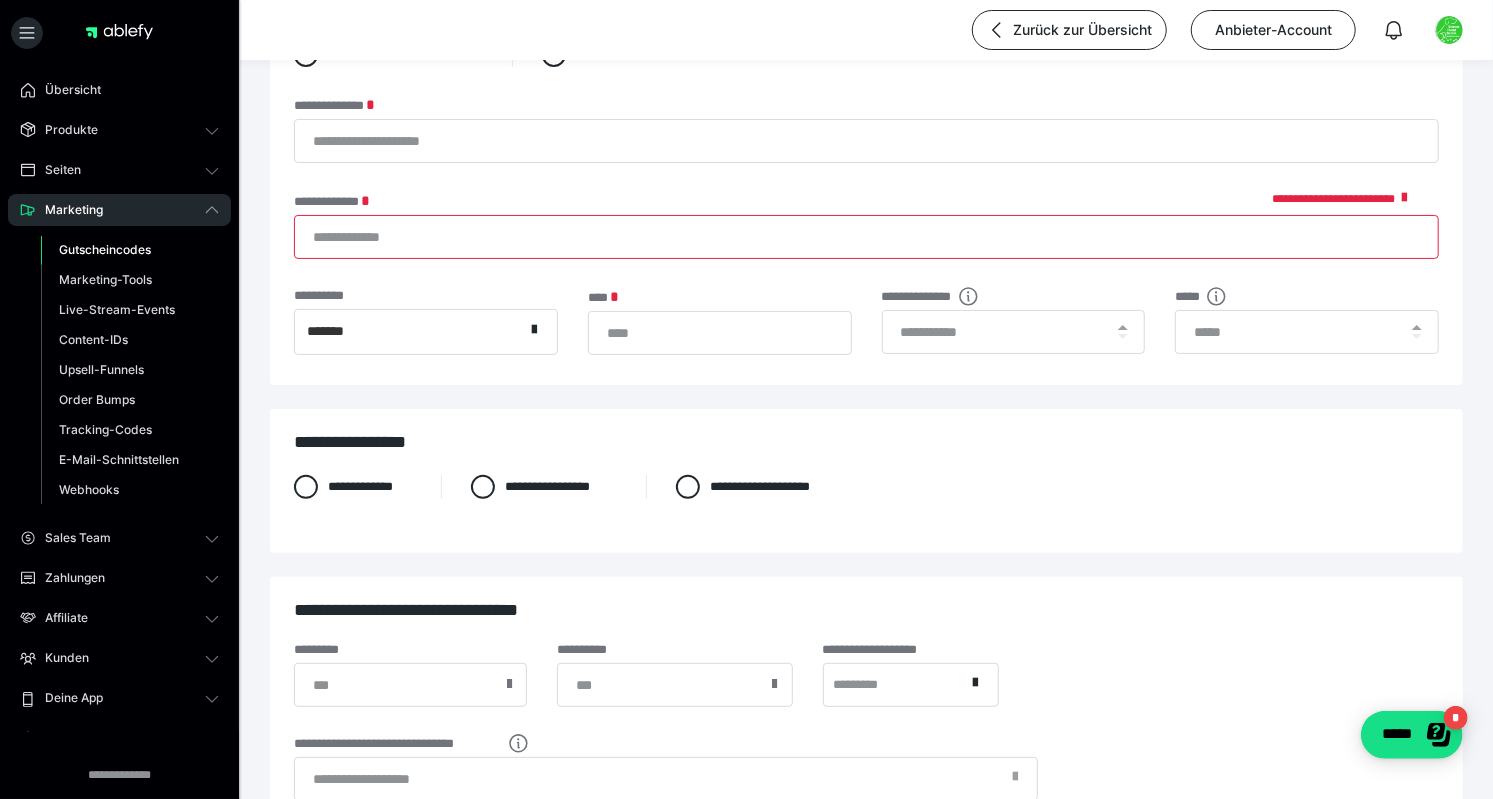 scroll, scrollTop: 101, scrollLeft: 0, axis: vertical 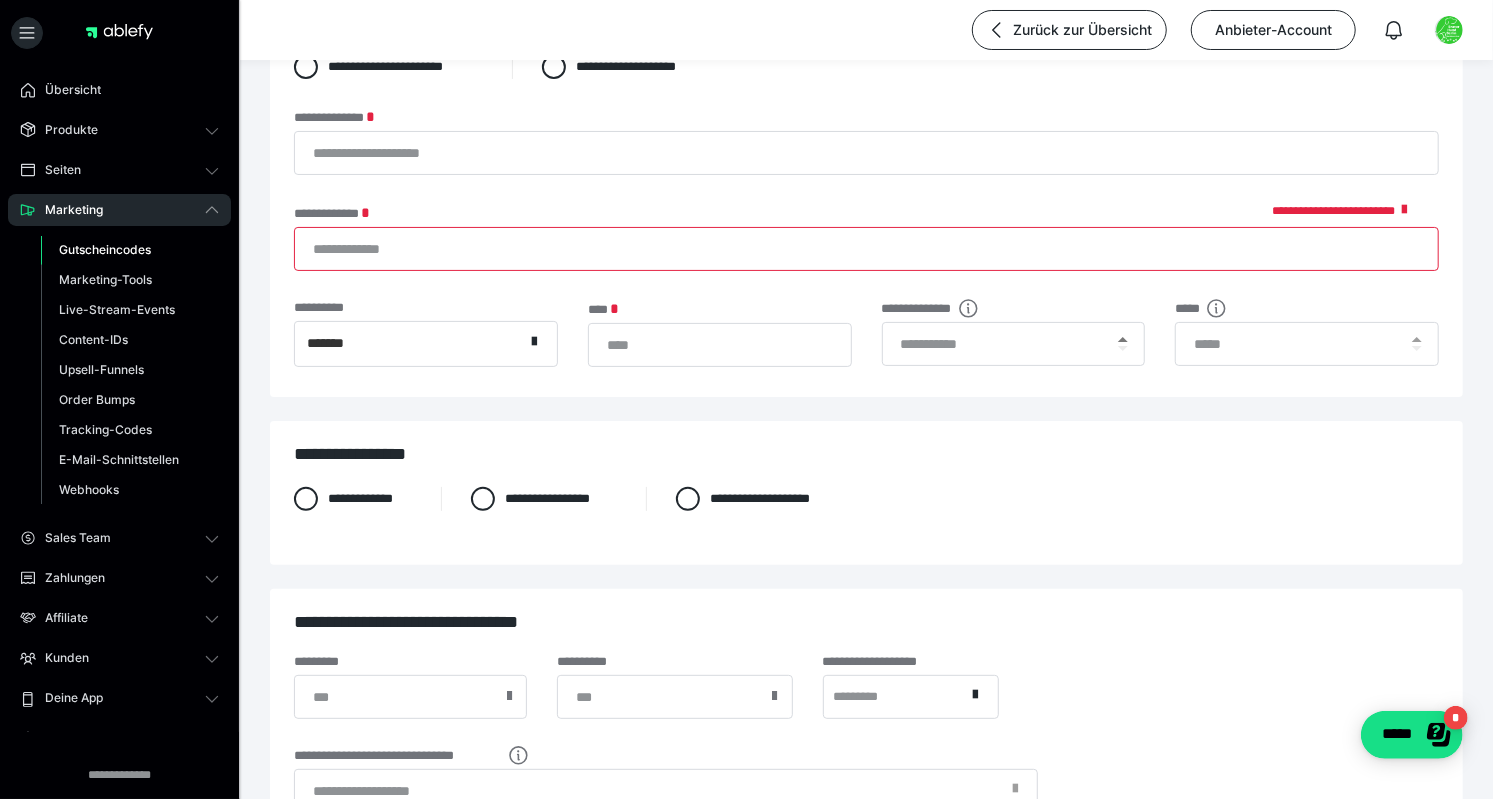 click at bounding box center [1123, 339] 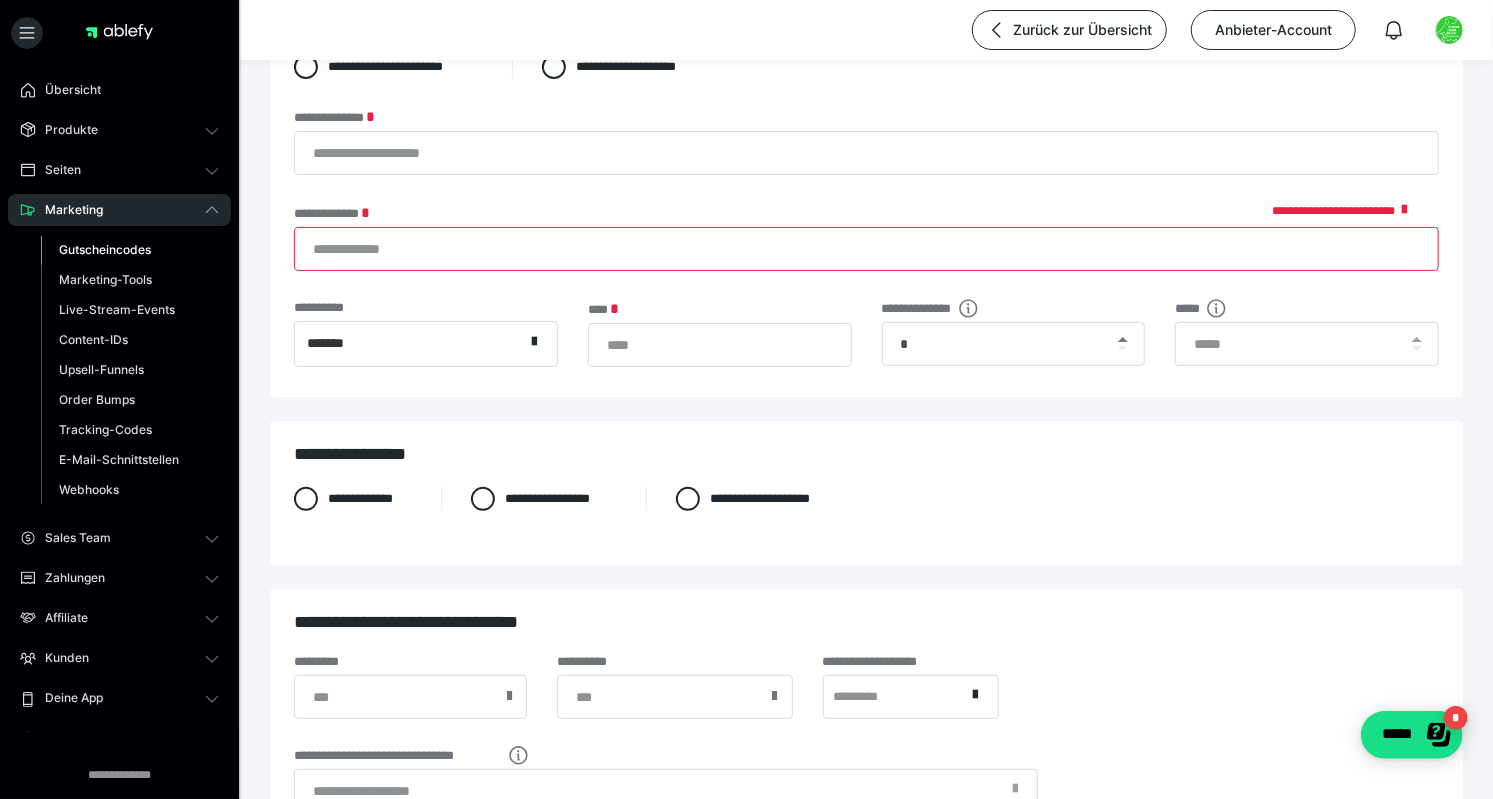 click at bounding box center (1123, 339) 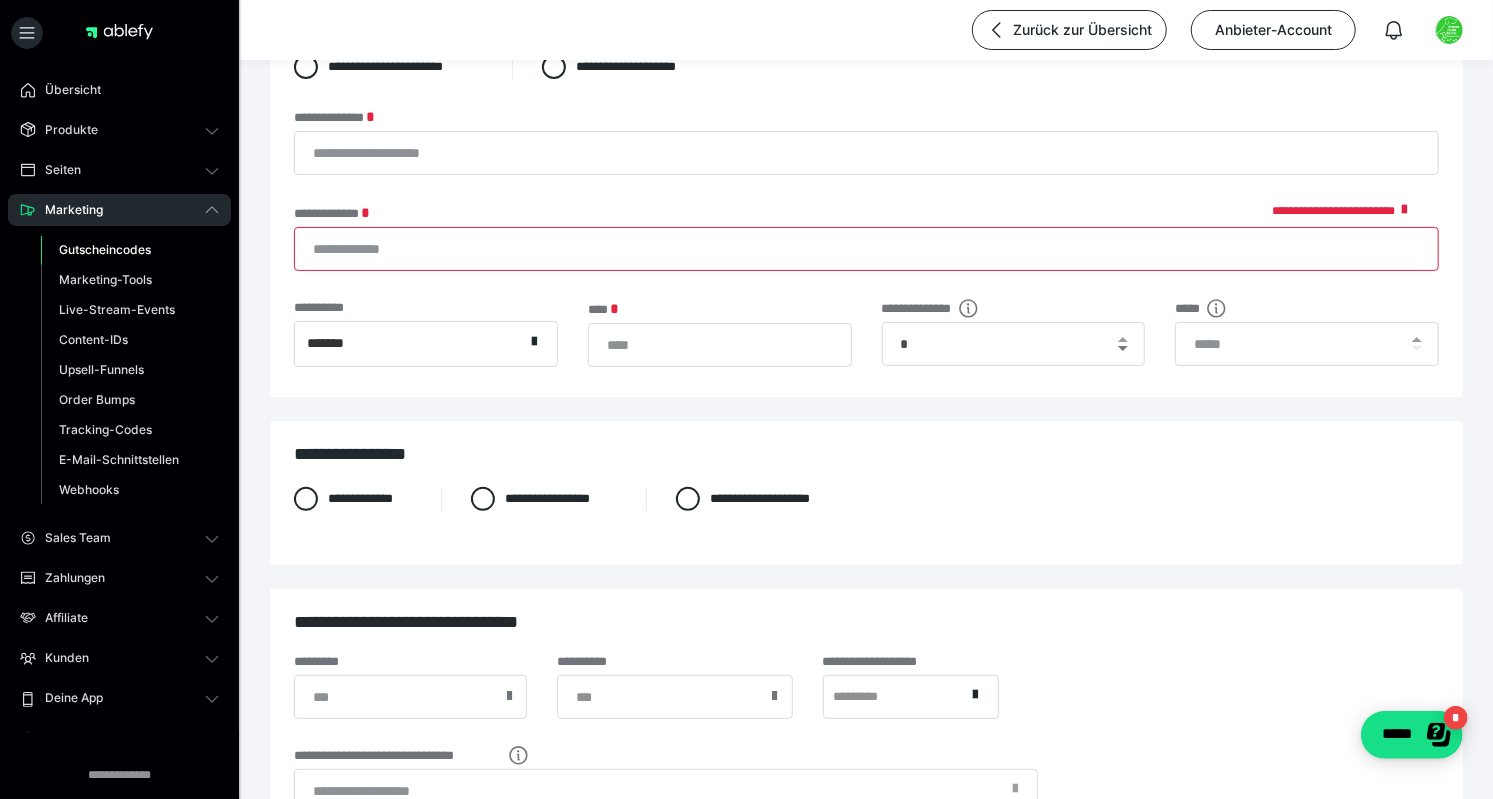 click at bounding box center (1123, 348) 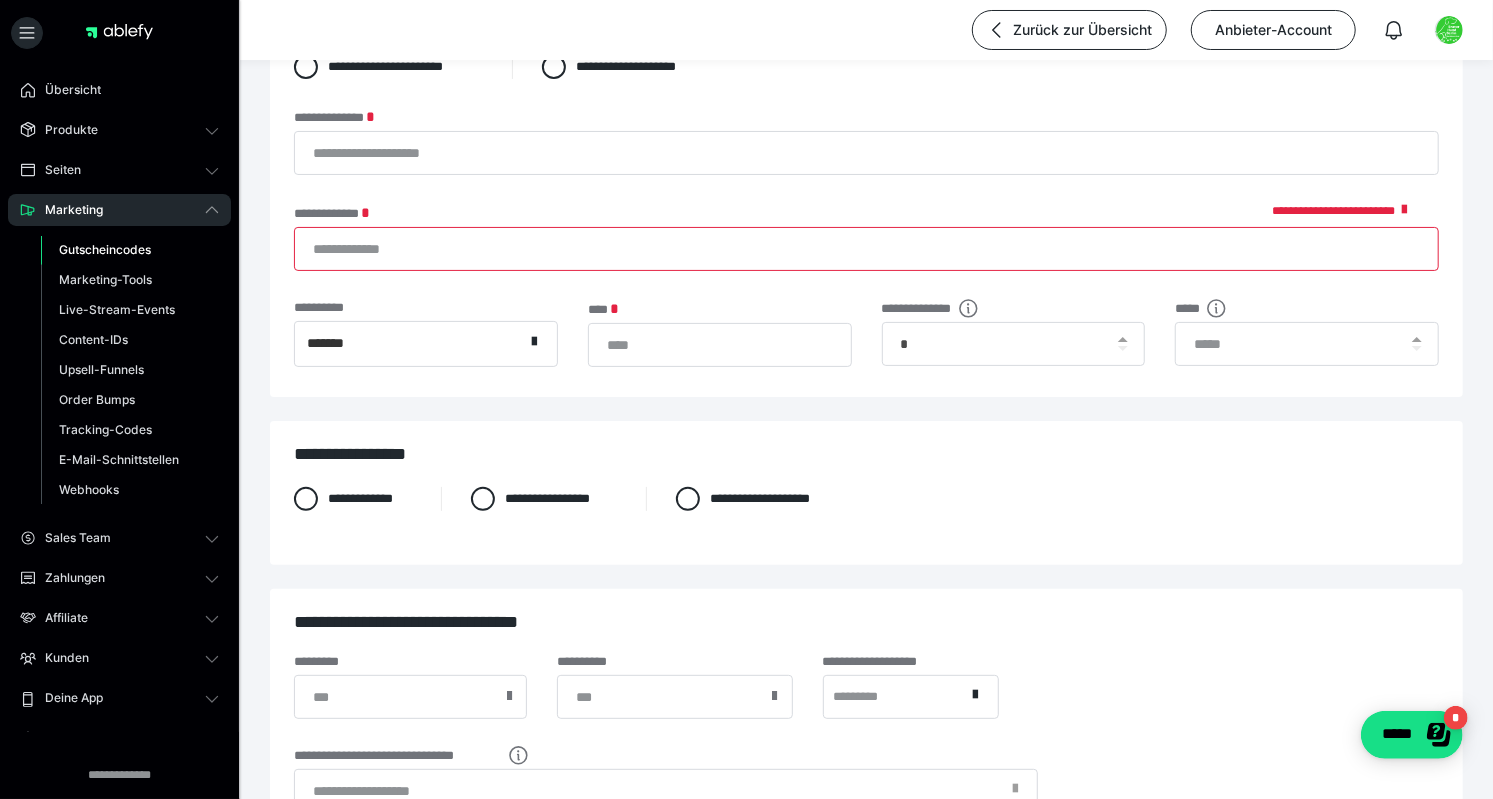 click 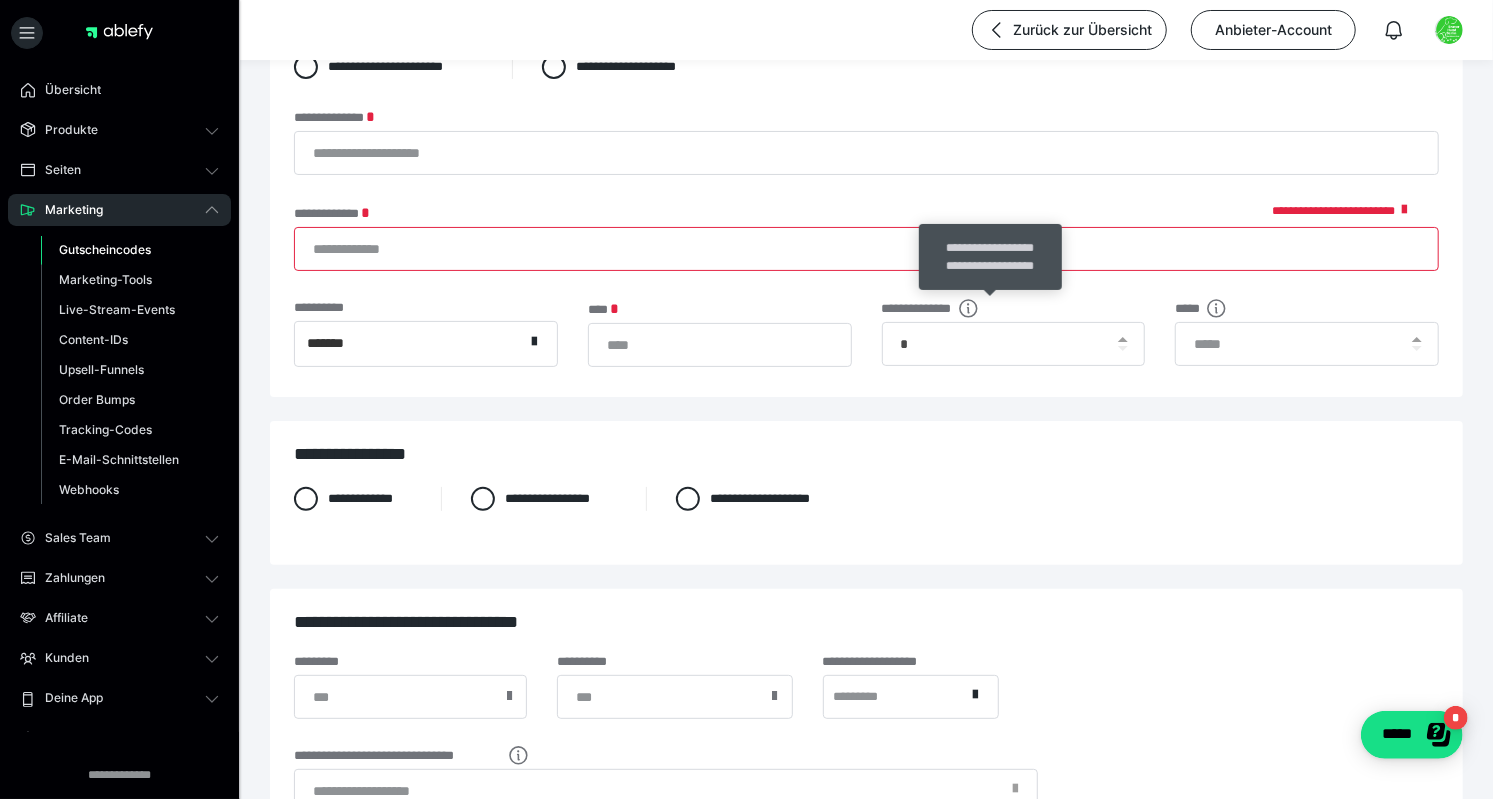 click 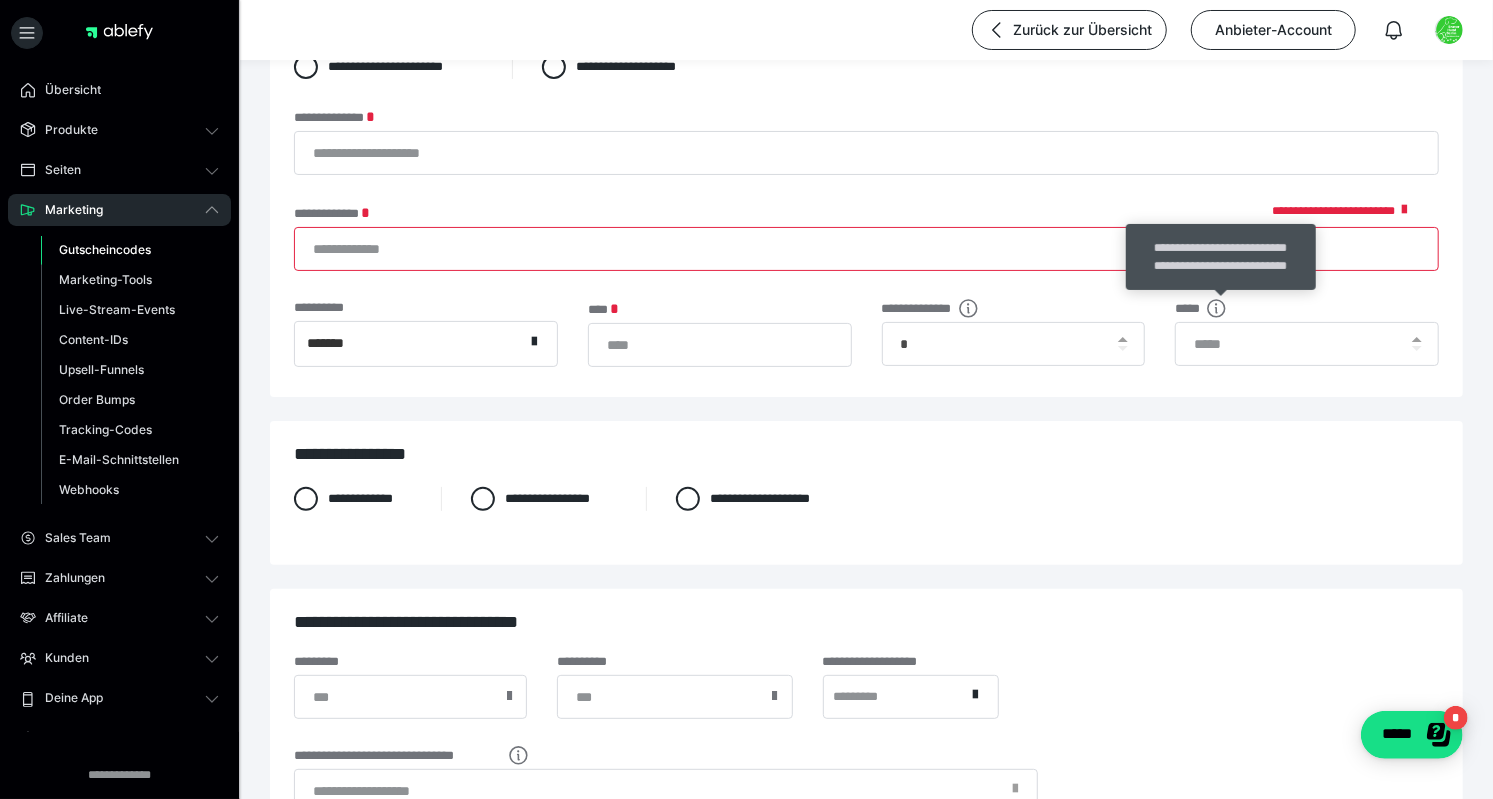 click on "****" at bounding box center [608, 308] 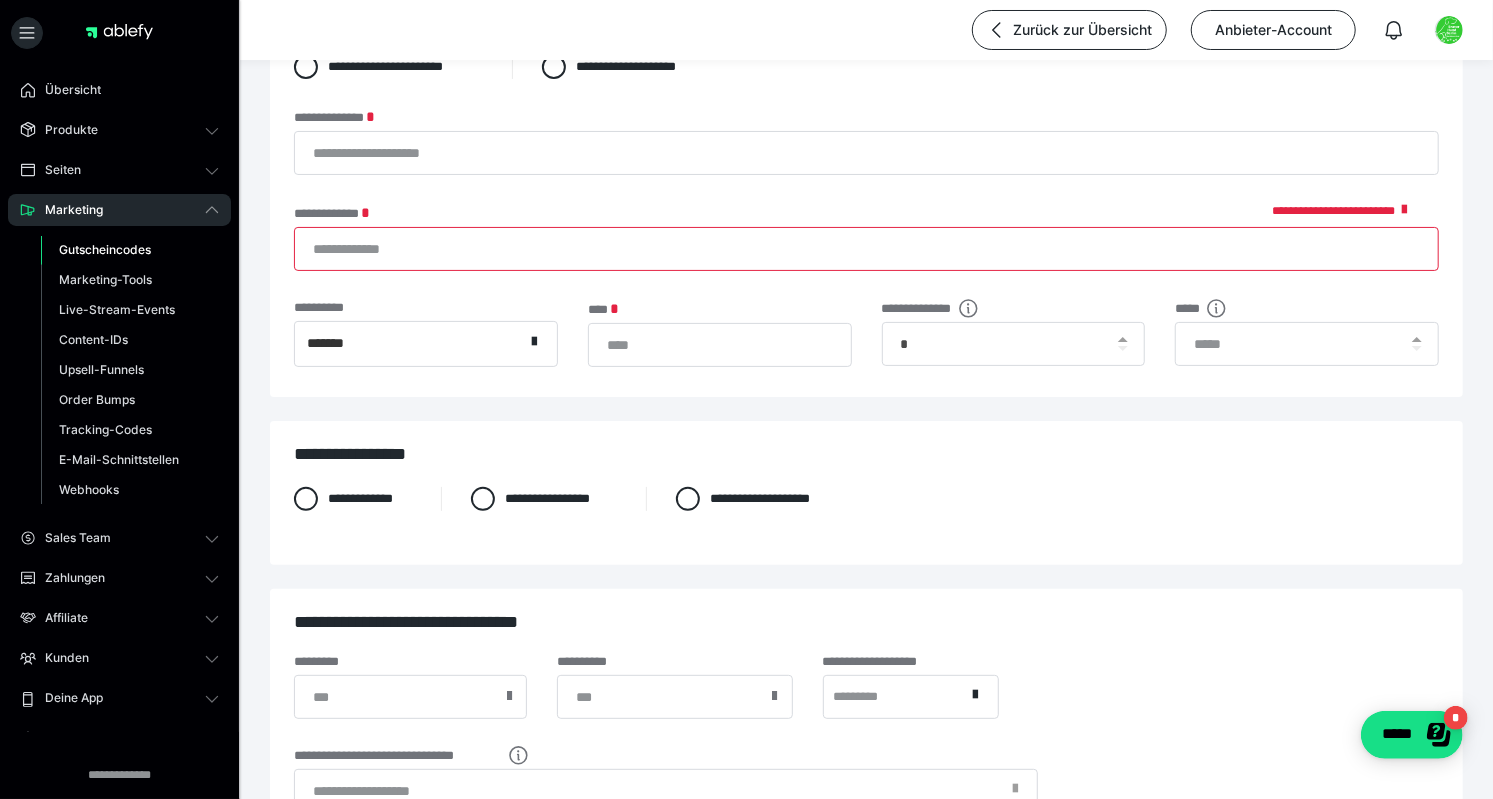 click on "**********" at bounding box center (328, 307) 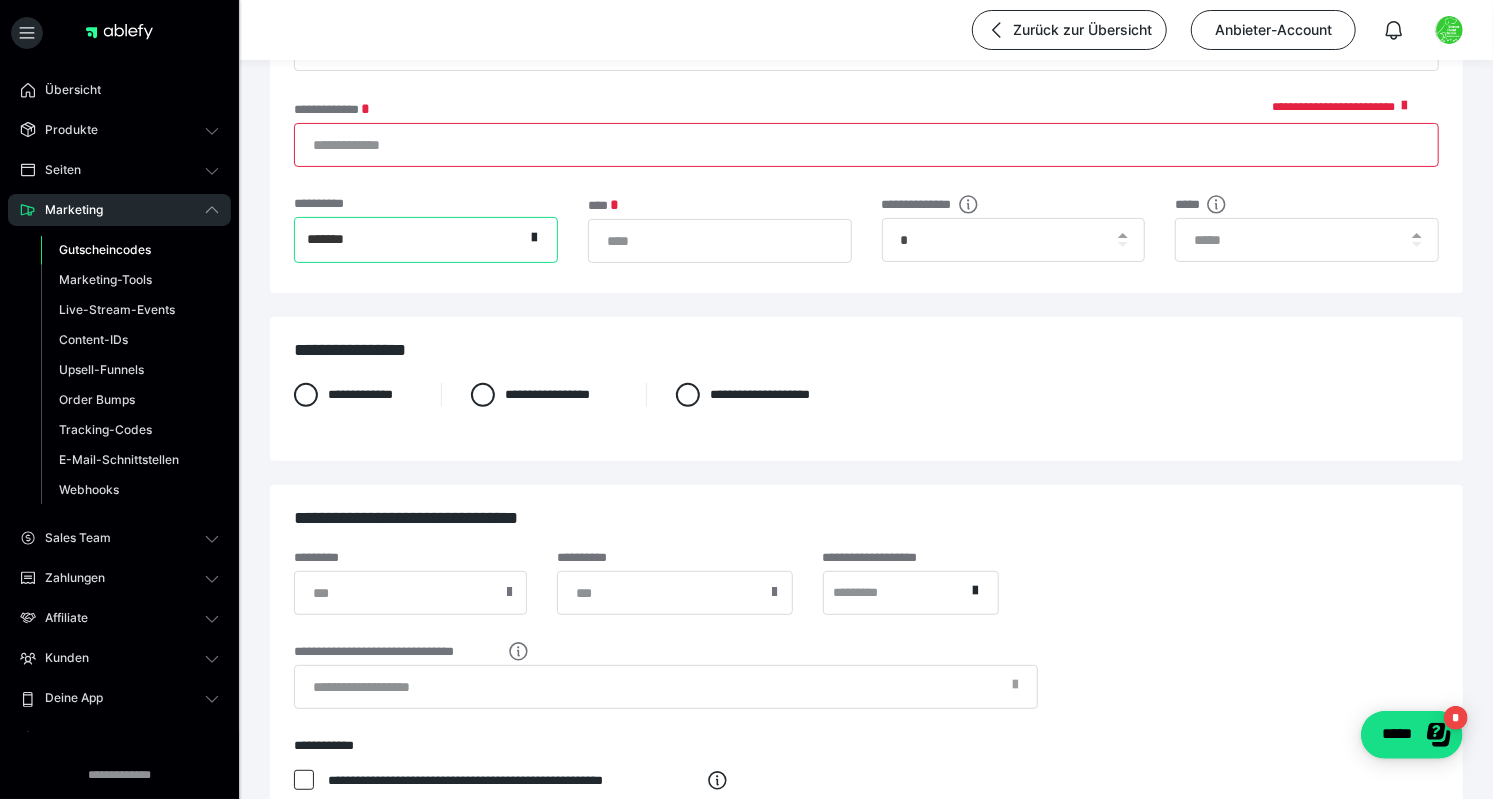 scroll, scrollTop: 210, scrollLeft: 0, axis: vertical 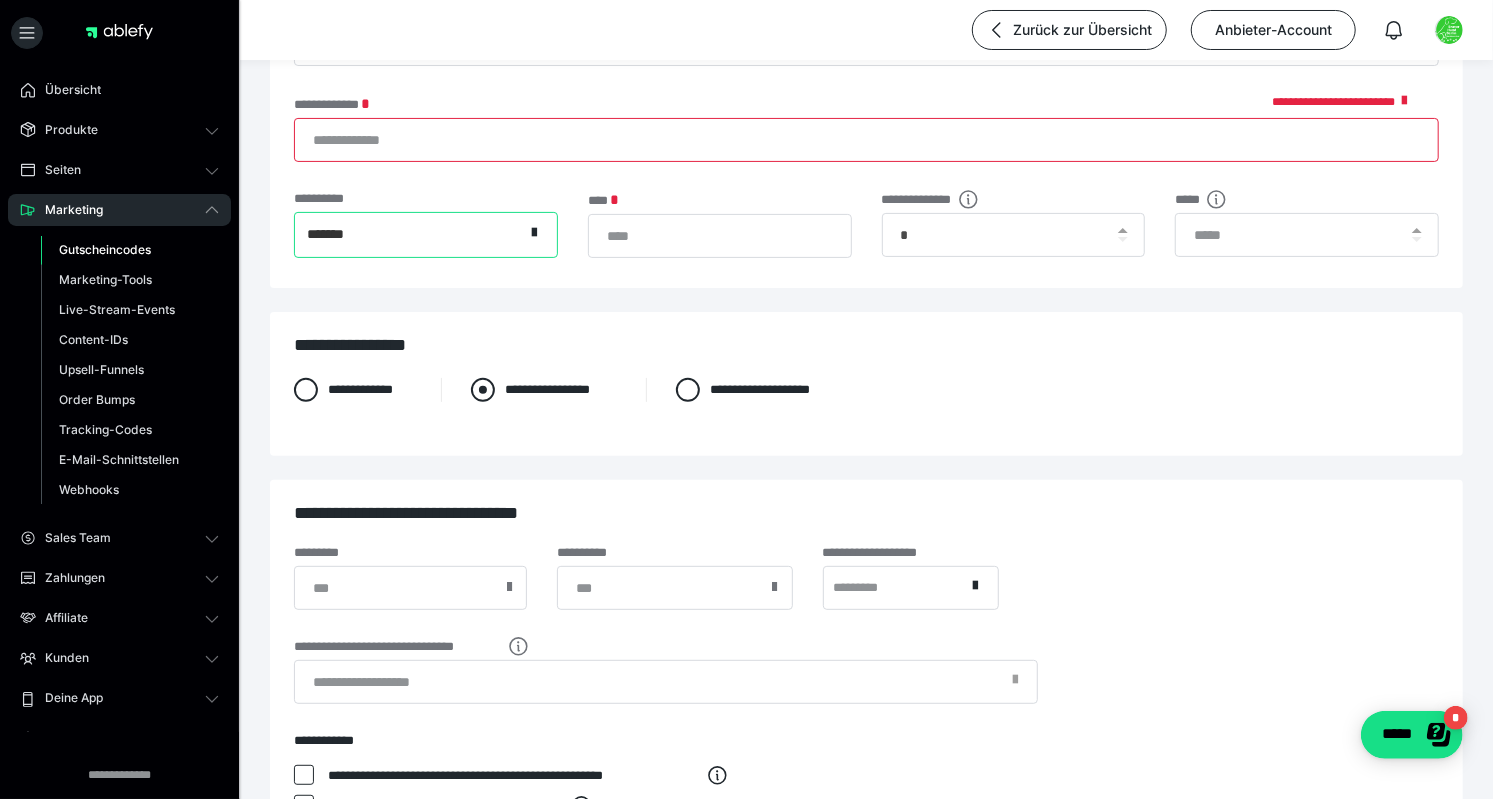click at bounding box center (483, 390) 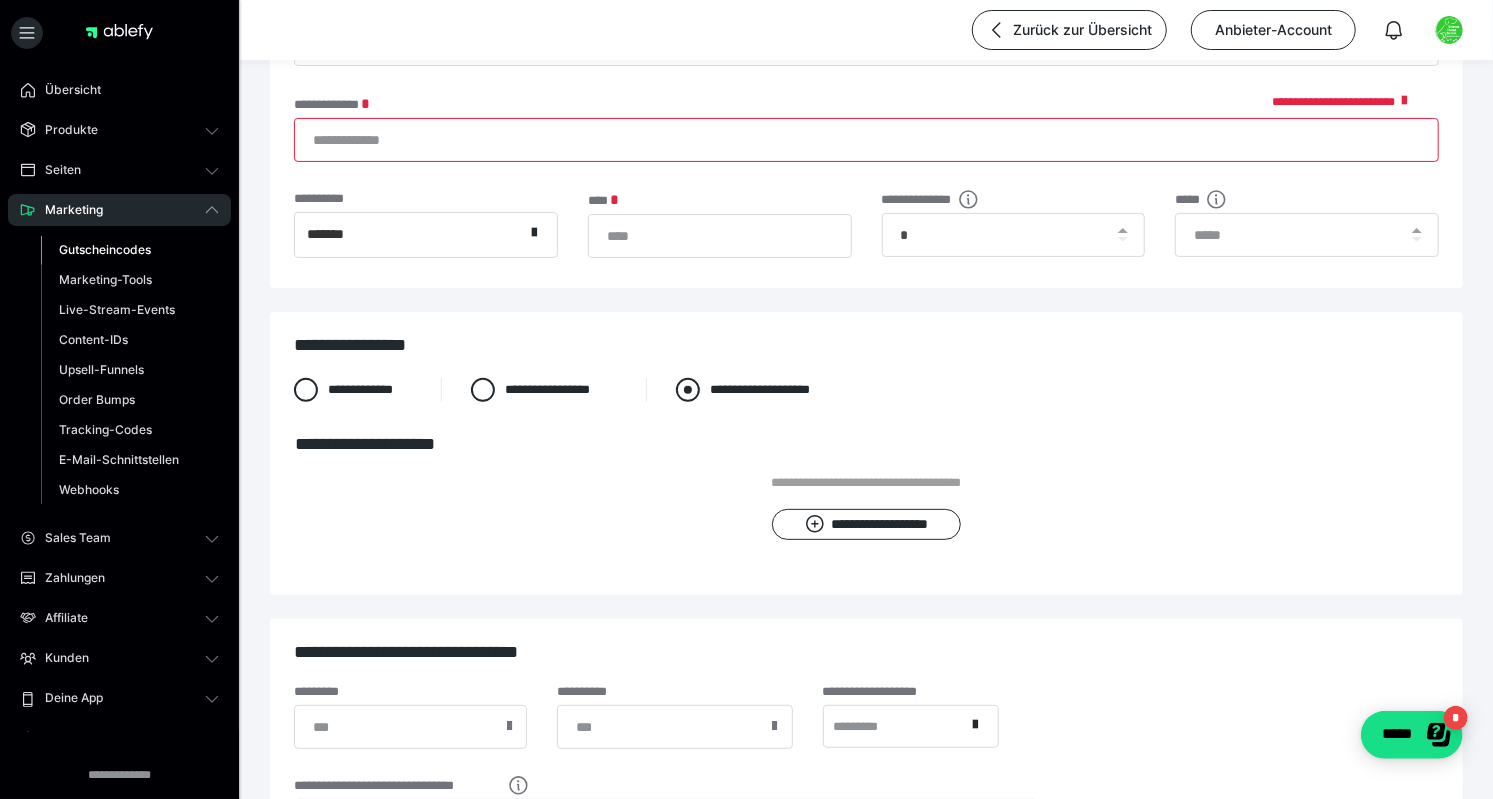 click at bounding box center (688, 390) 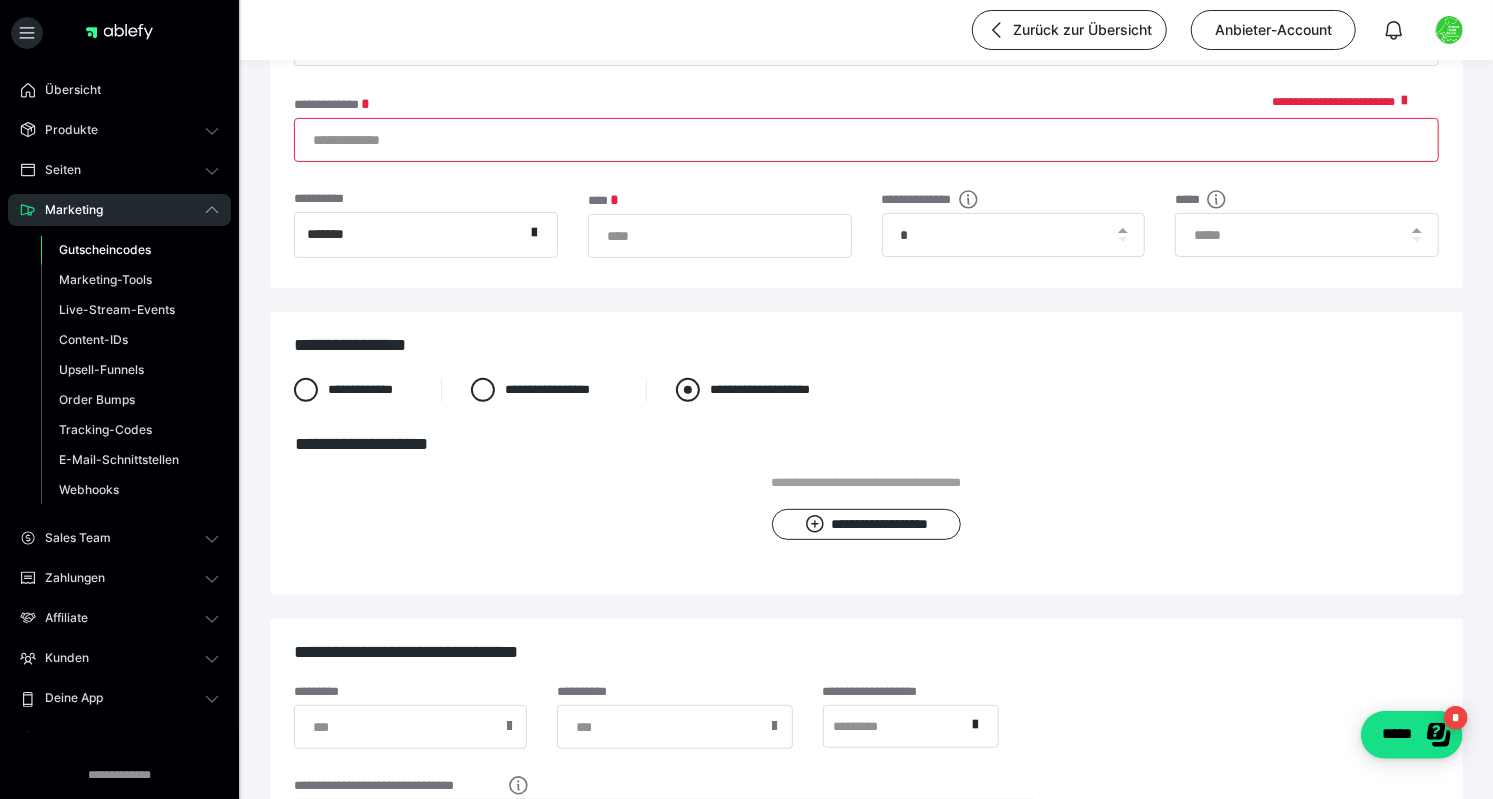 scroll, scrollTop: 201, scrollLeft: 0, axis: vertical 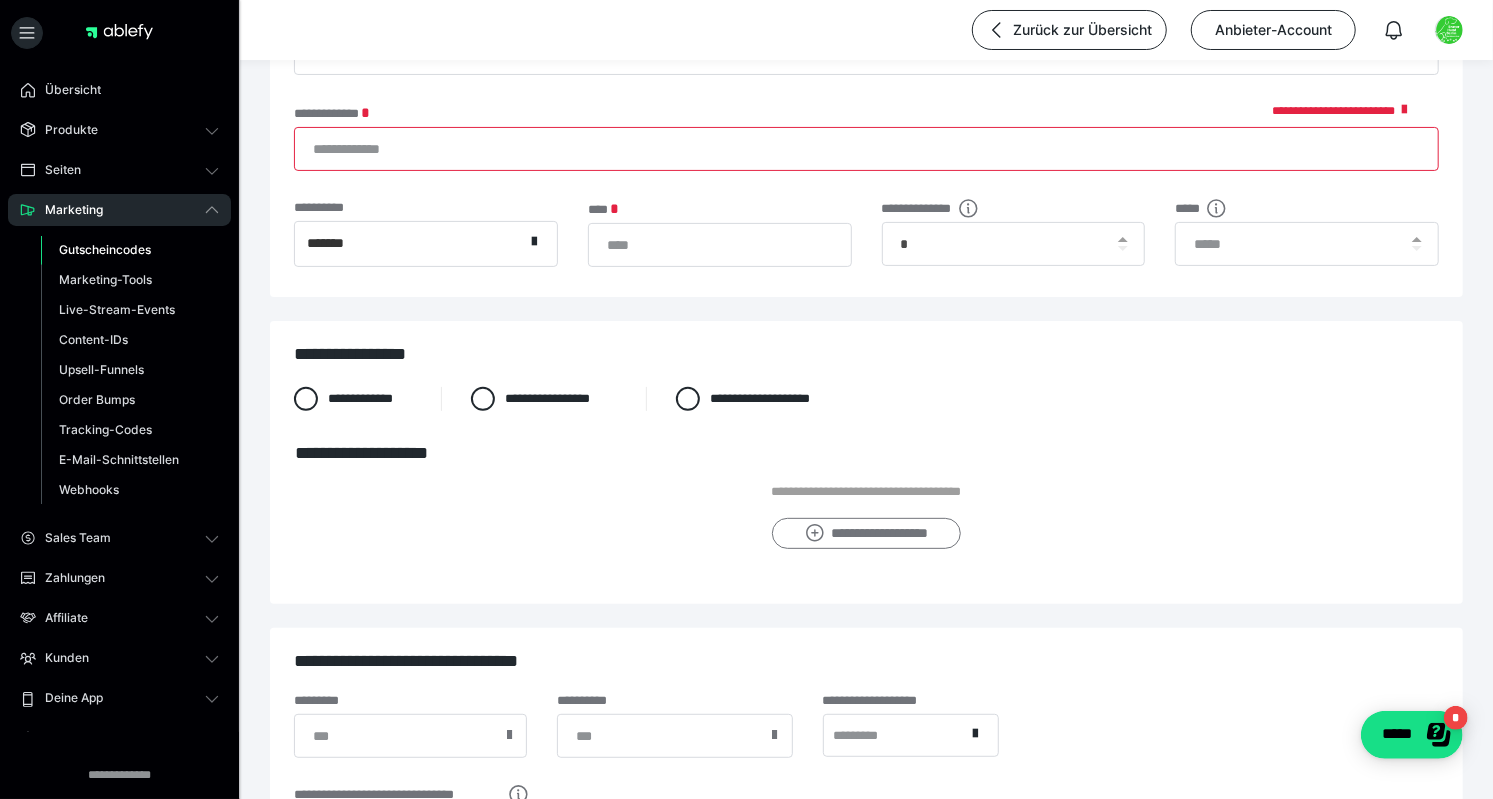 click on "**********" at bounding box center [866, 533] 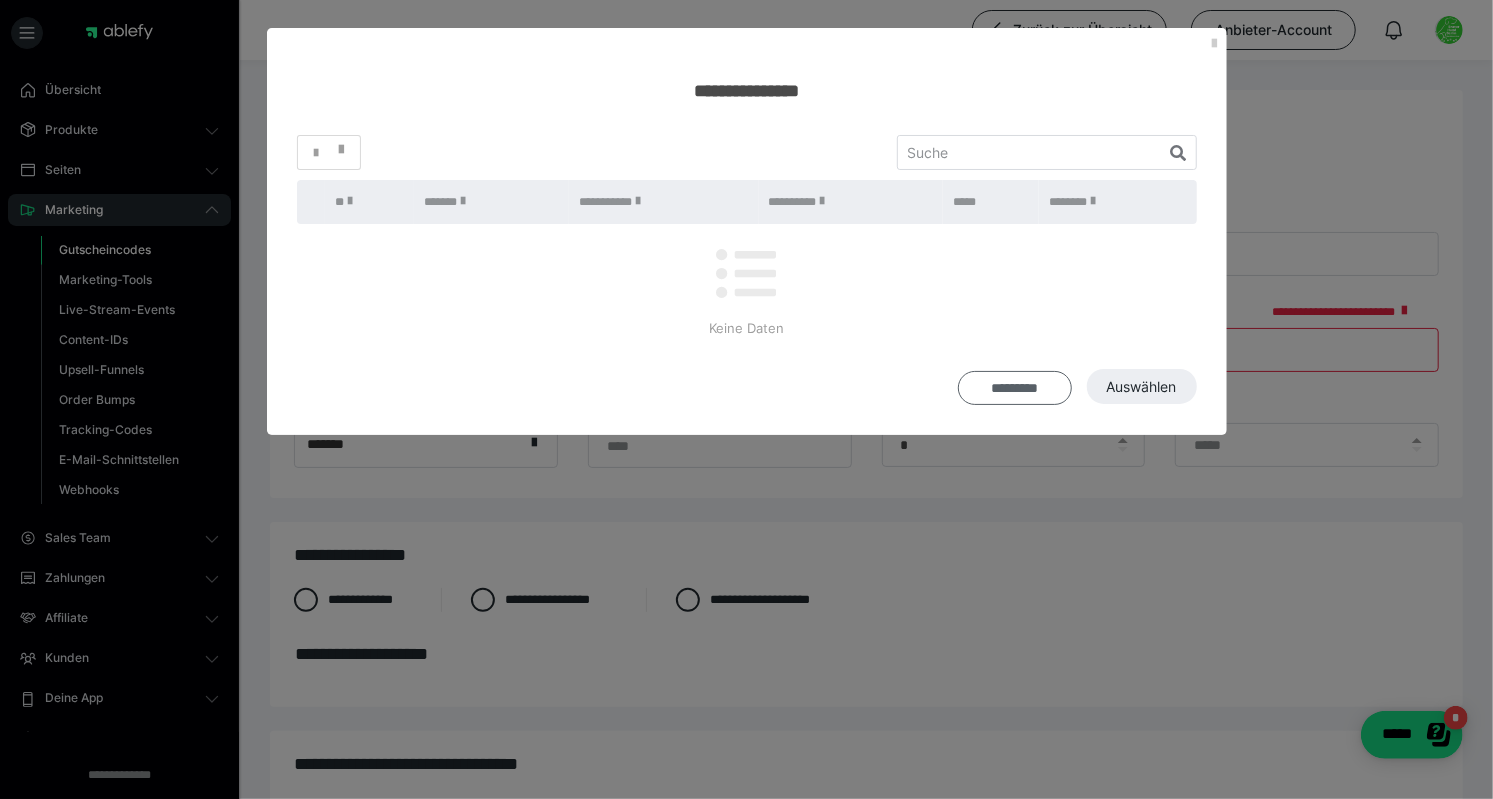 click on "*********" at bounding box center [1014, 388] 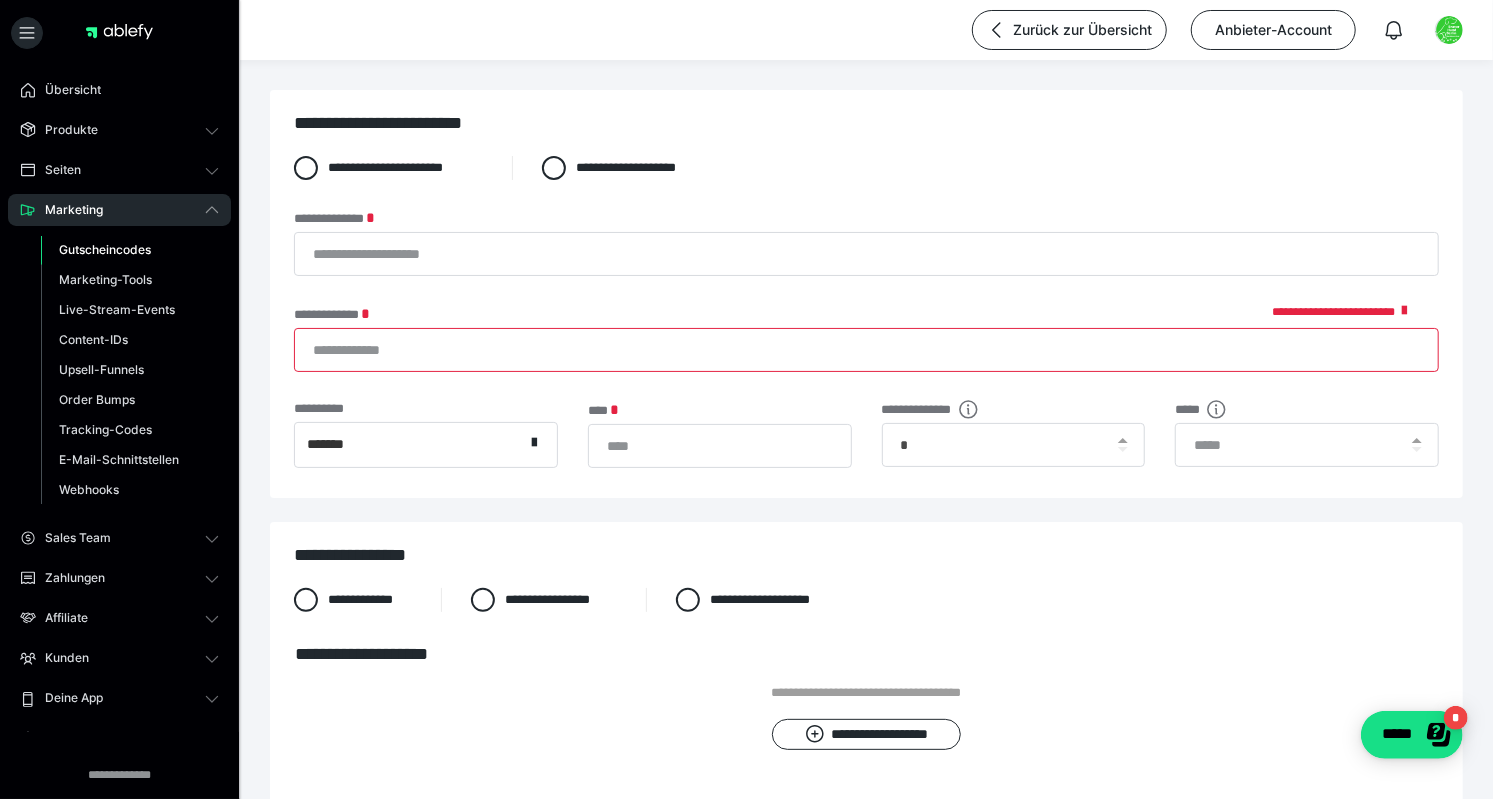 click on "Content-IDs" at bounding box center [119, 340] 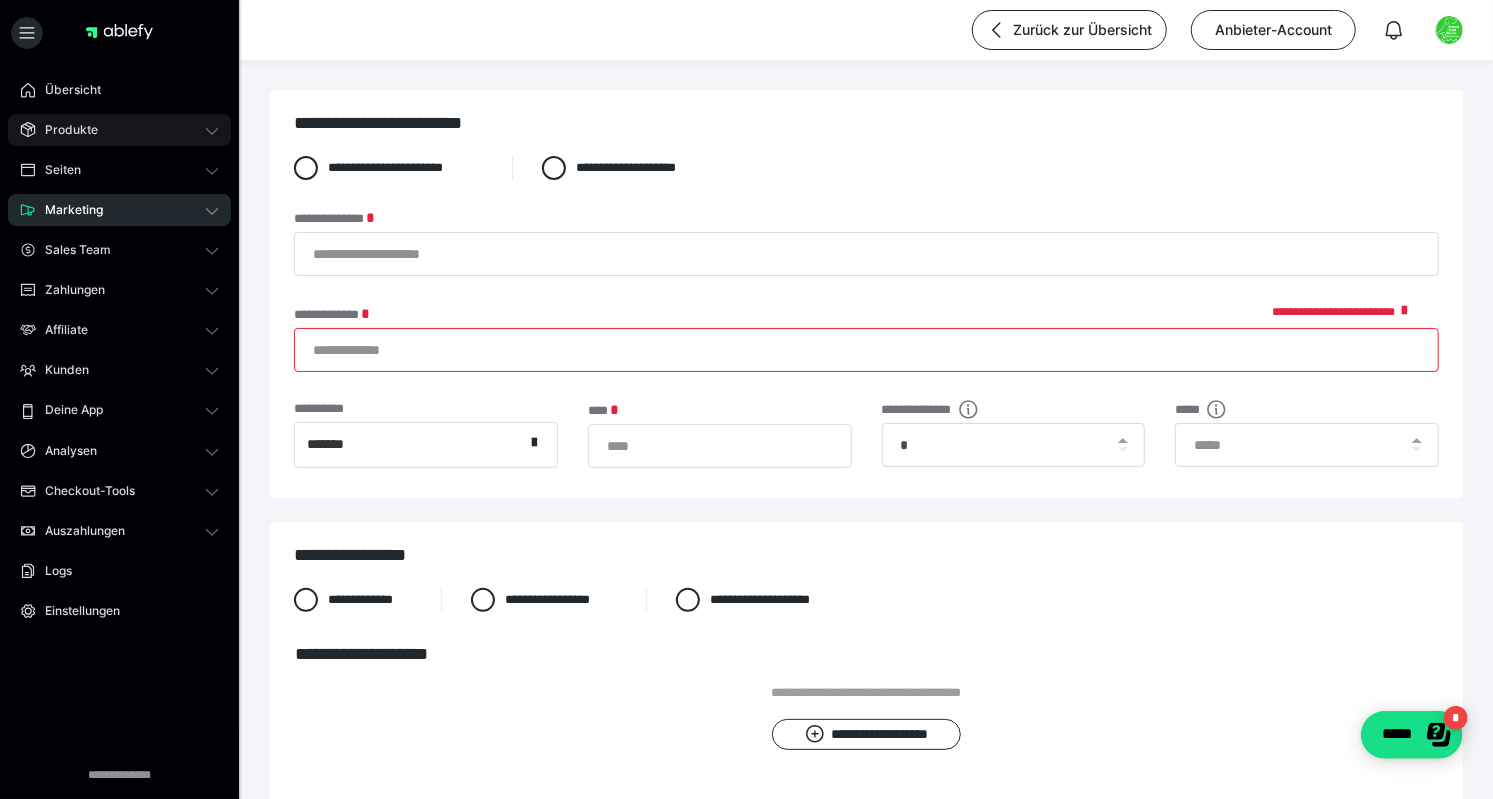 click on "Produkte" at bounding box center (64, 130) 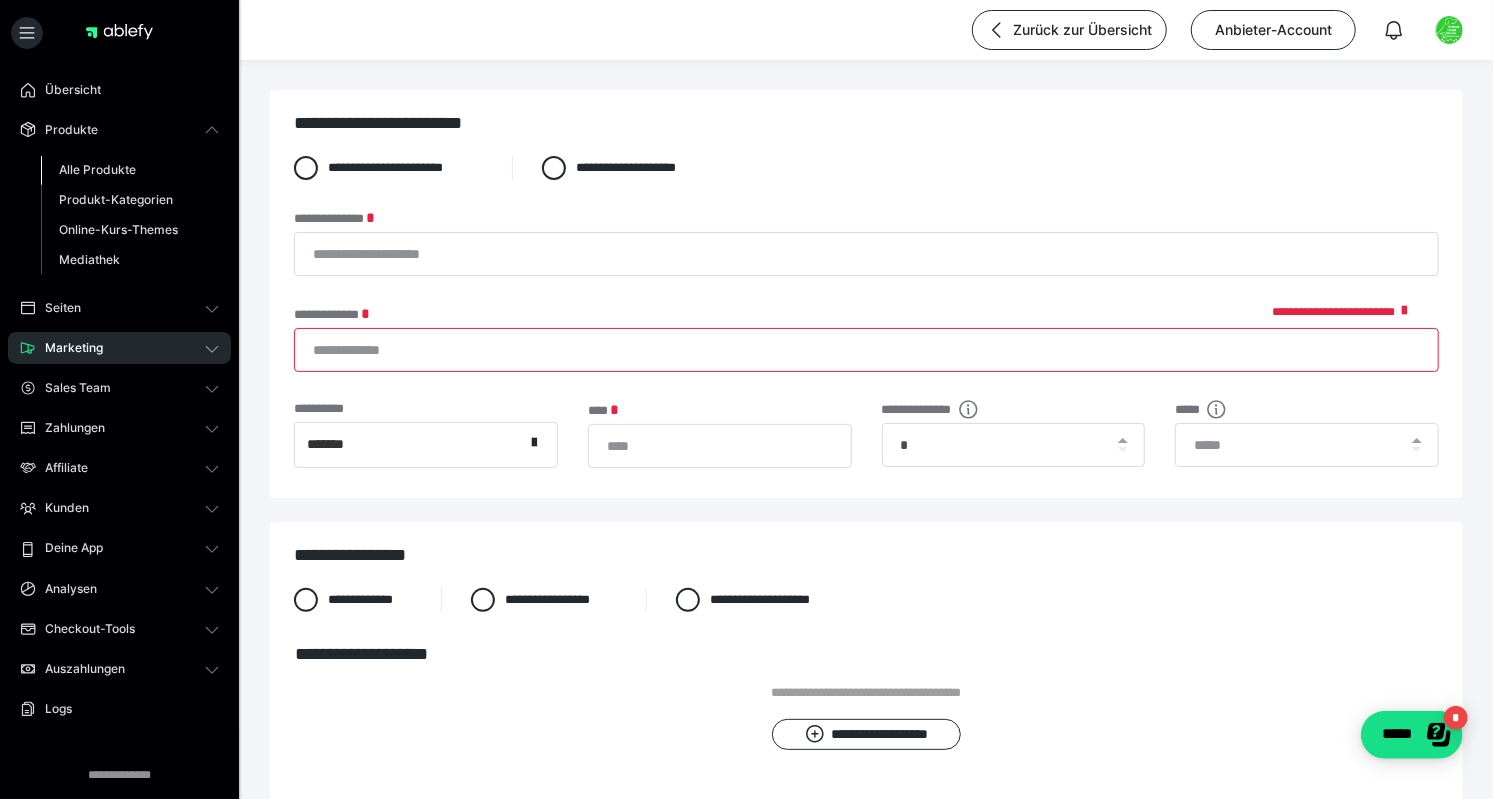 click on "Alle Produkte" at bounding box center [97, 169] 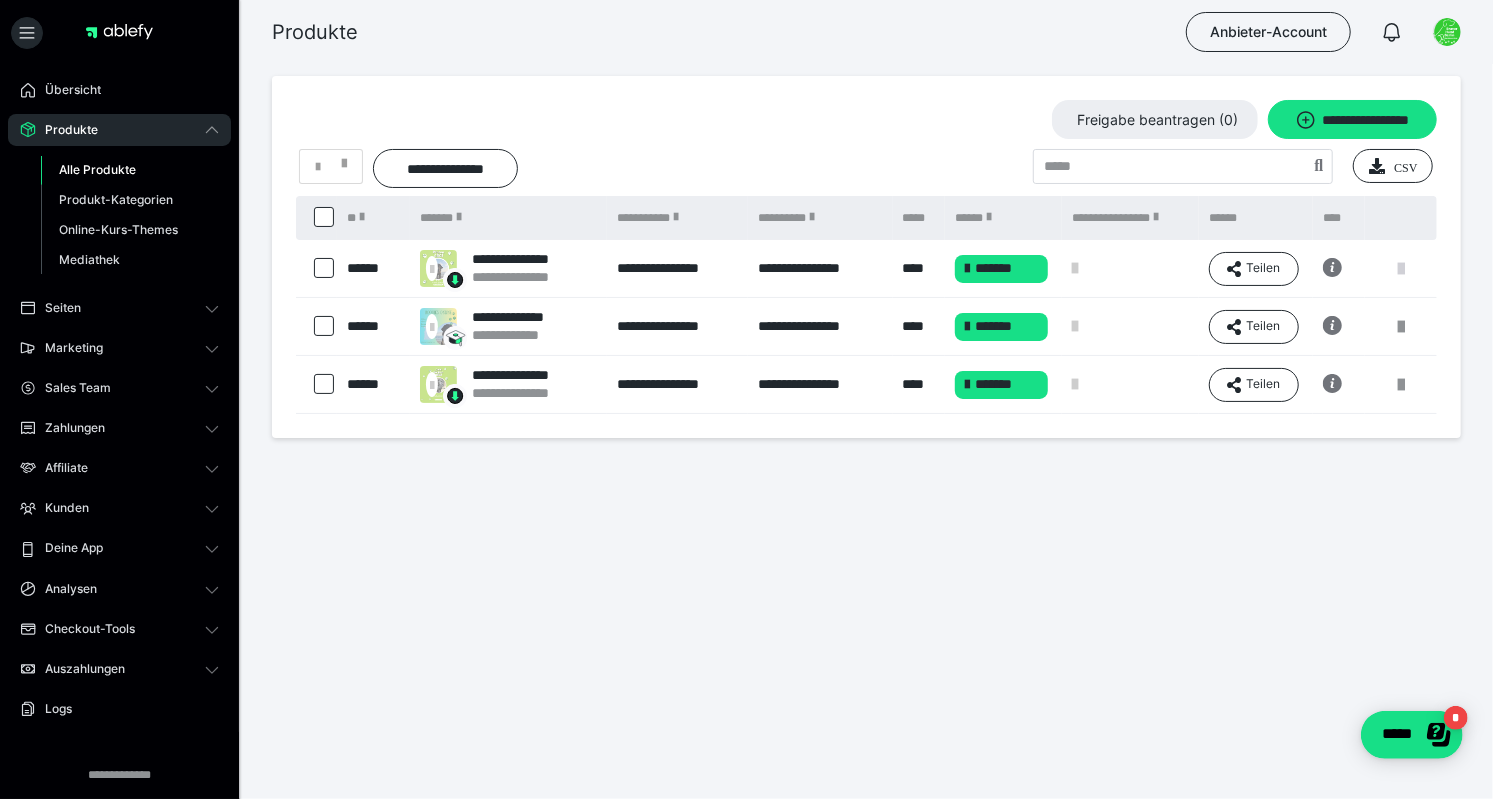 click at bounding box center [1401, 269] 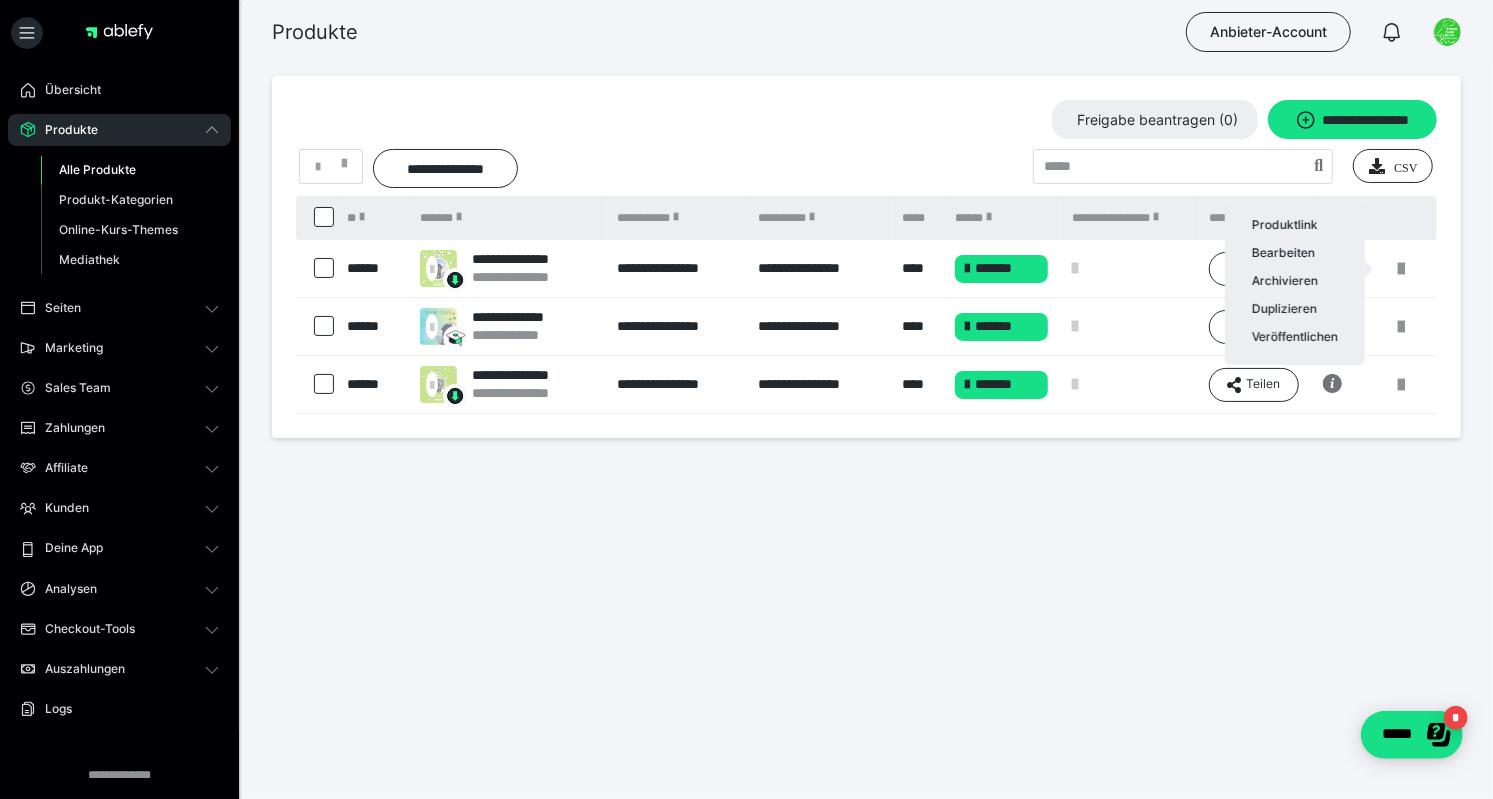 click at bounding box center (746, 399) 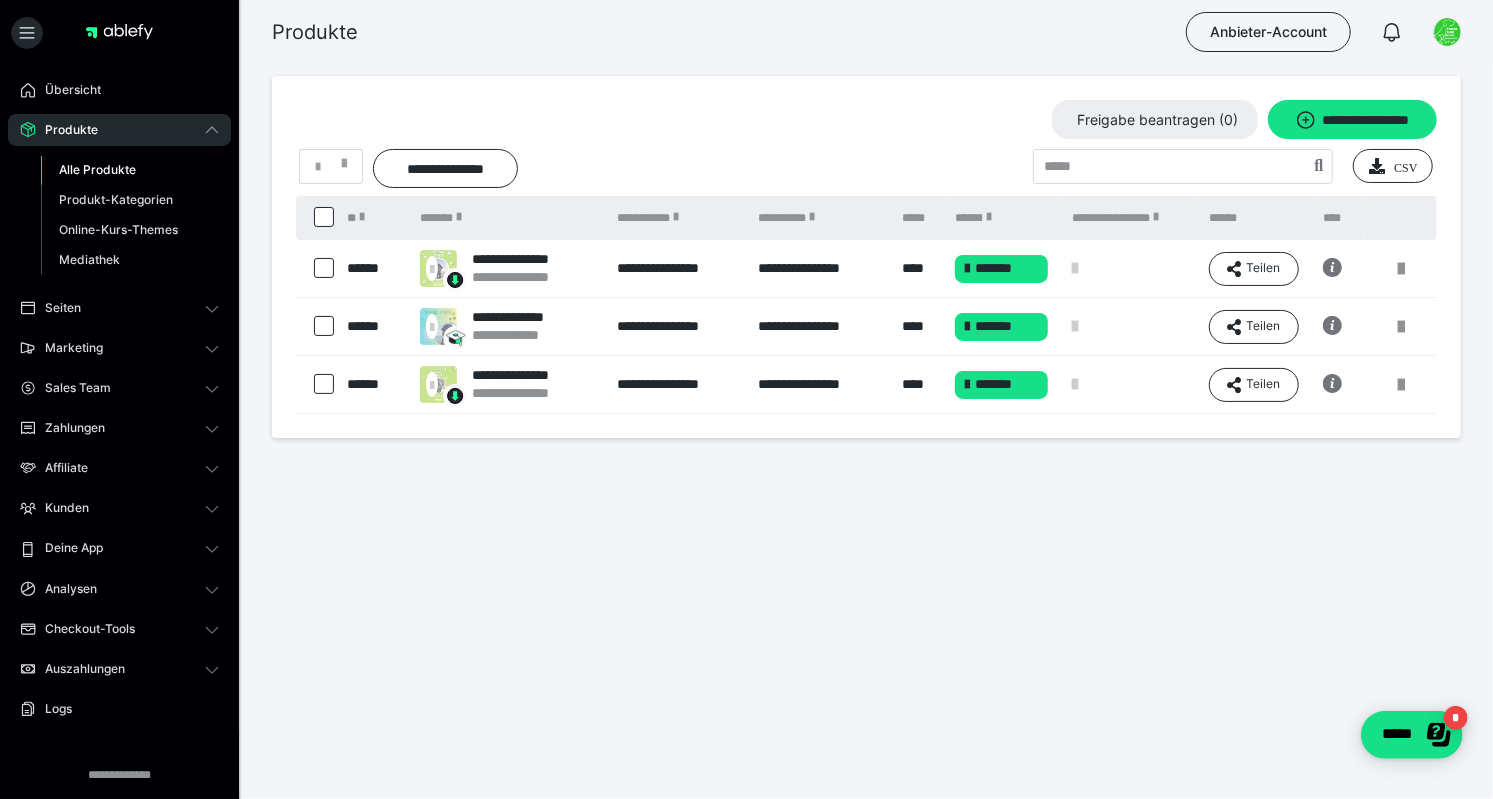 click on "**********" at bounding box center [820, 269] 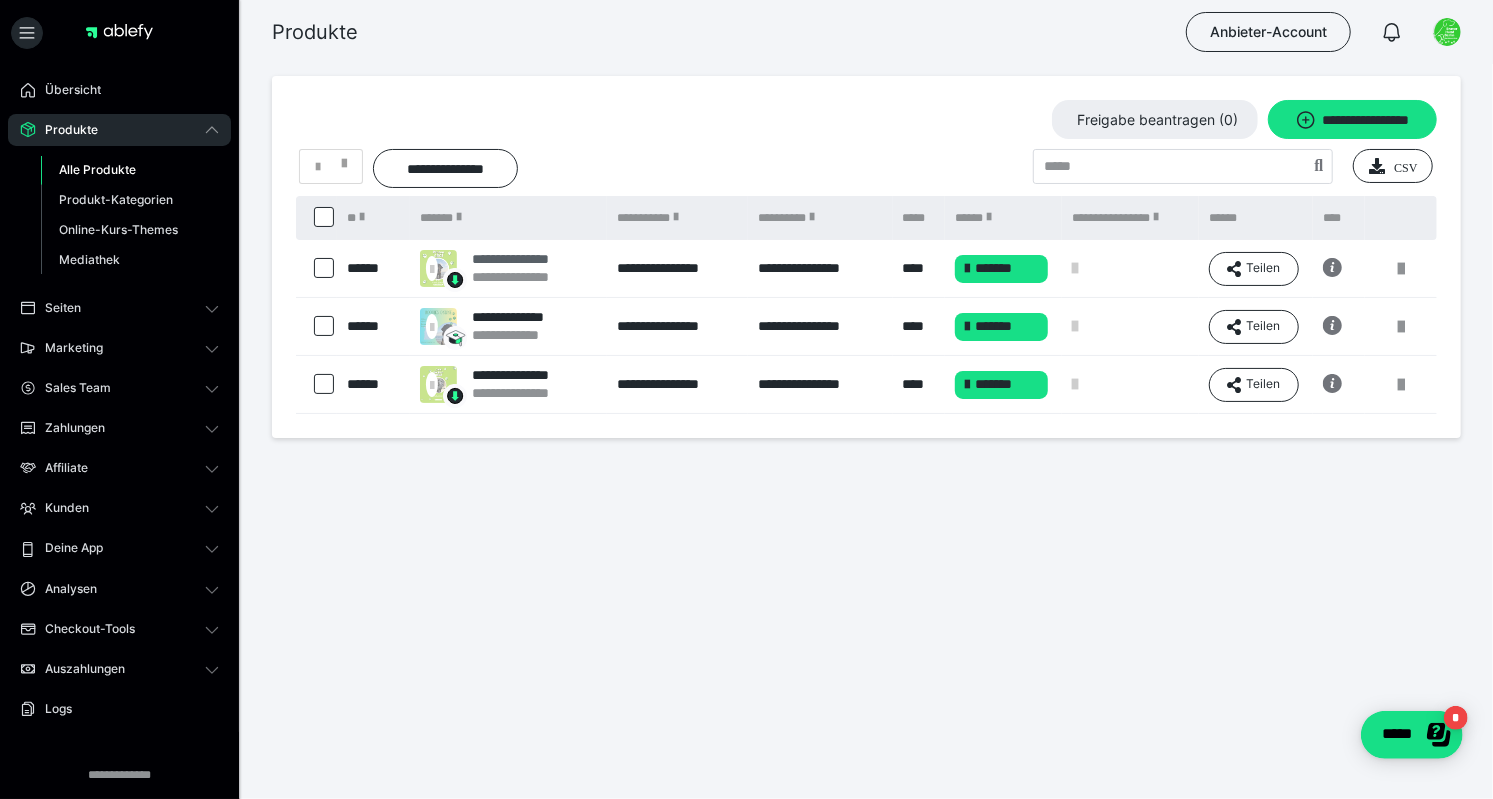 click on "**********" at bounding box center [527, 259] 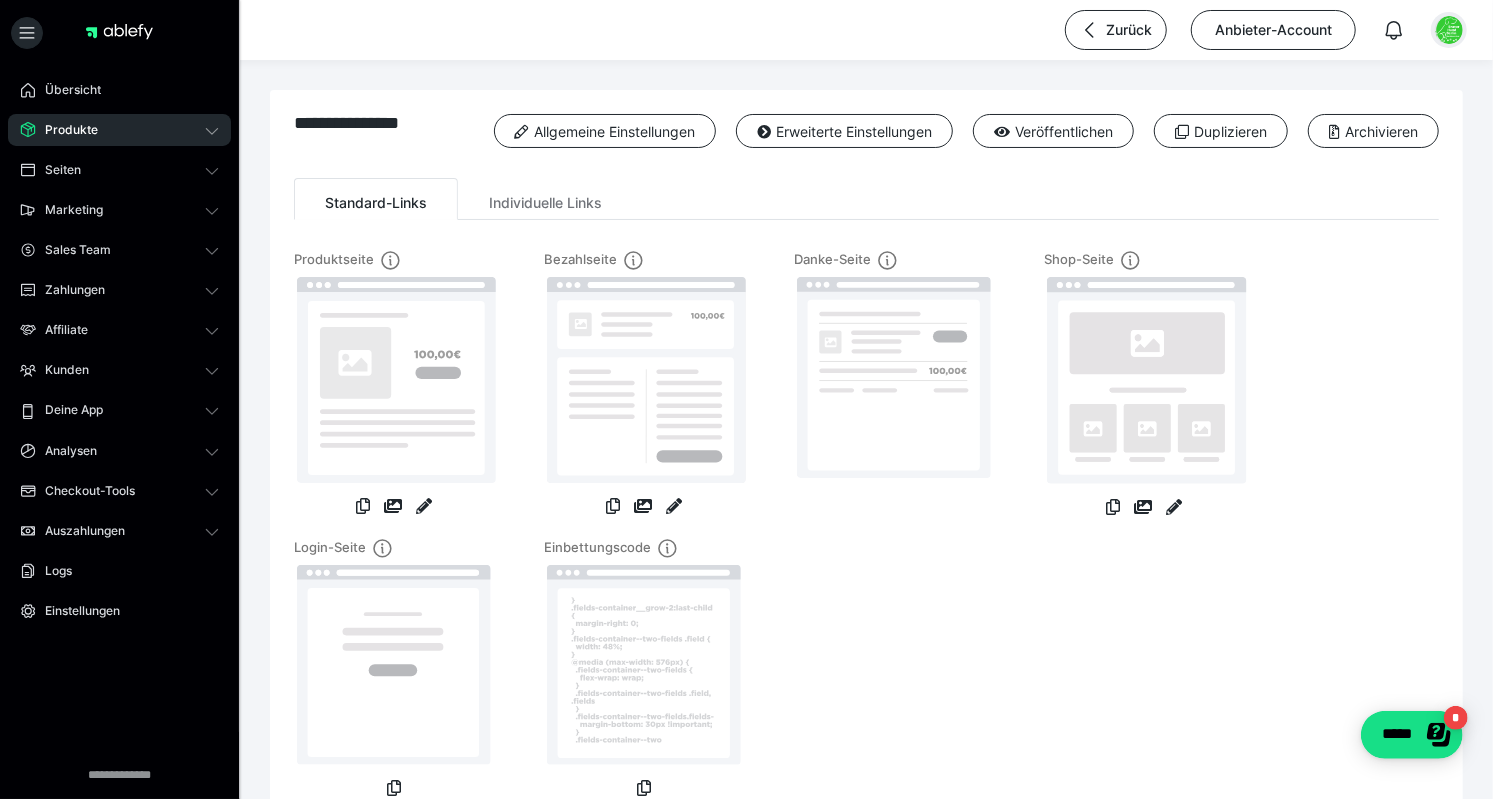 click at bounding box center [1449, 30] 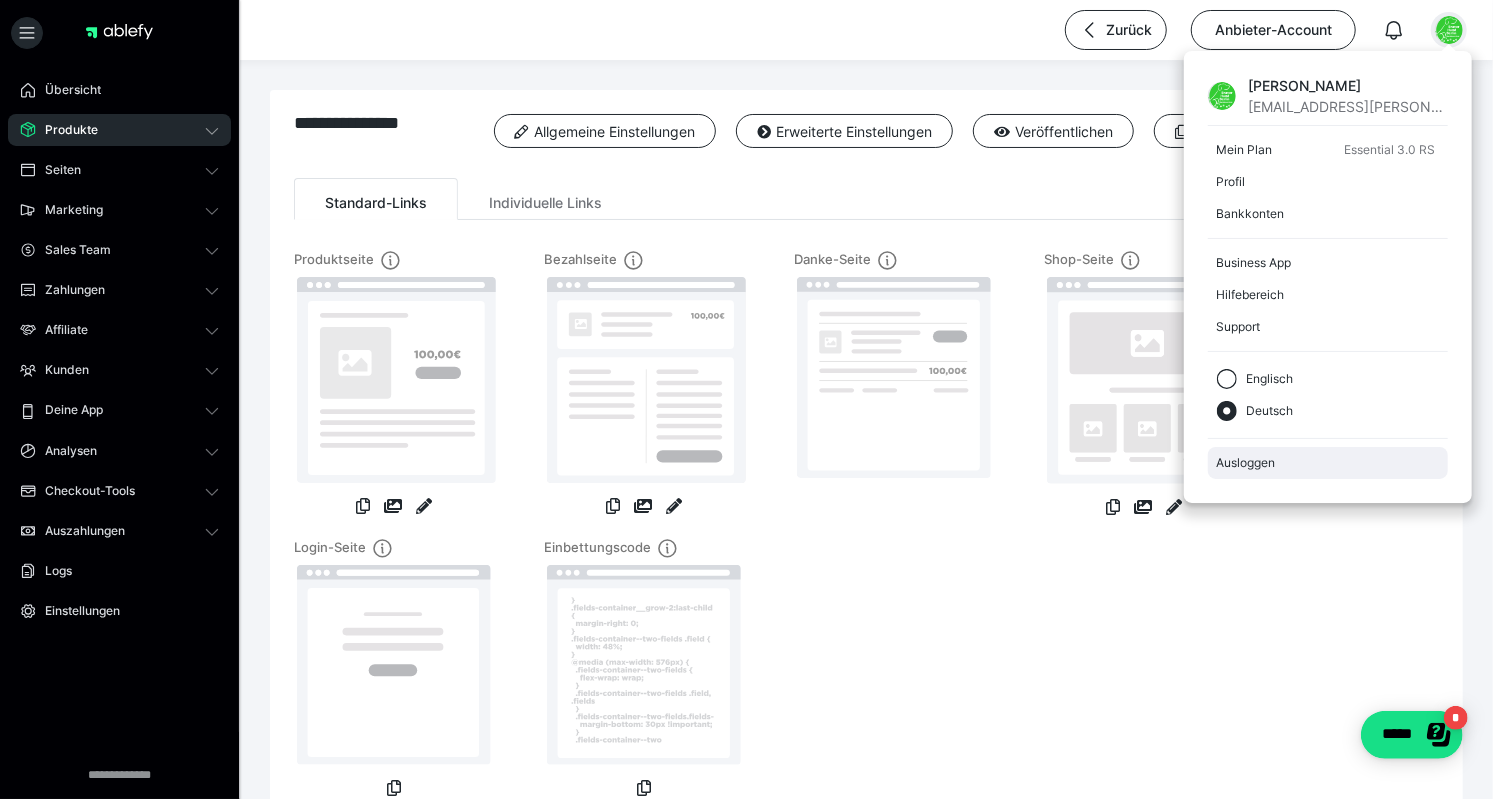 click on "Ausloggen" at bounding box center [1328, 463] 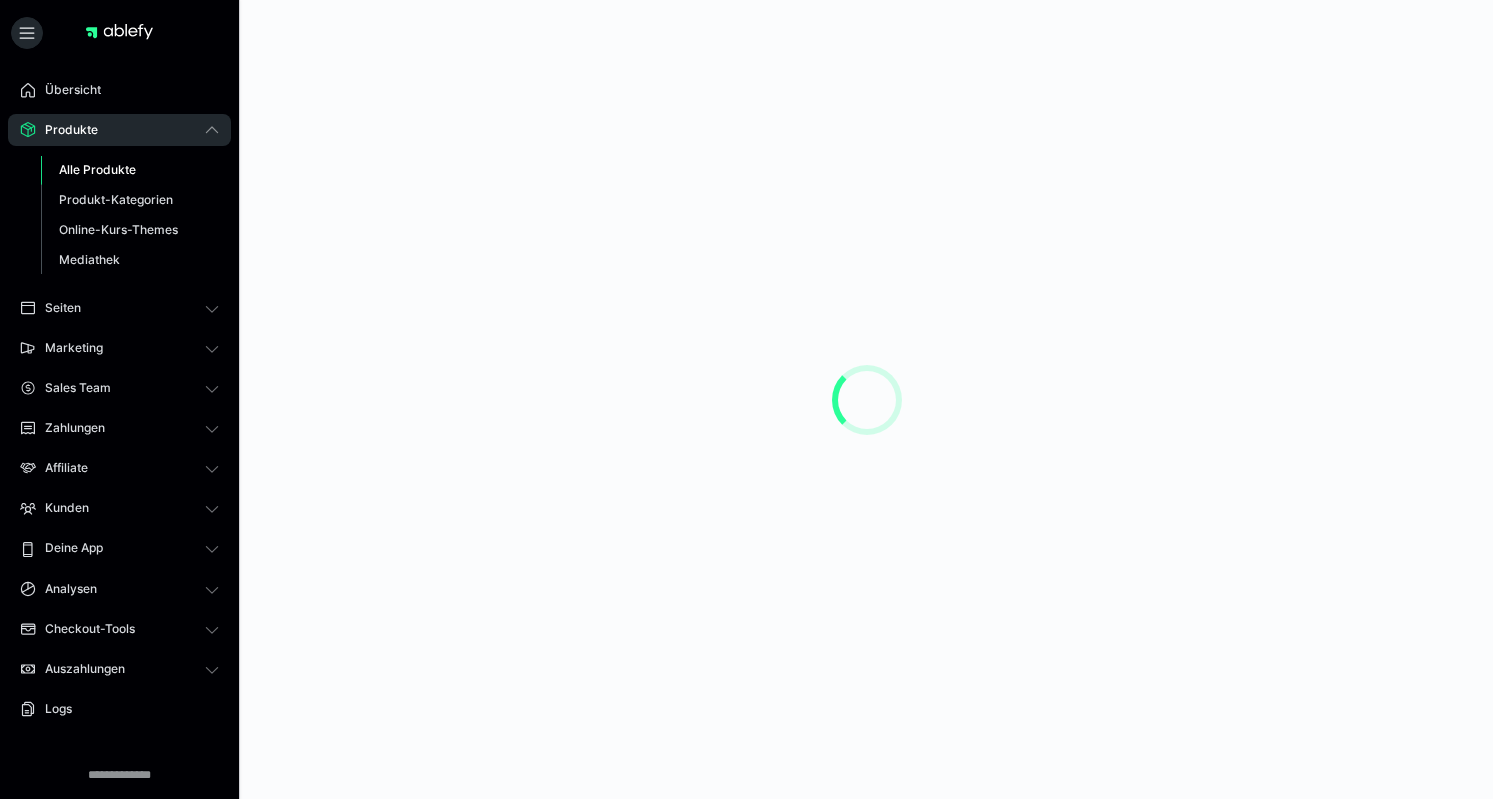 scroll, scrollTop: 0, scrollLeft: 0, axis: both 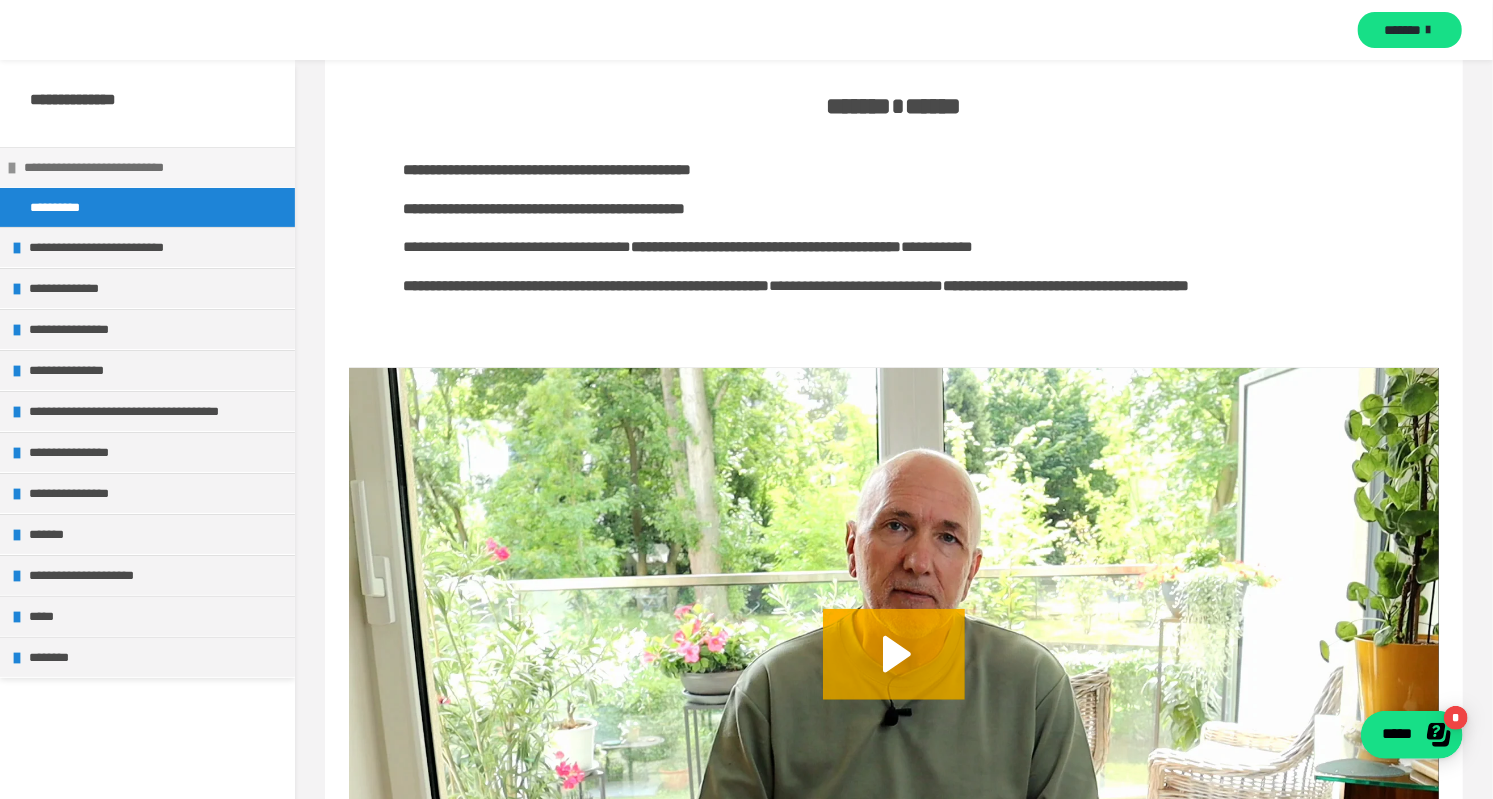 click on "**********" at bounding box center [152, 167] 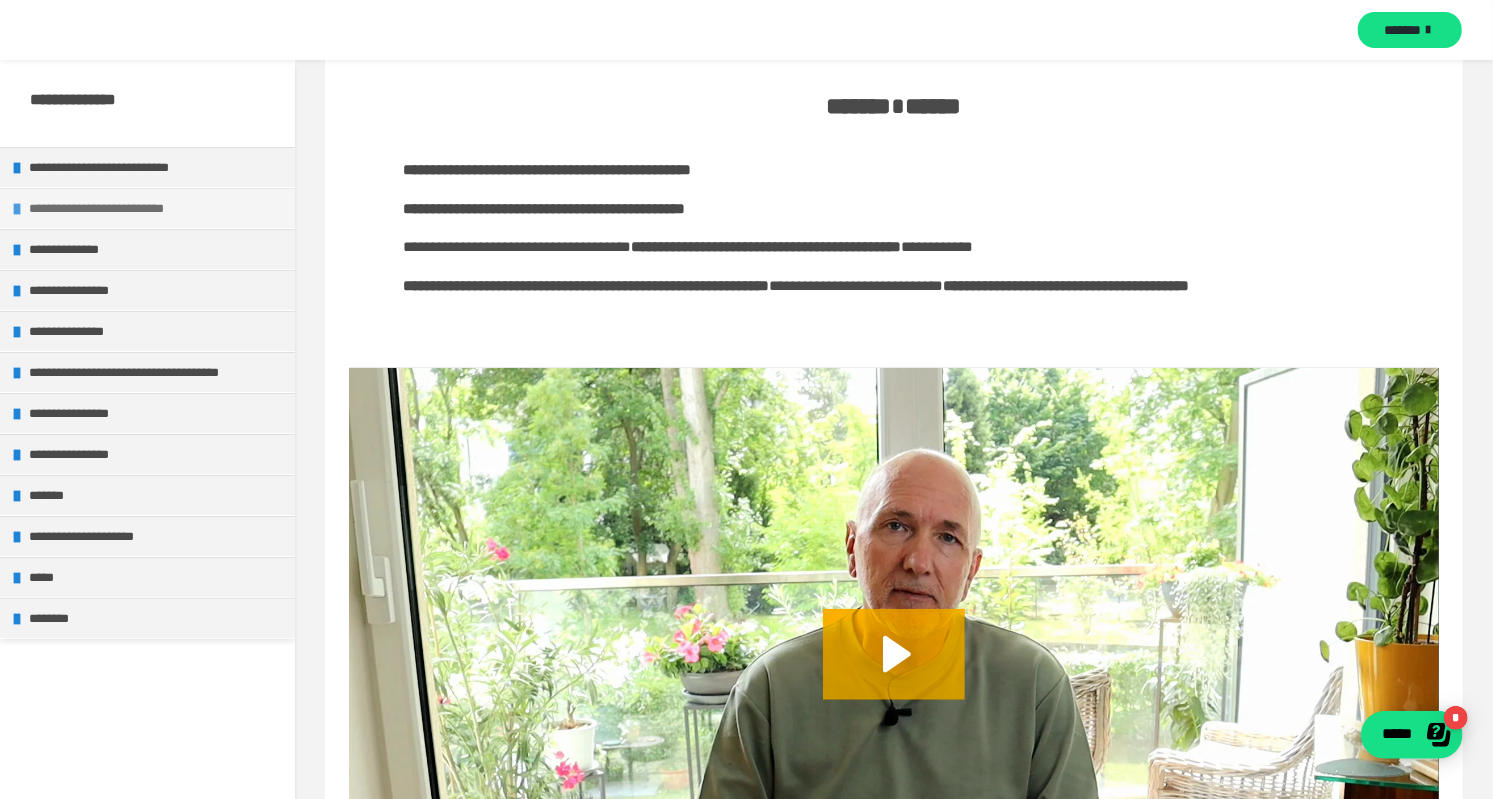 click on "**********" at bounding box center [157, 208] 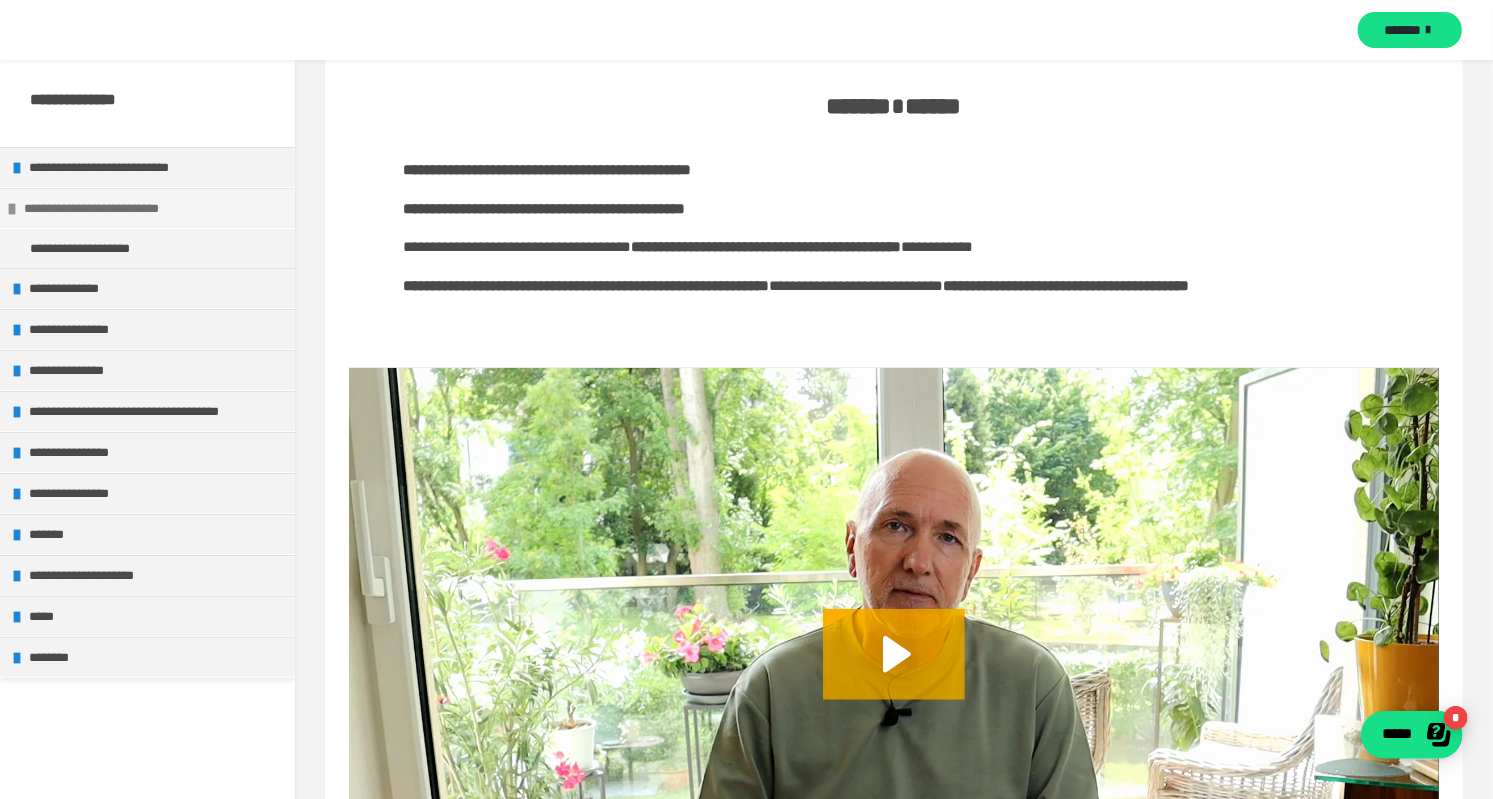 click on "**********" at bounding box center [152, 208] 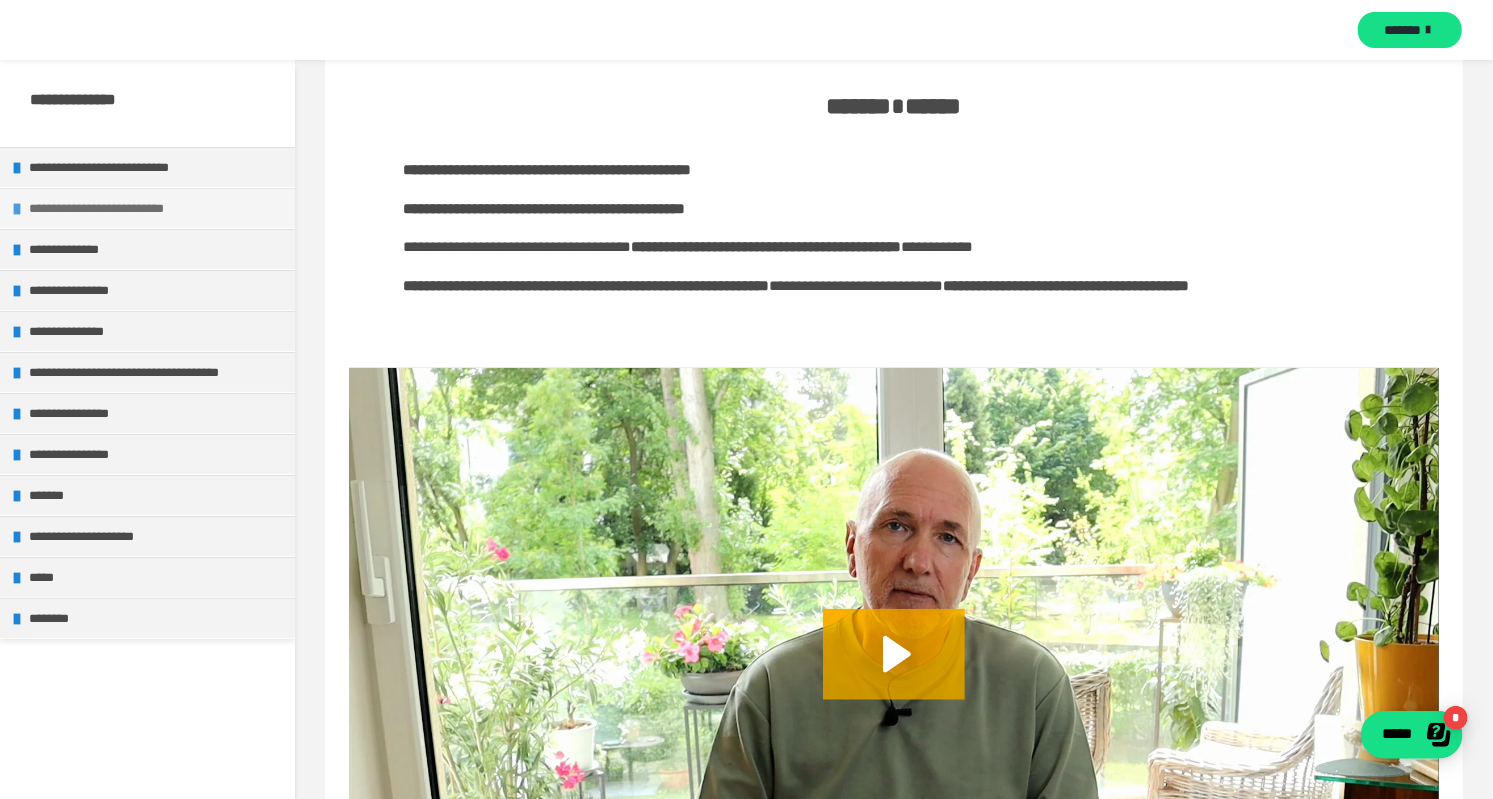 click at bounding box center (17, 209) 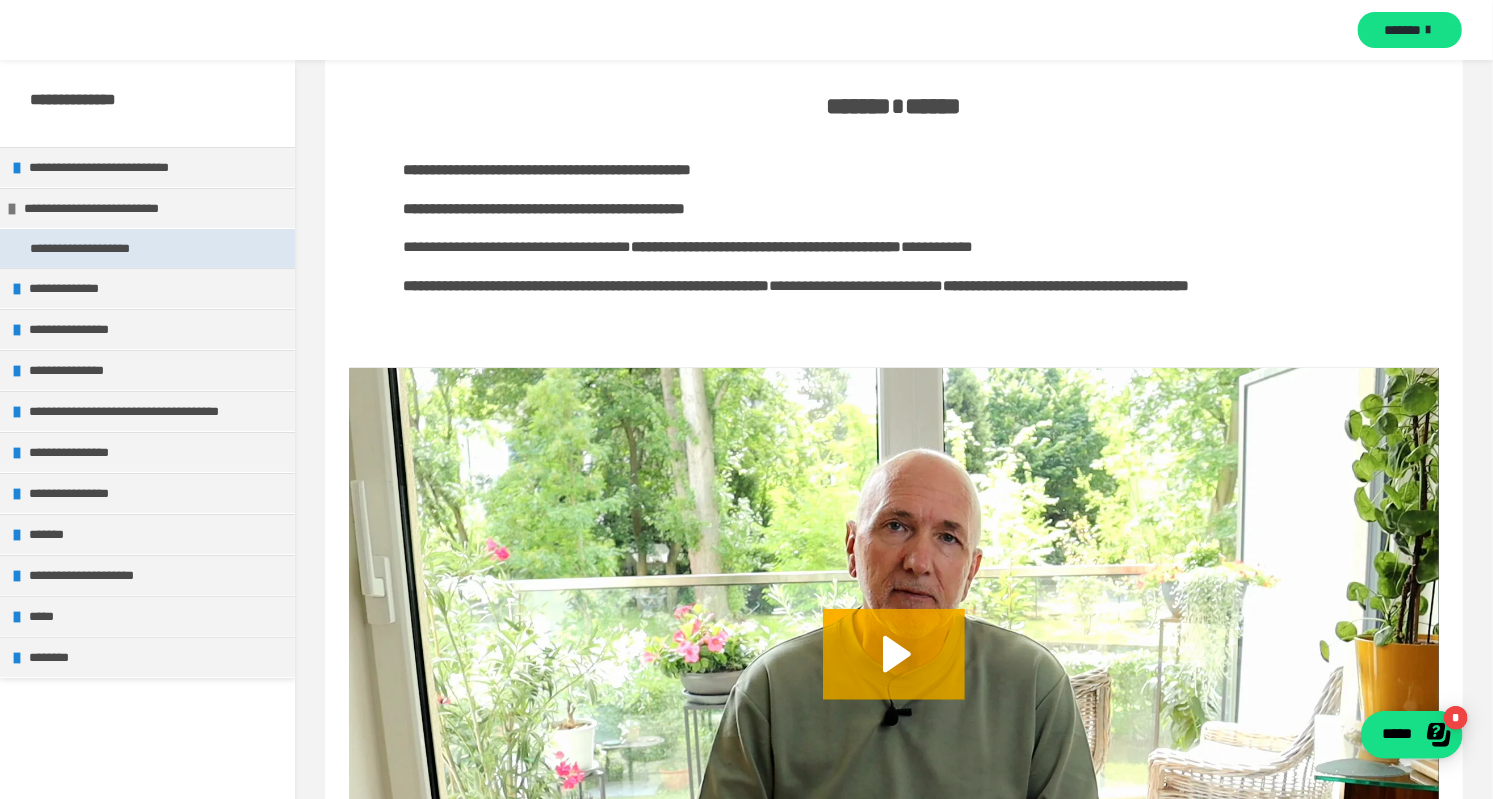 click on "**********" at bounding box center (103, 248) 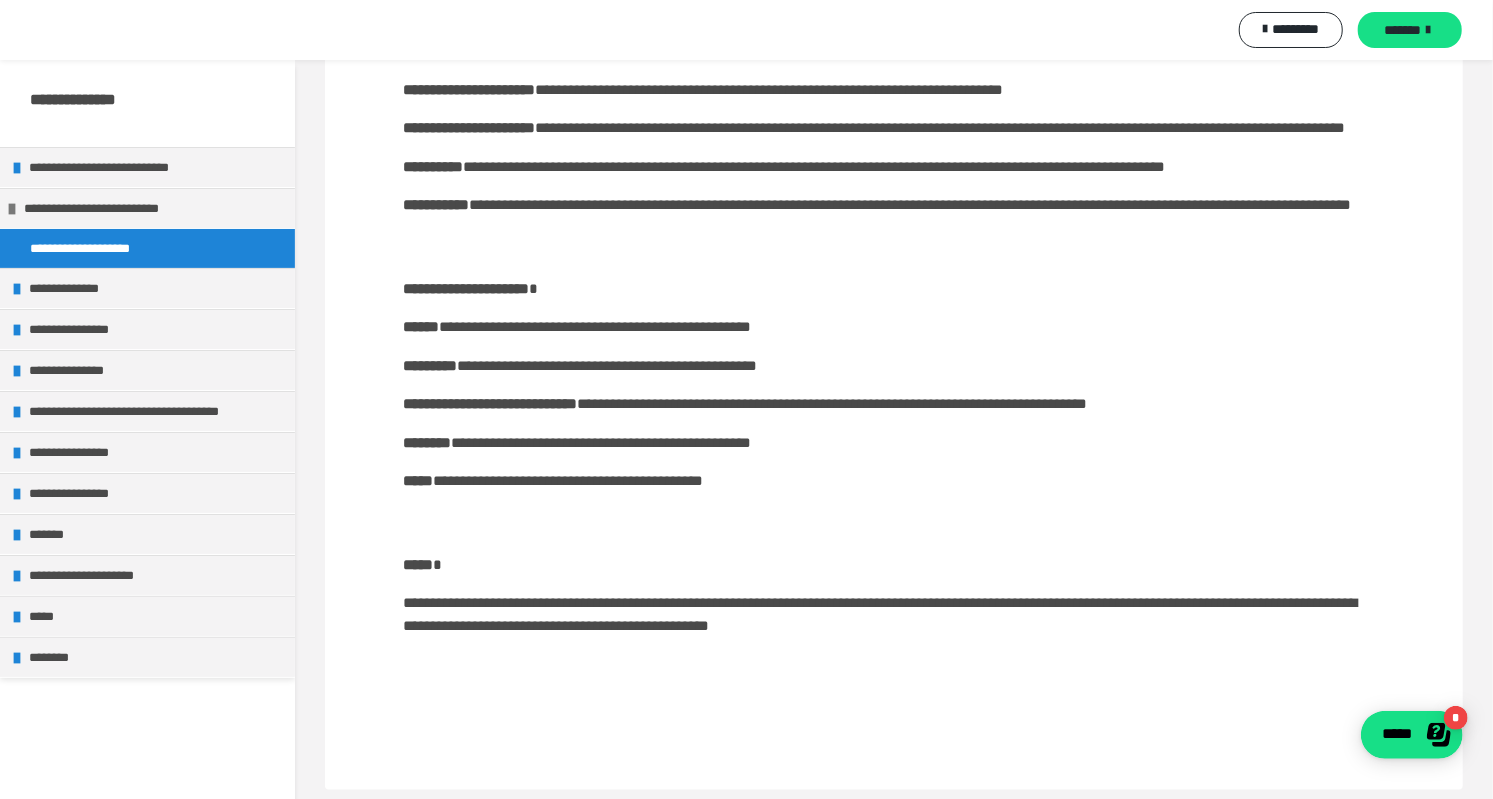 scroll, scrollTop: 1072, scrollLeft: 0, axis: vertical 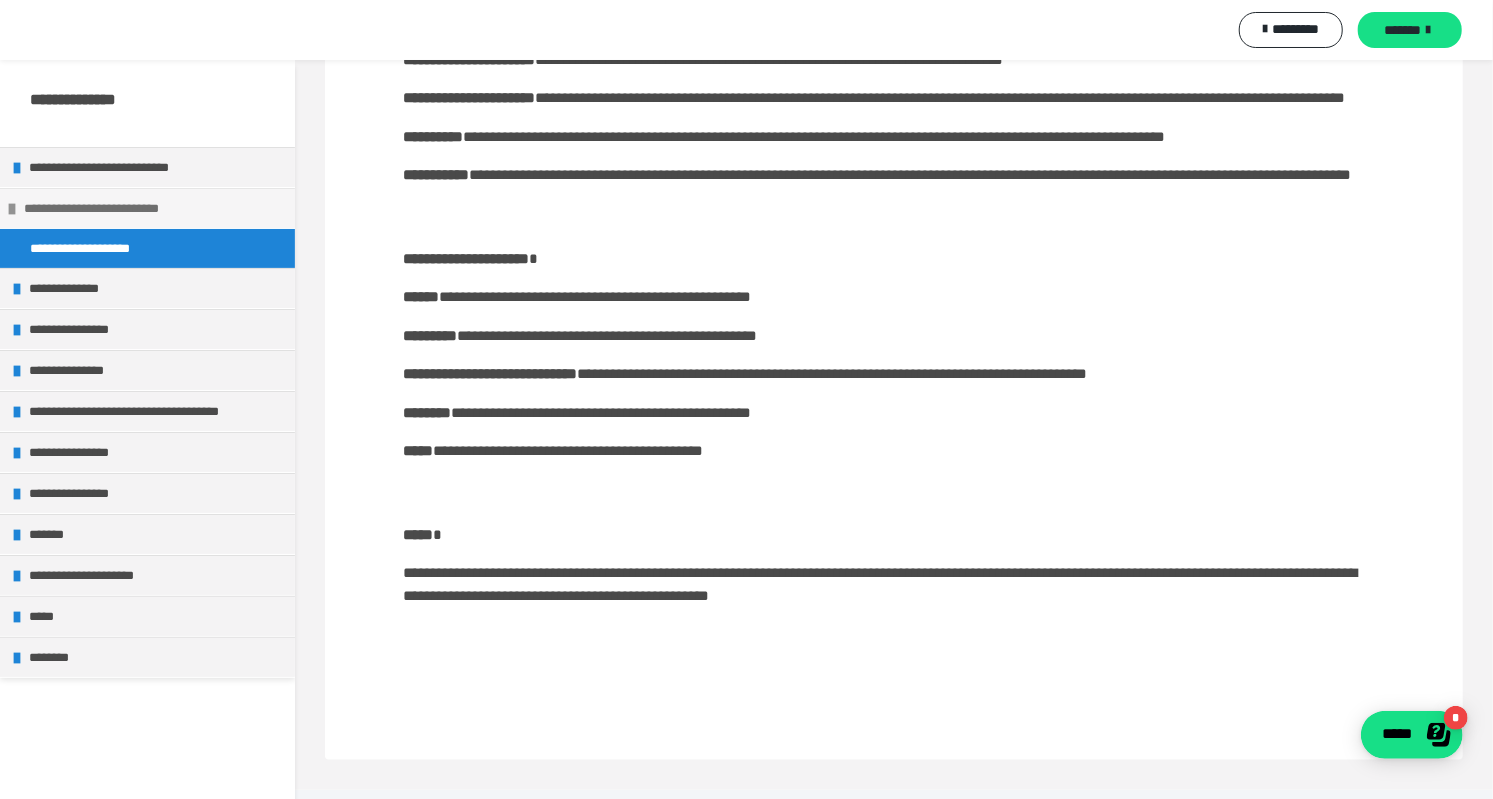 click on "**********" at bounding box center [152, 208] 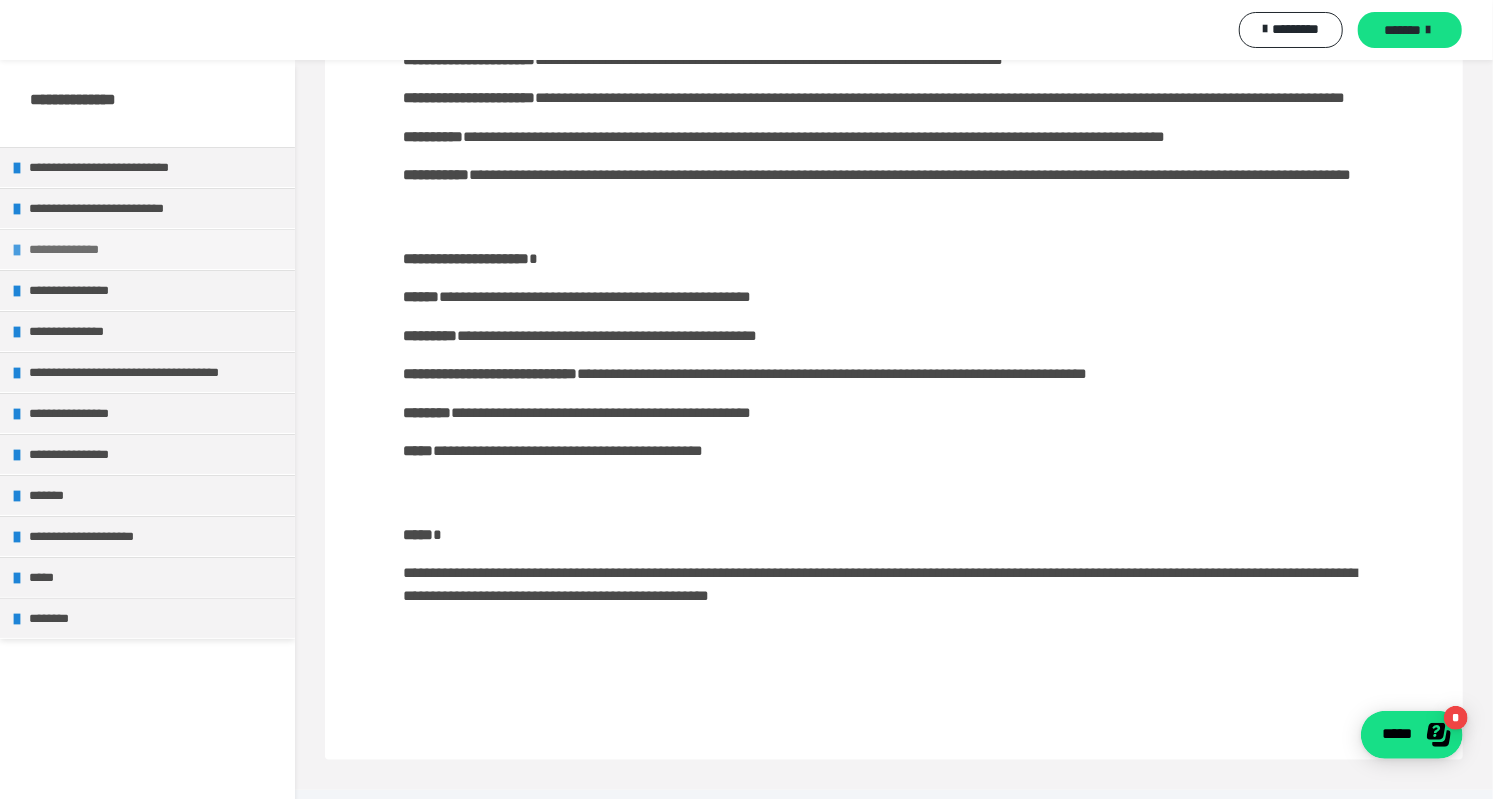 click on "**********" at bounding box center (157, 249) 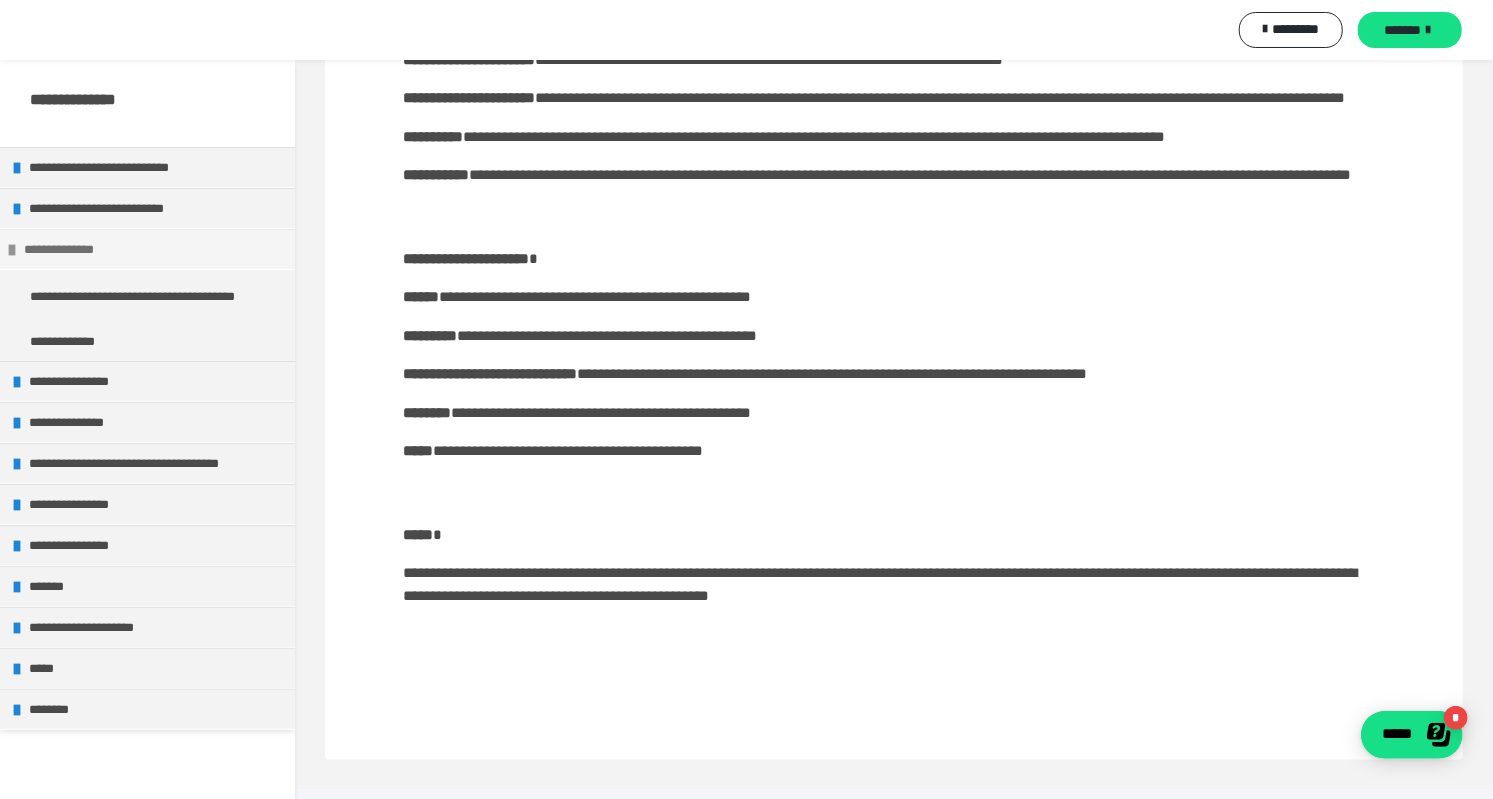 click on "**********" at bounding box center [152, 249] 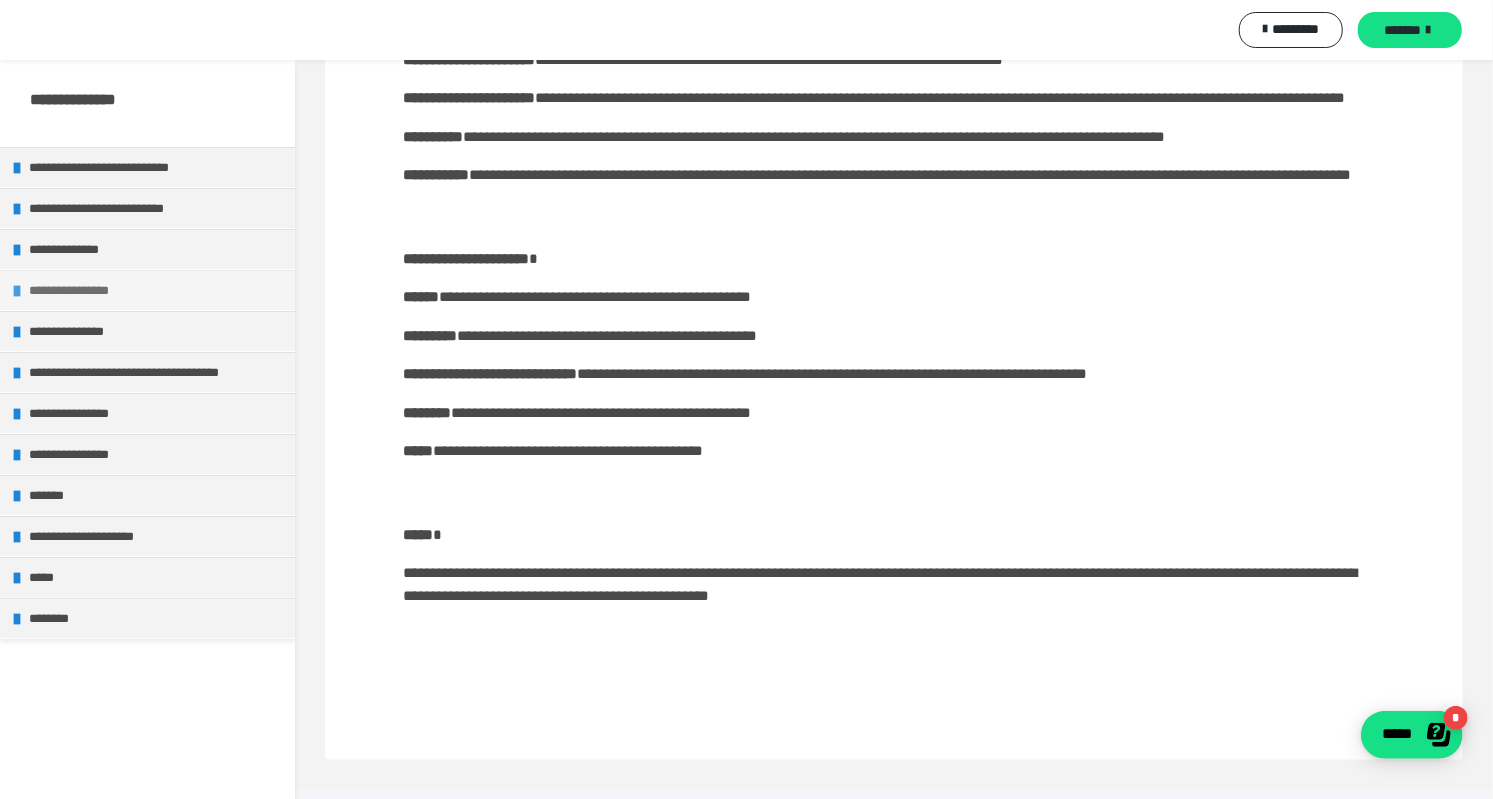 click at bounding box center [17, 291] 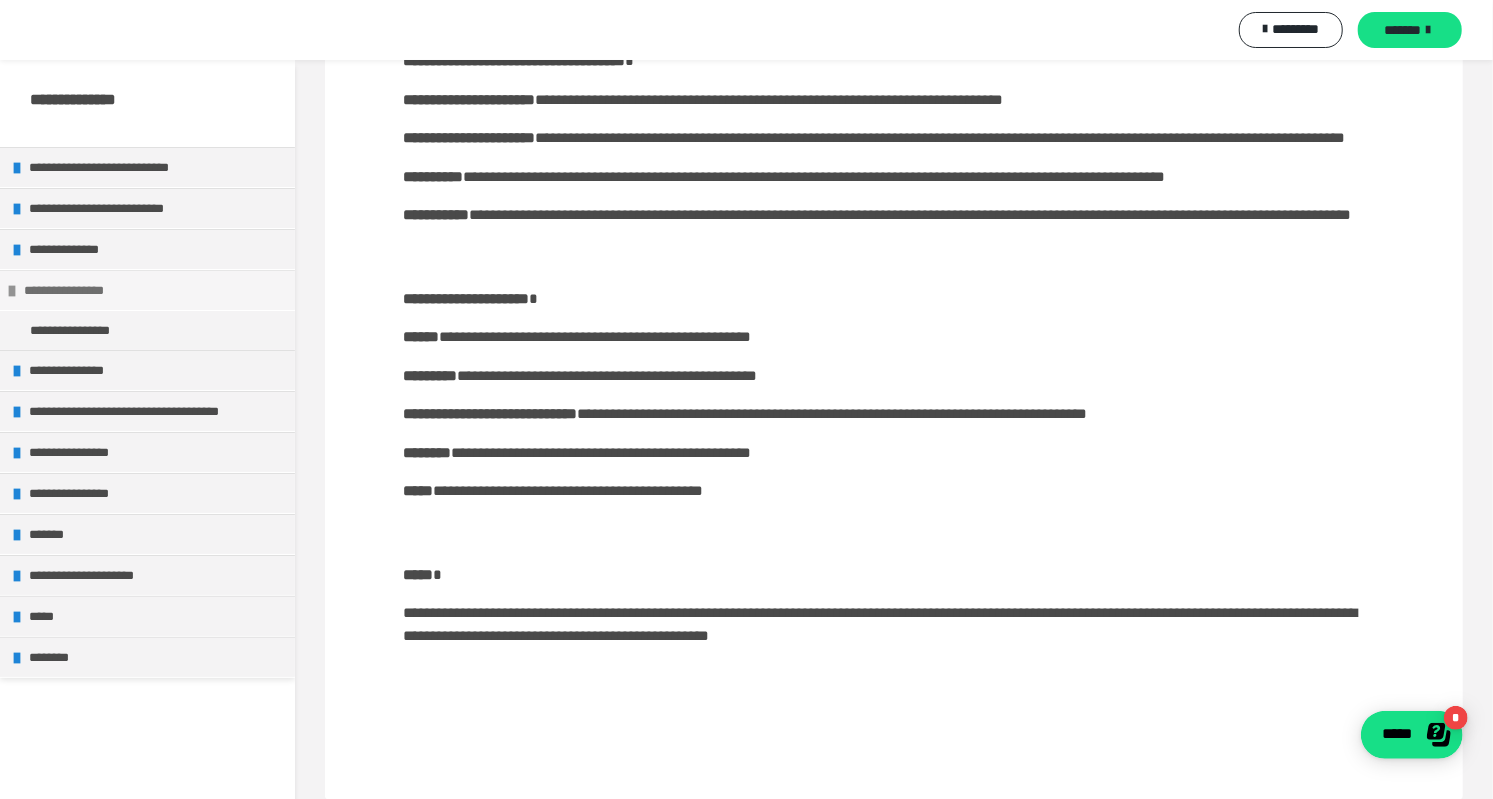 scroll, scrollTop: 1026, scrollLeft: 0, axis: vertical 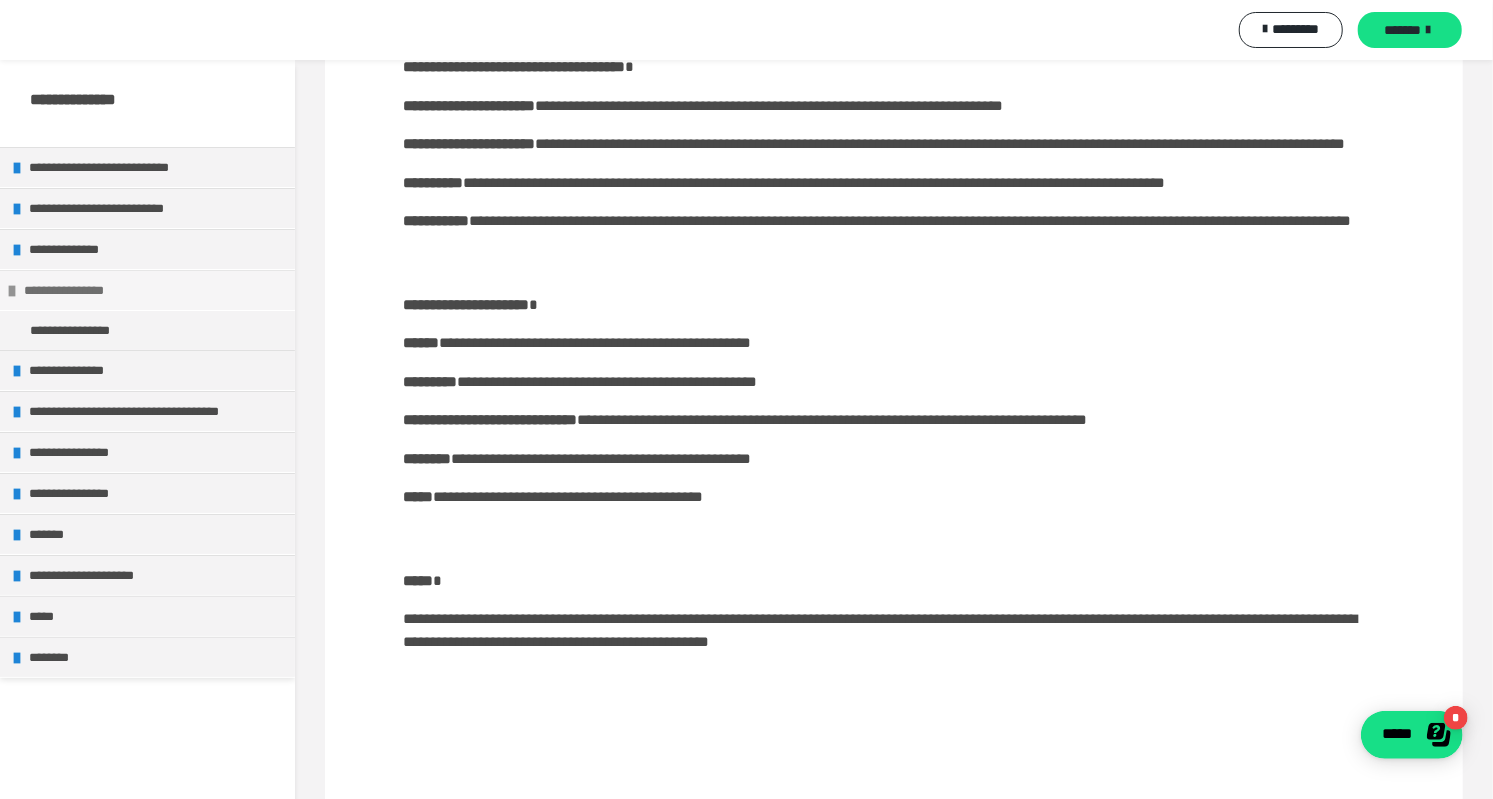 click on "**********" at bounding box center (147, 290) 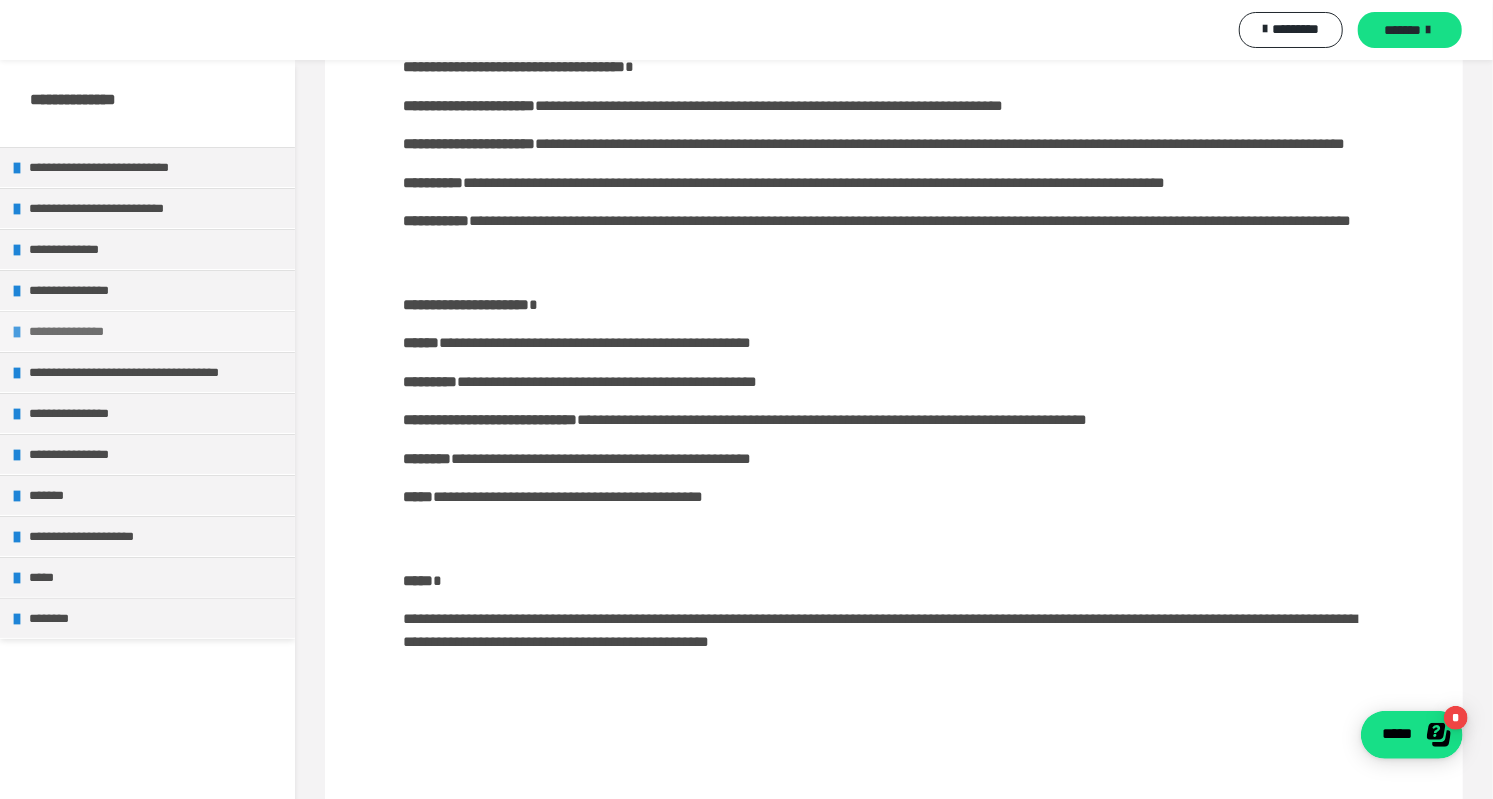 click at bounding box center (17, 332) 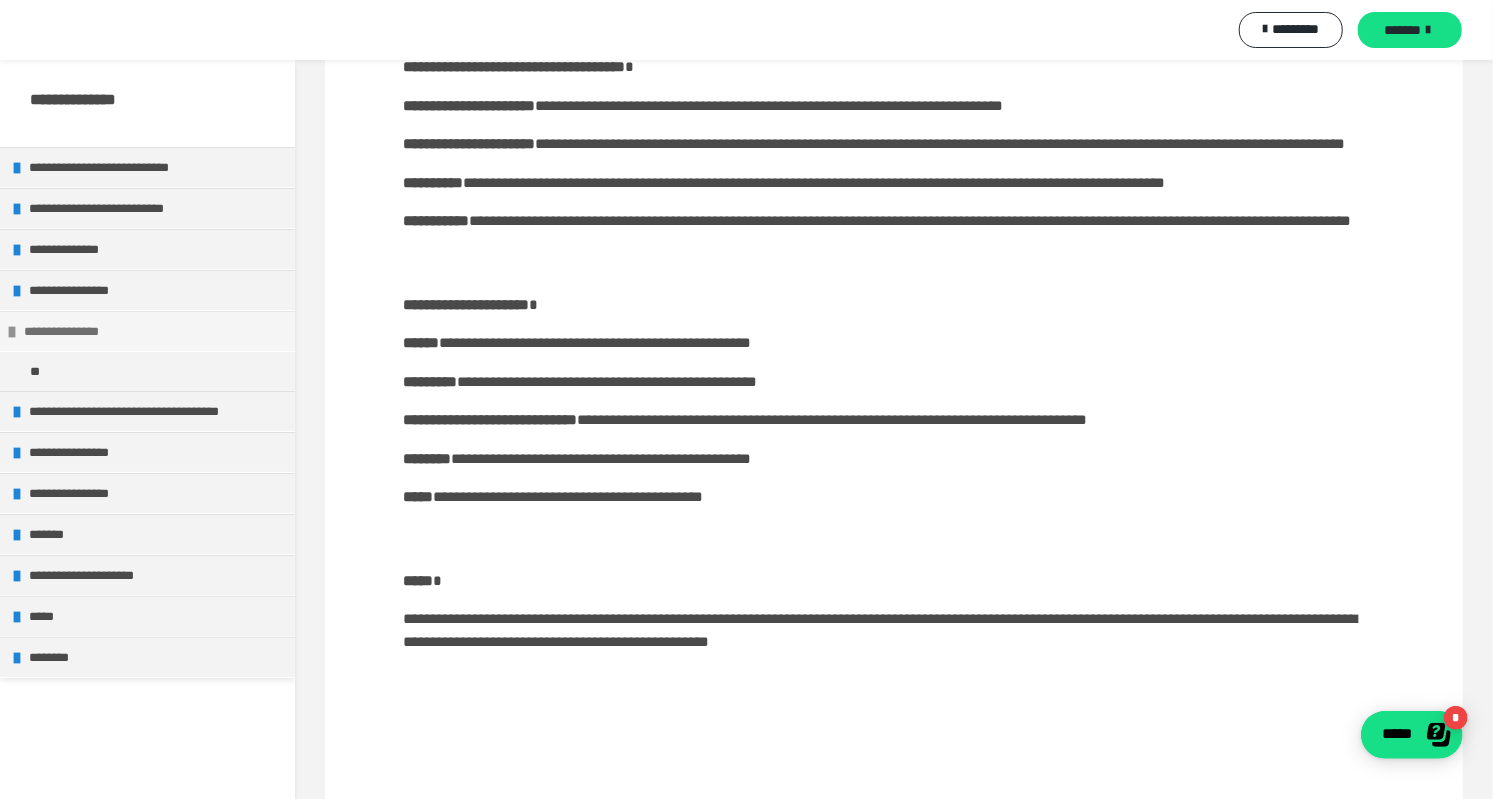 click at bounding box center [12, 332] 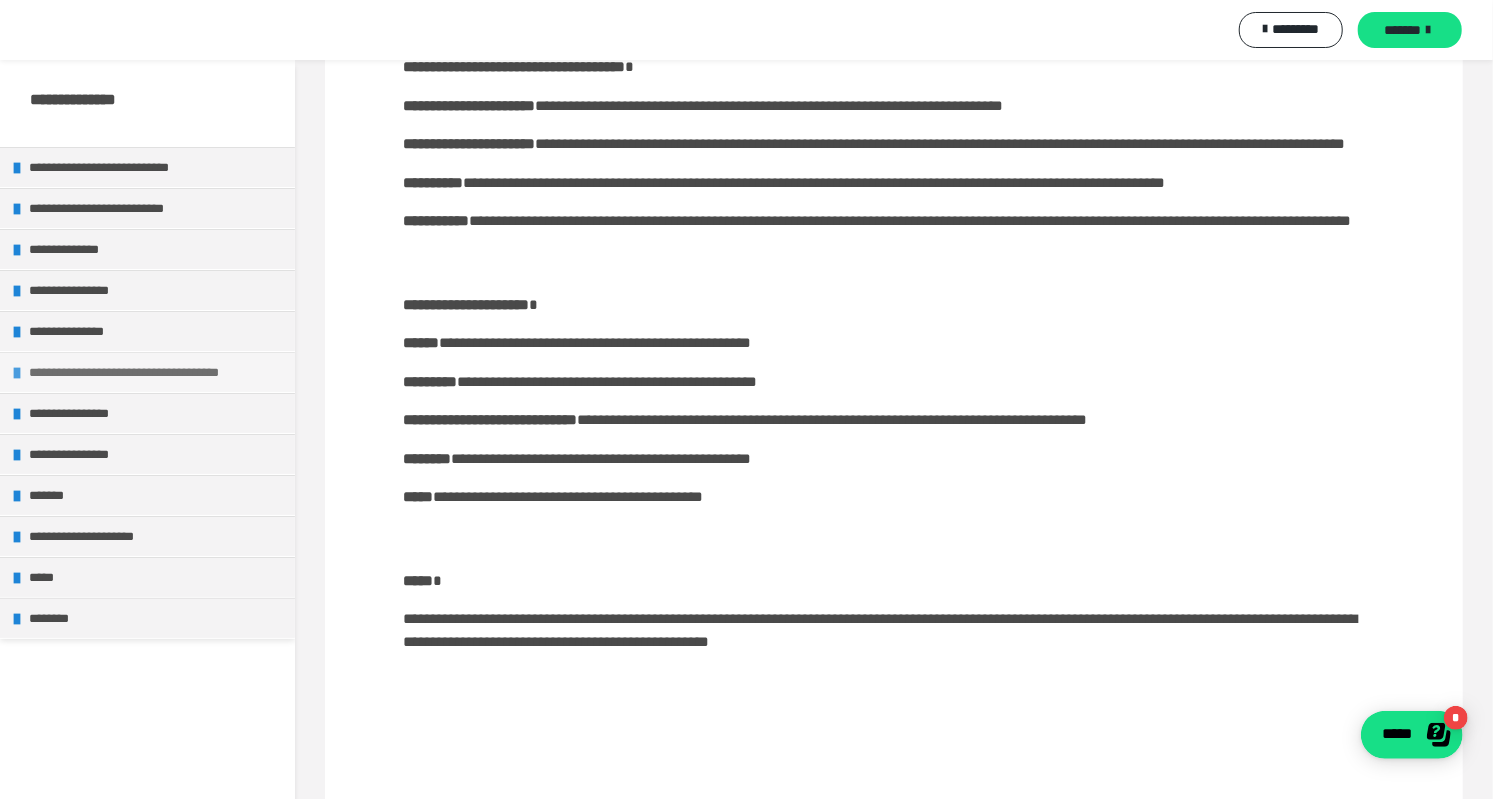 click on "**********" at bounding box center (157, 372) 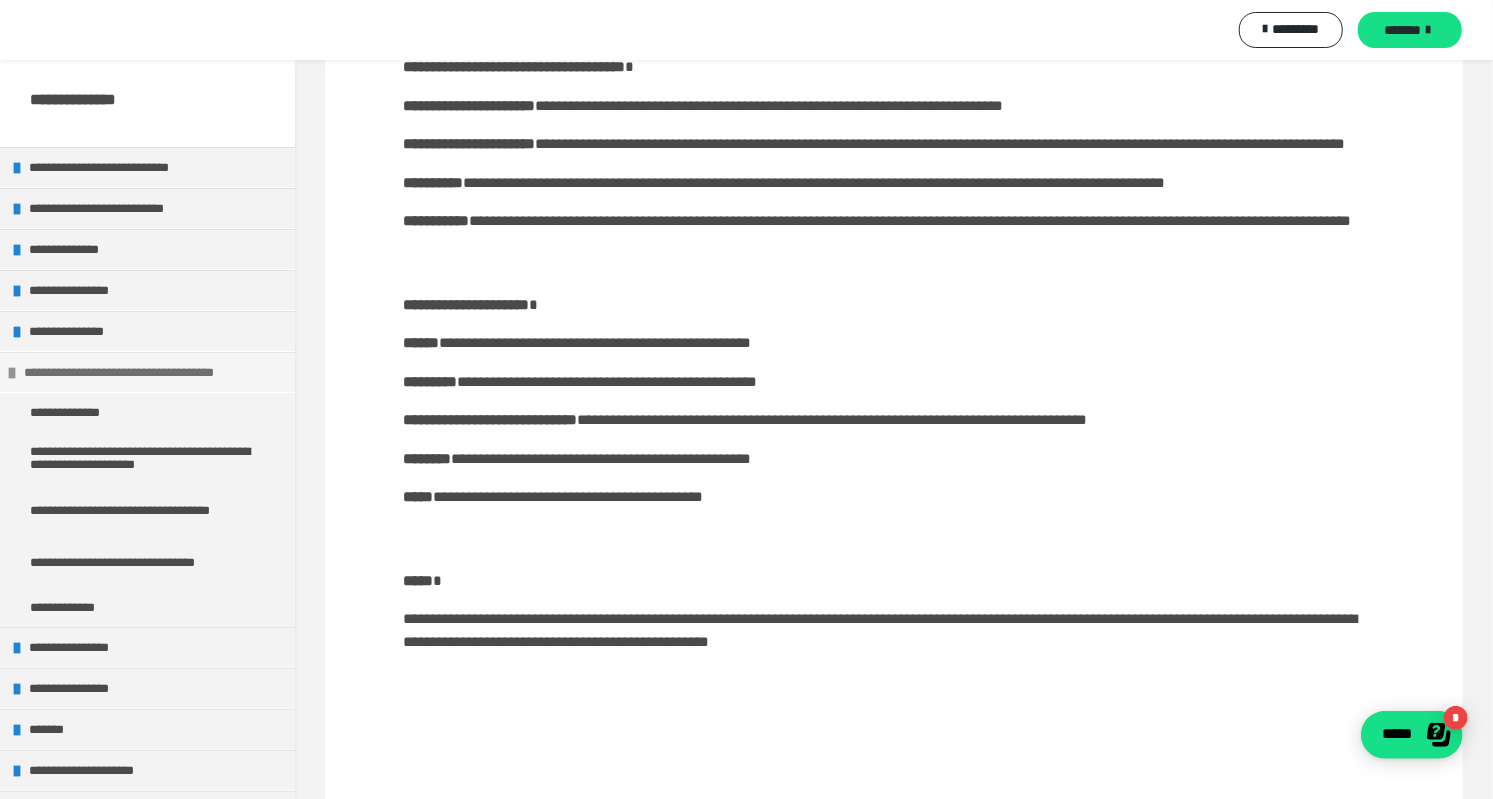 scroll, scrollTop: 1034, scrollLeft: 0, axis: vertical 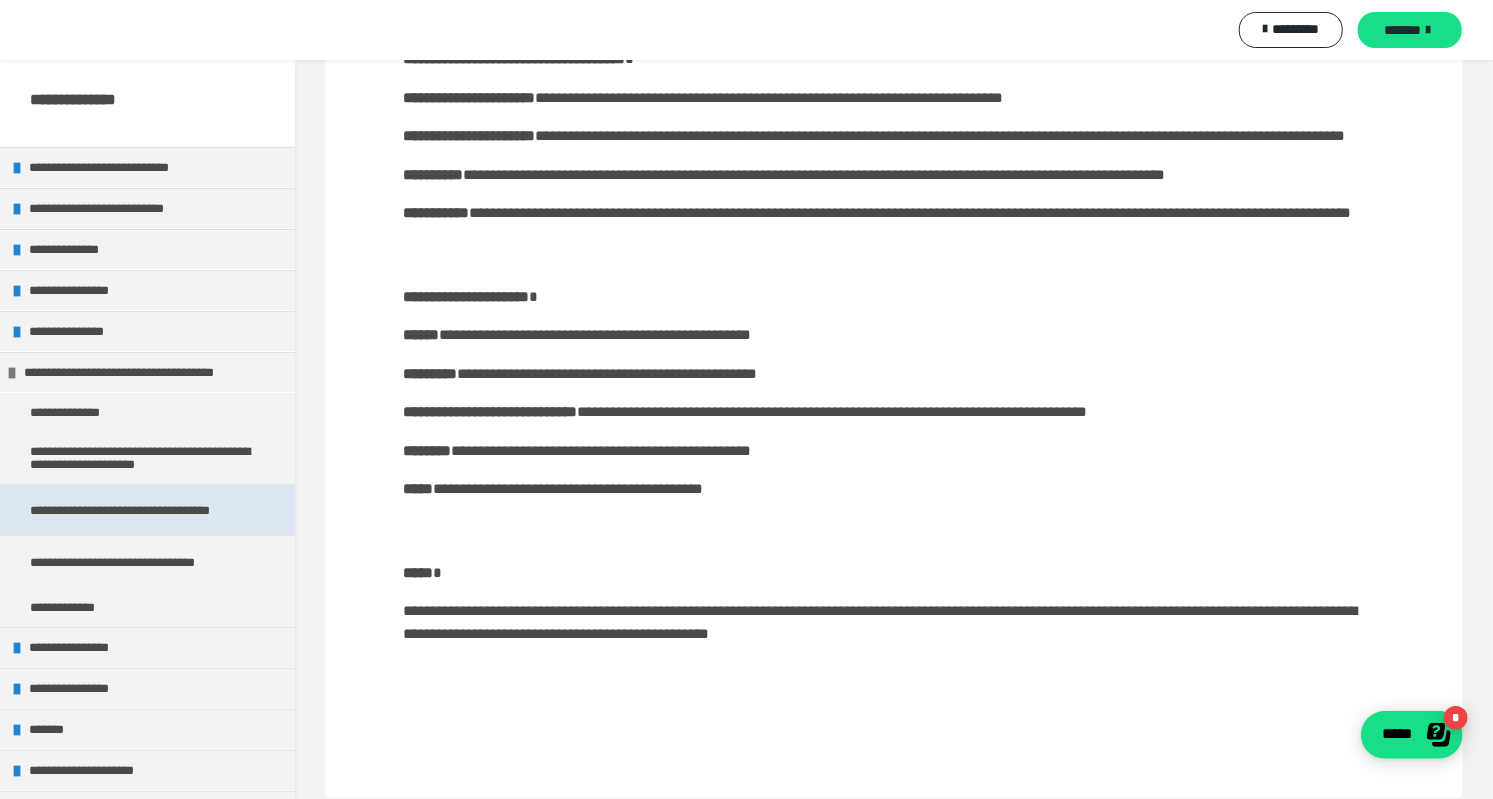 click on "**********" at bounding box center (147, 510) 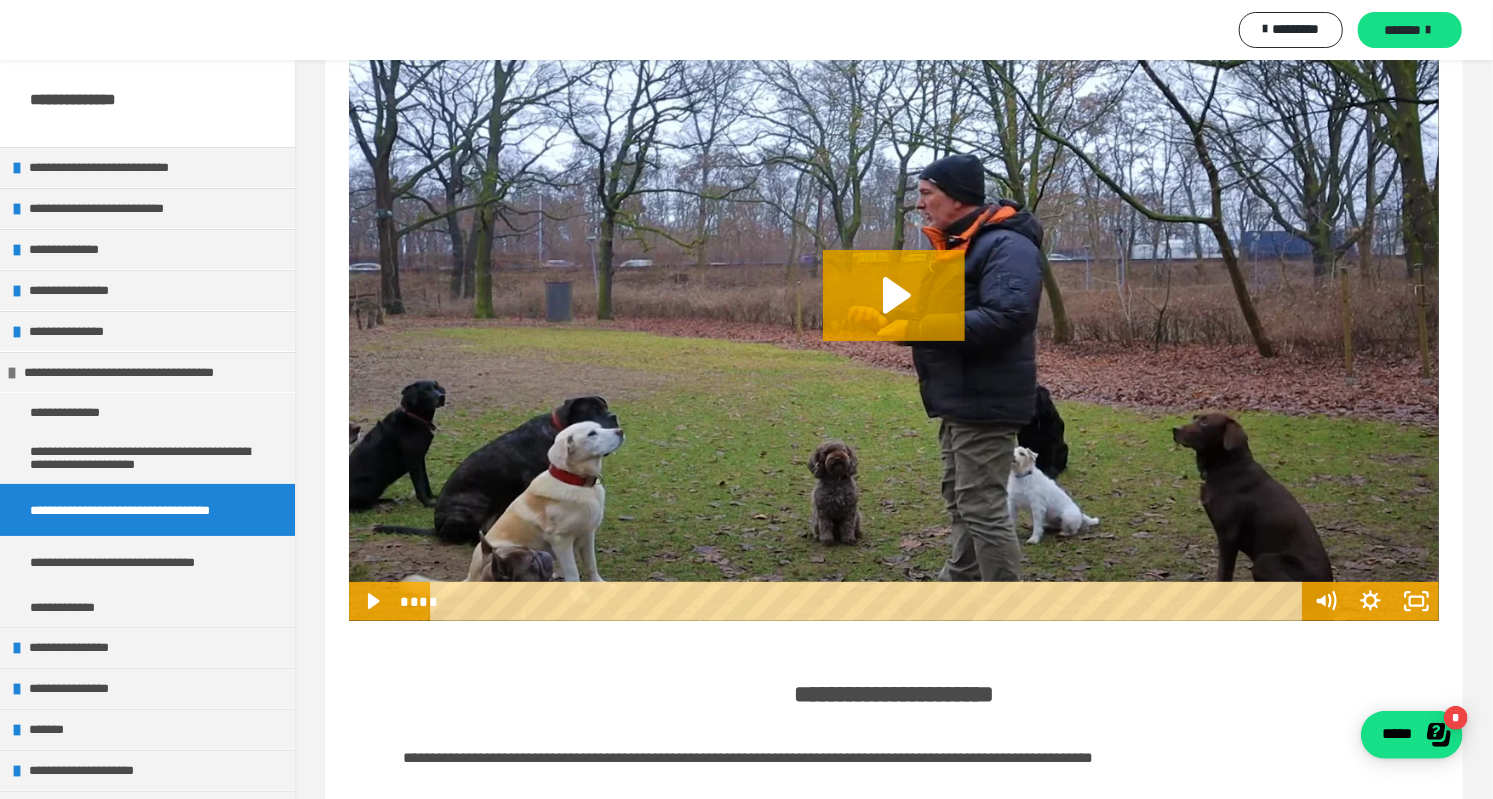 scroll, scrollTop: 214, scrollLeft: 0, axis: vertical 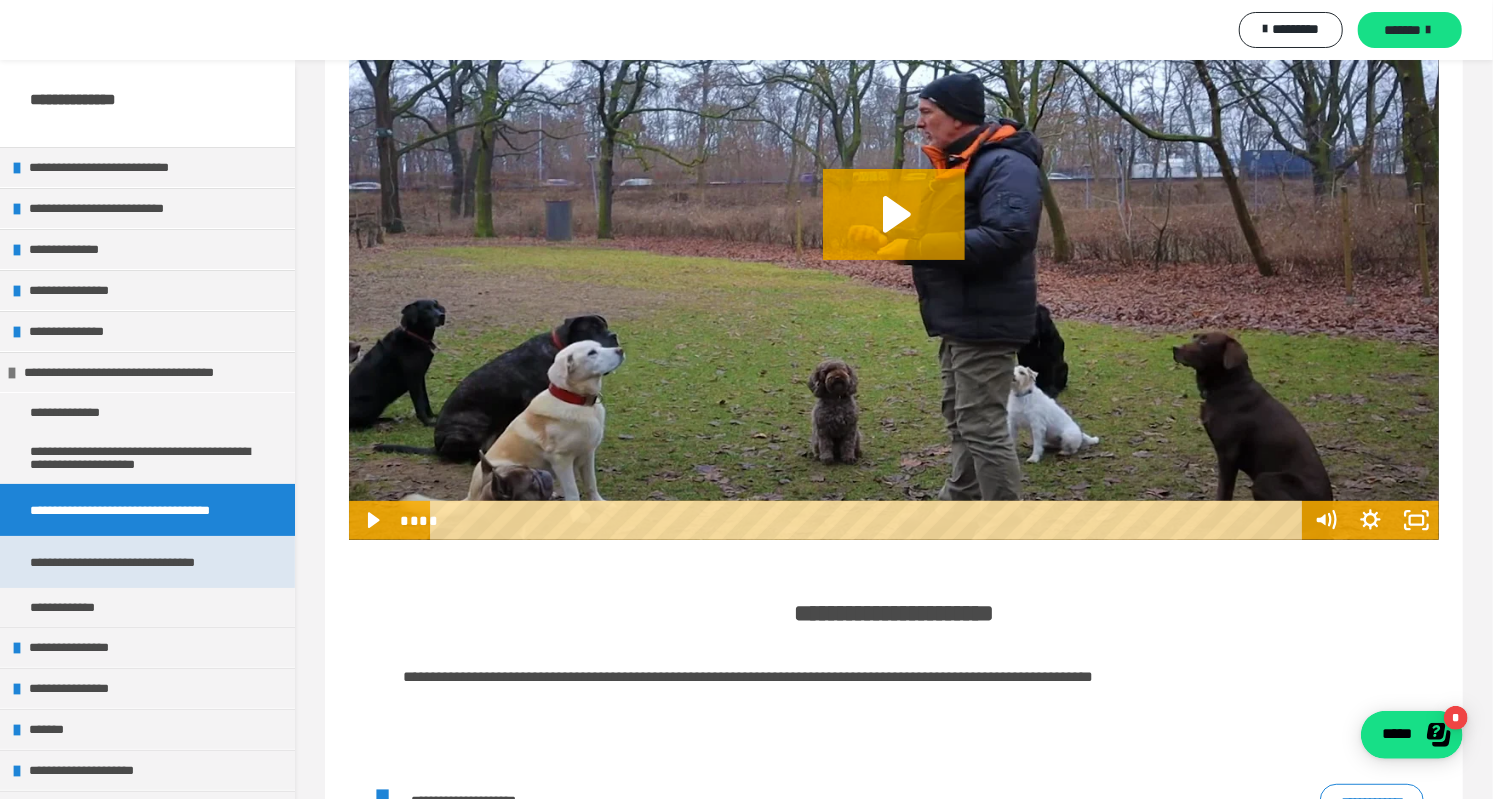 click on "**********" at bounding box center (147, 562) 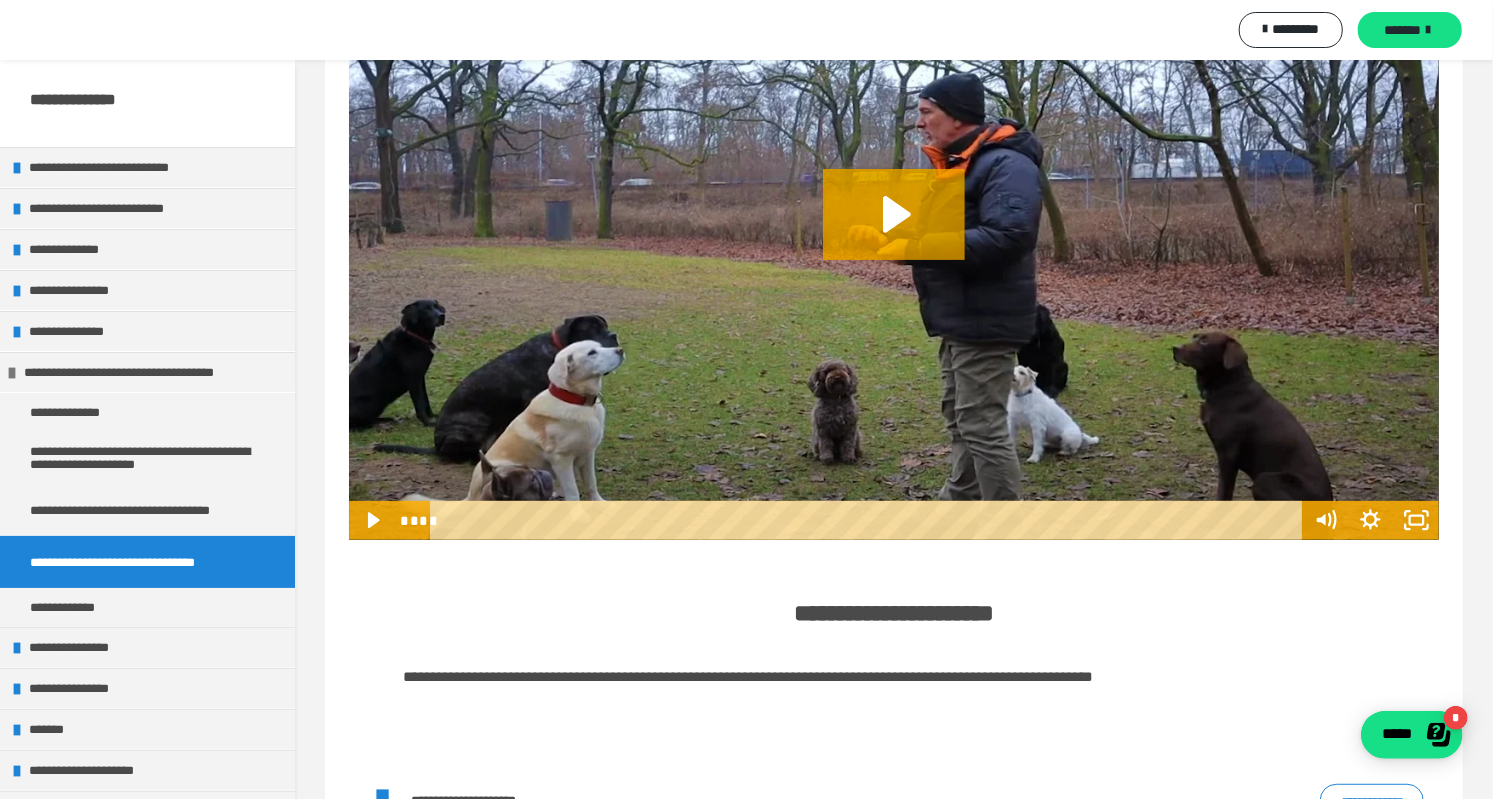 scroll, scrollTop: 0, scrollLeft: 0, axis: both 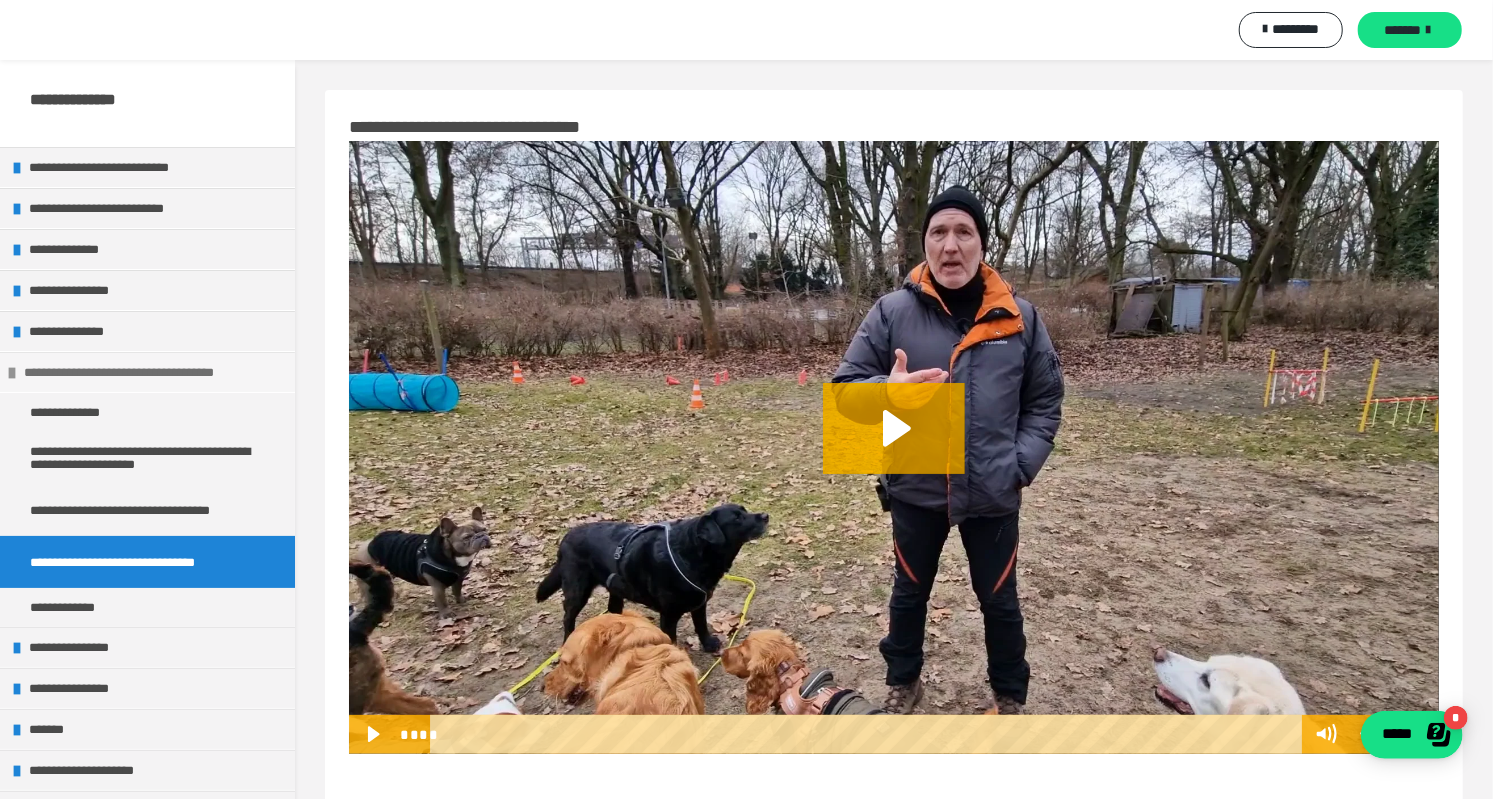 click at bounding box center [12, 373] 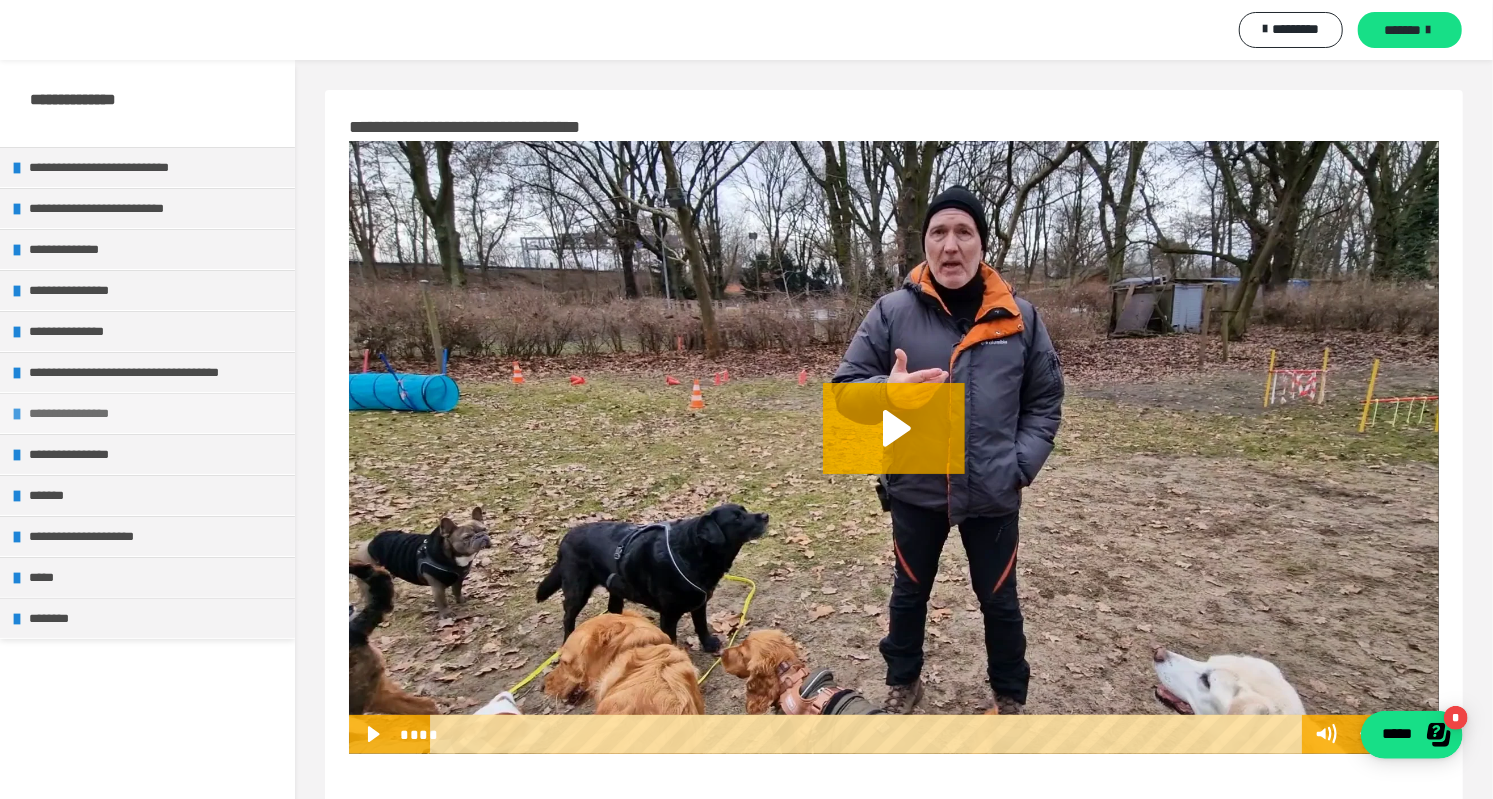 click on "**********" at bounding box center [147, 413] 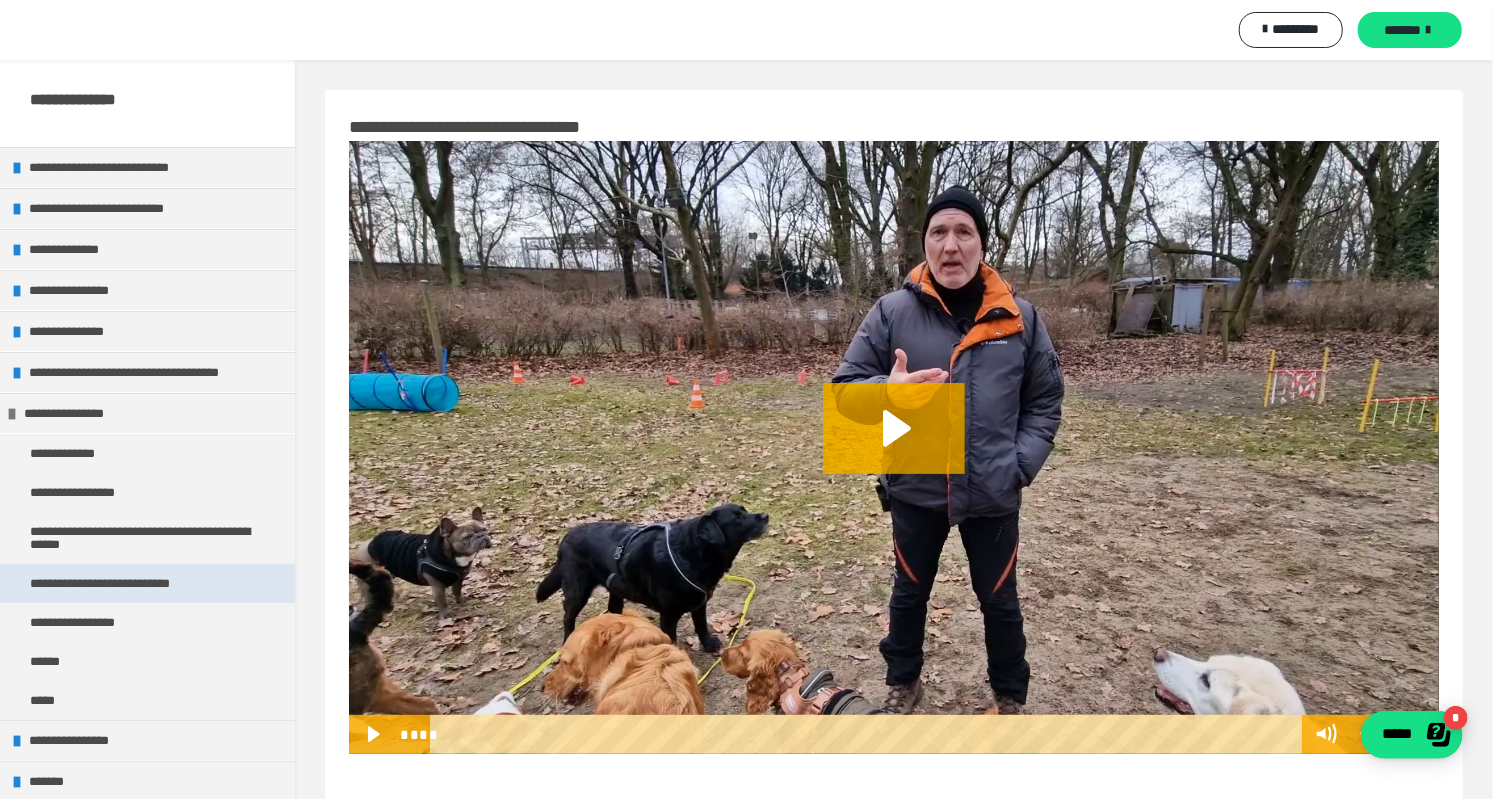 click on "**********" at bounding box center [129, 583] 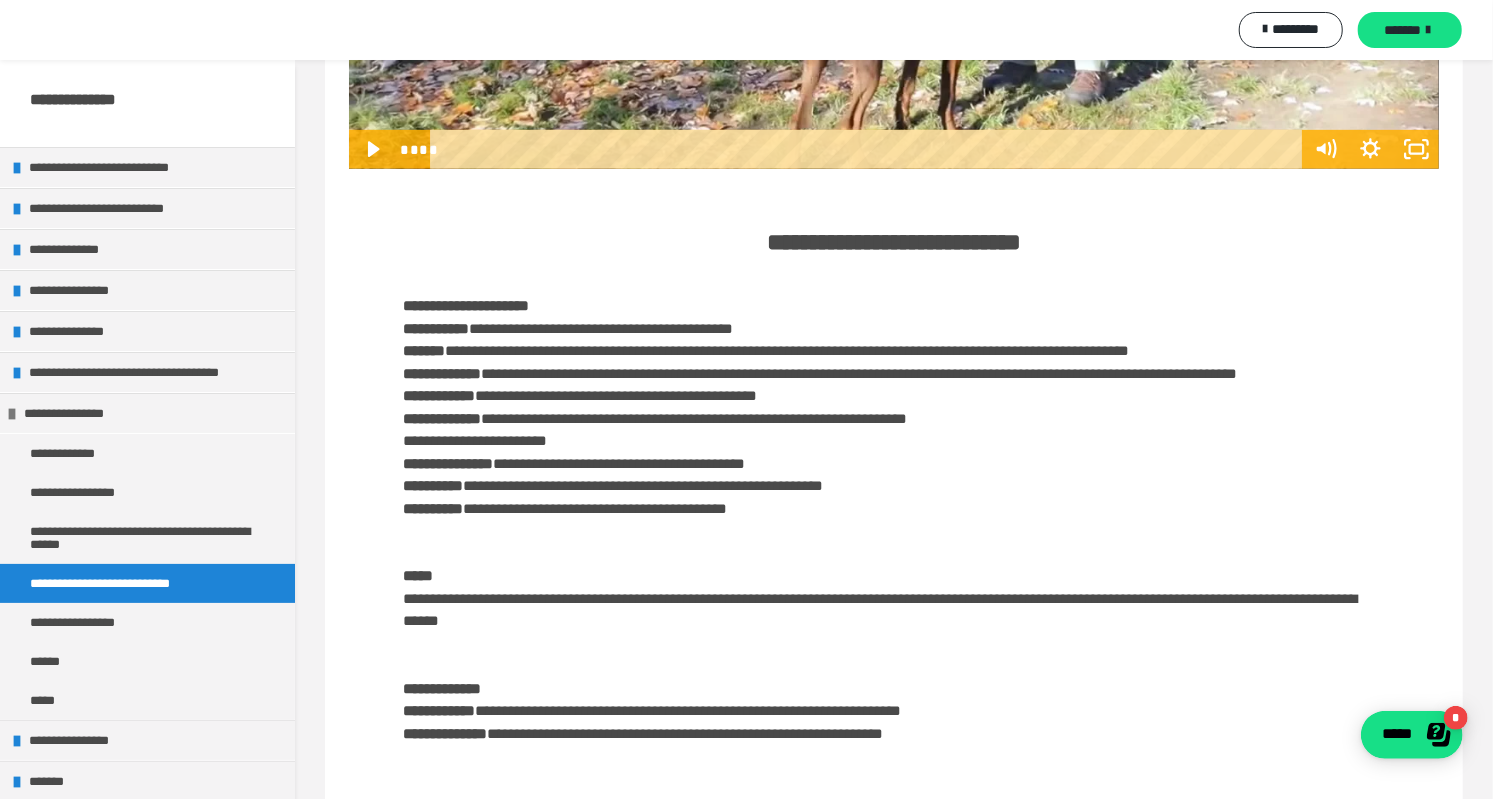 scroll, scrollTop: 608, scrollLeft: 0, axis: vertical 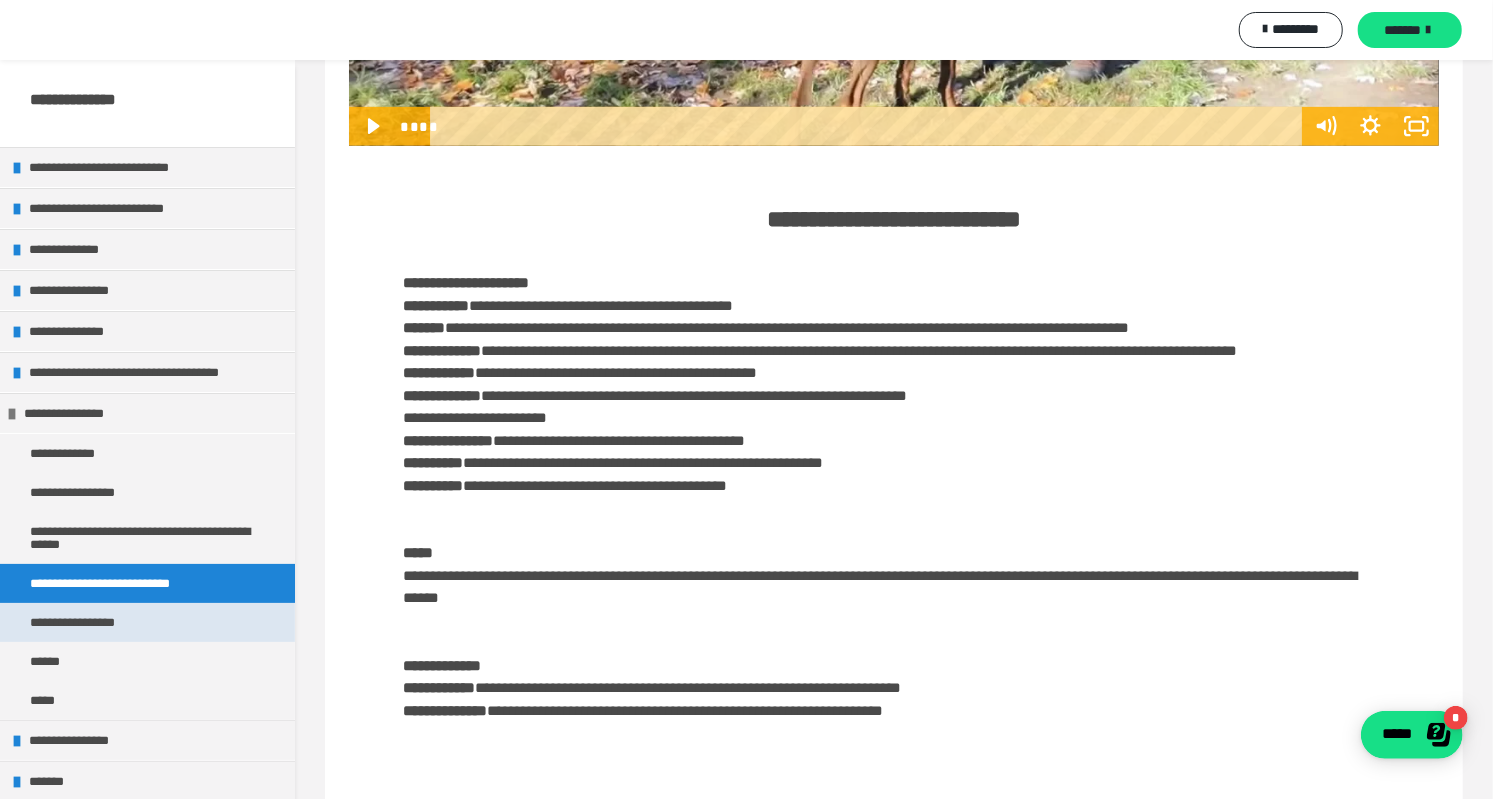 click on "**********" at bounding box center [90, 622] 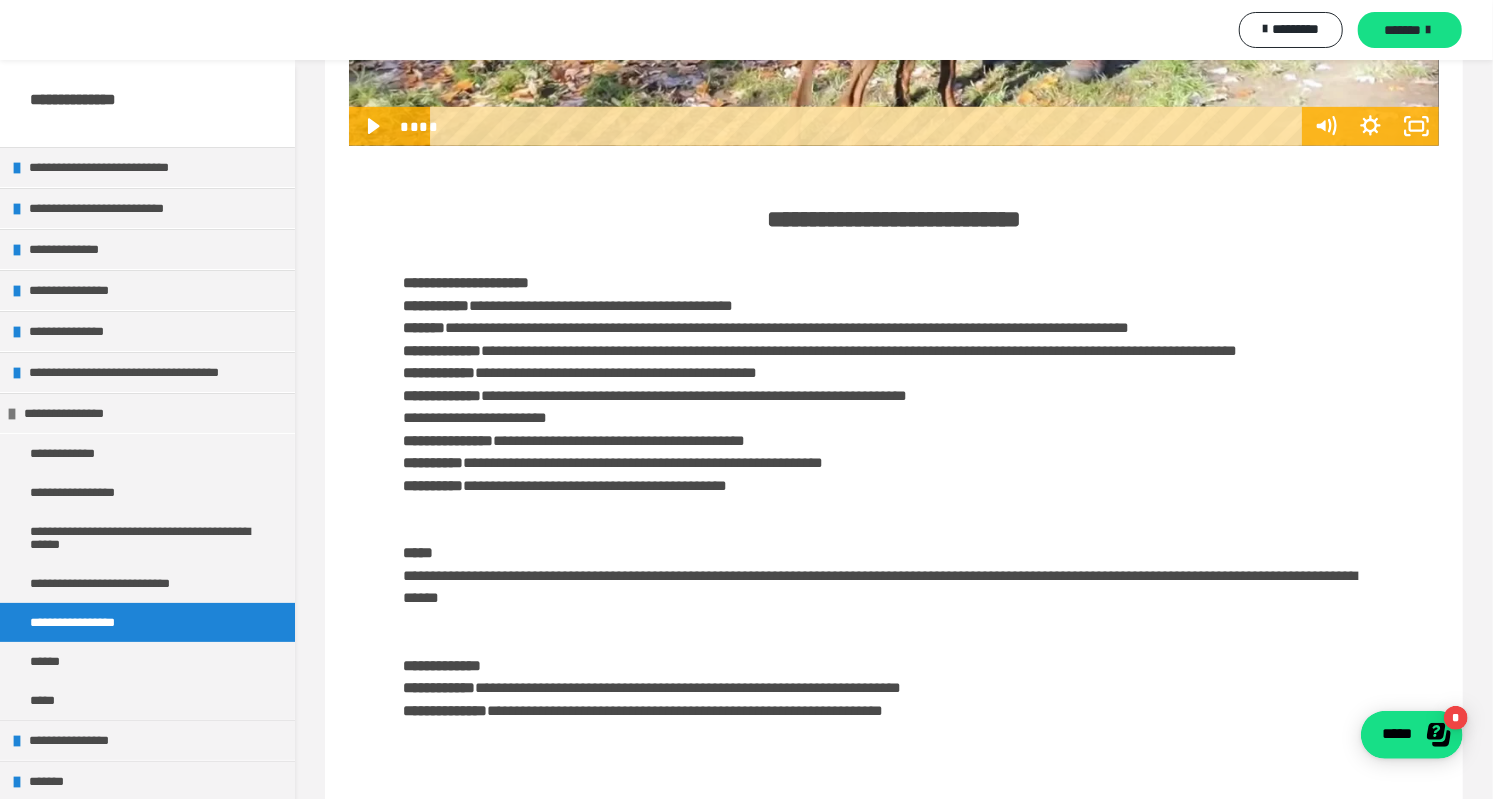 scroll, scrollTop: 0, scrollLeft: 0, axis: both 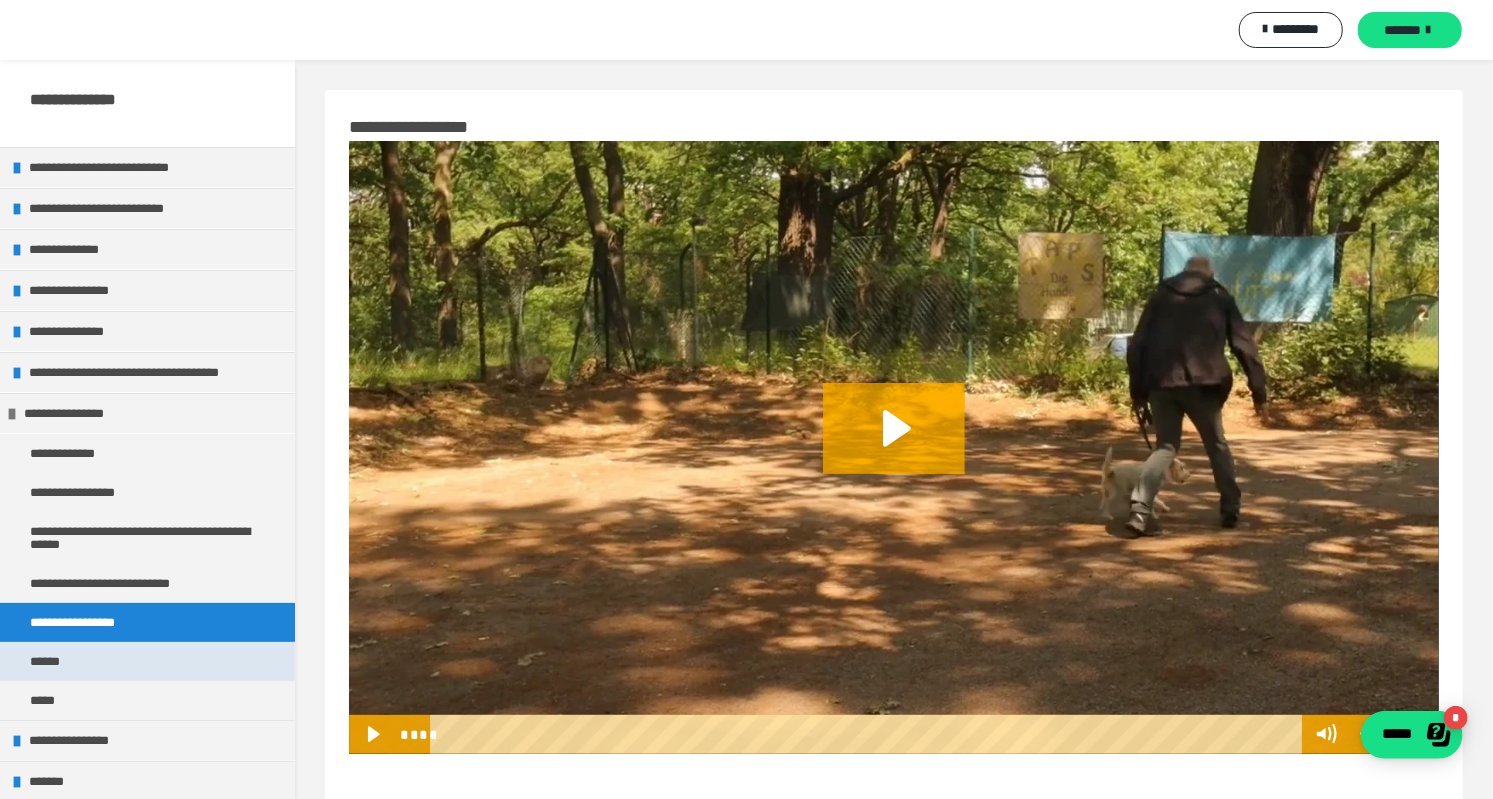 click on "******" at bounding box center [50, 661] 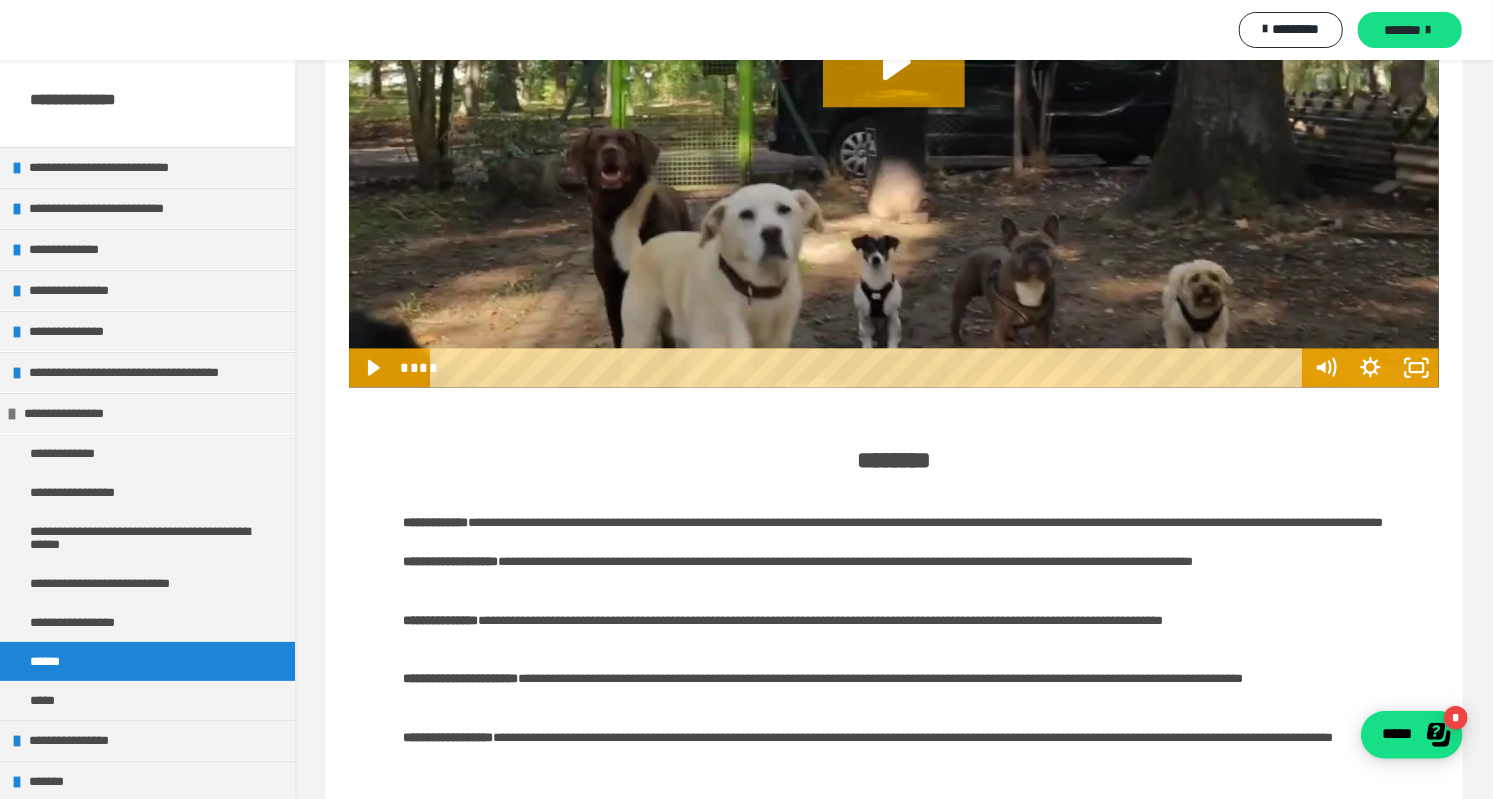 scroll, scrollTop: 2220, scrollLeft: 0, axis: vertical 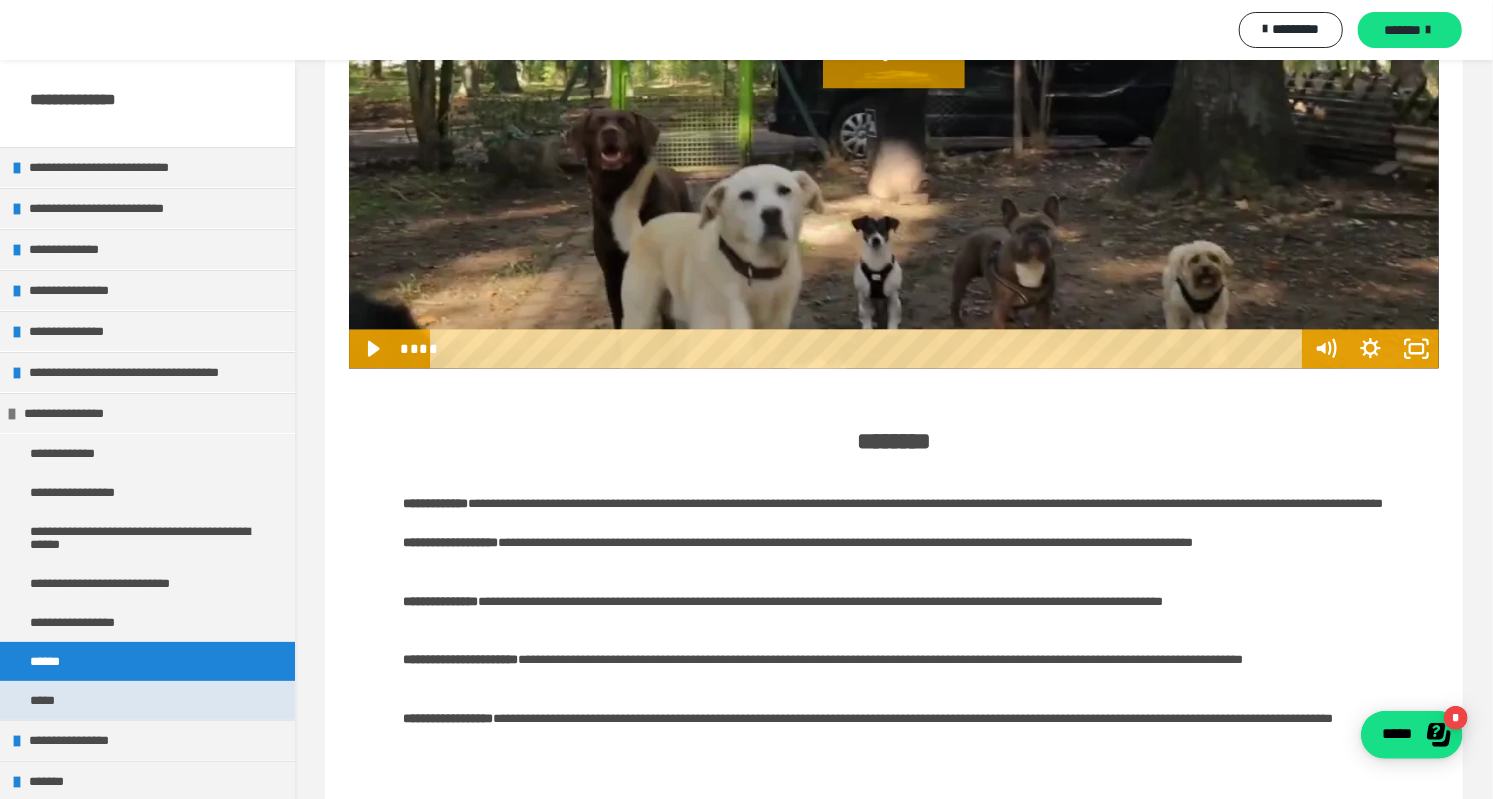 click on "*****" at bounding box center [47, 700] 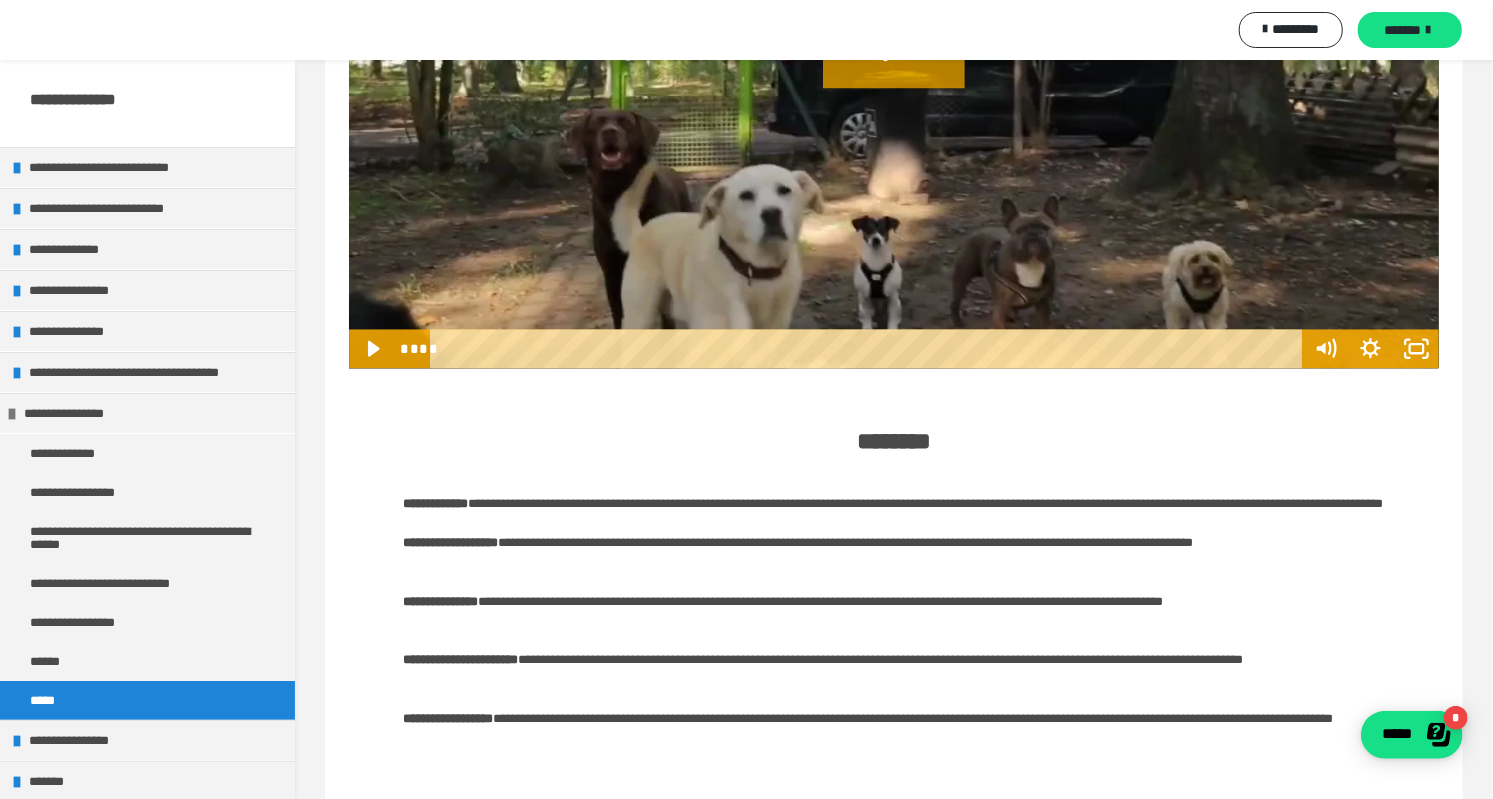 scroll, scrollTop: 0, scrollLeft: 0, axis: both 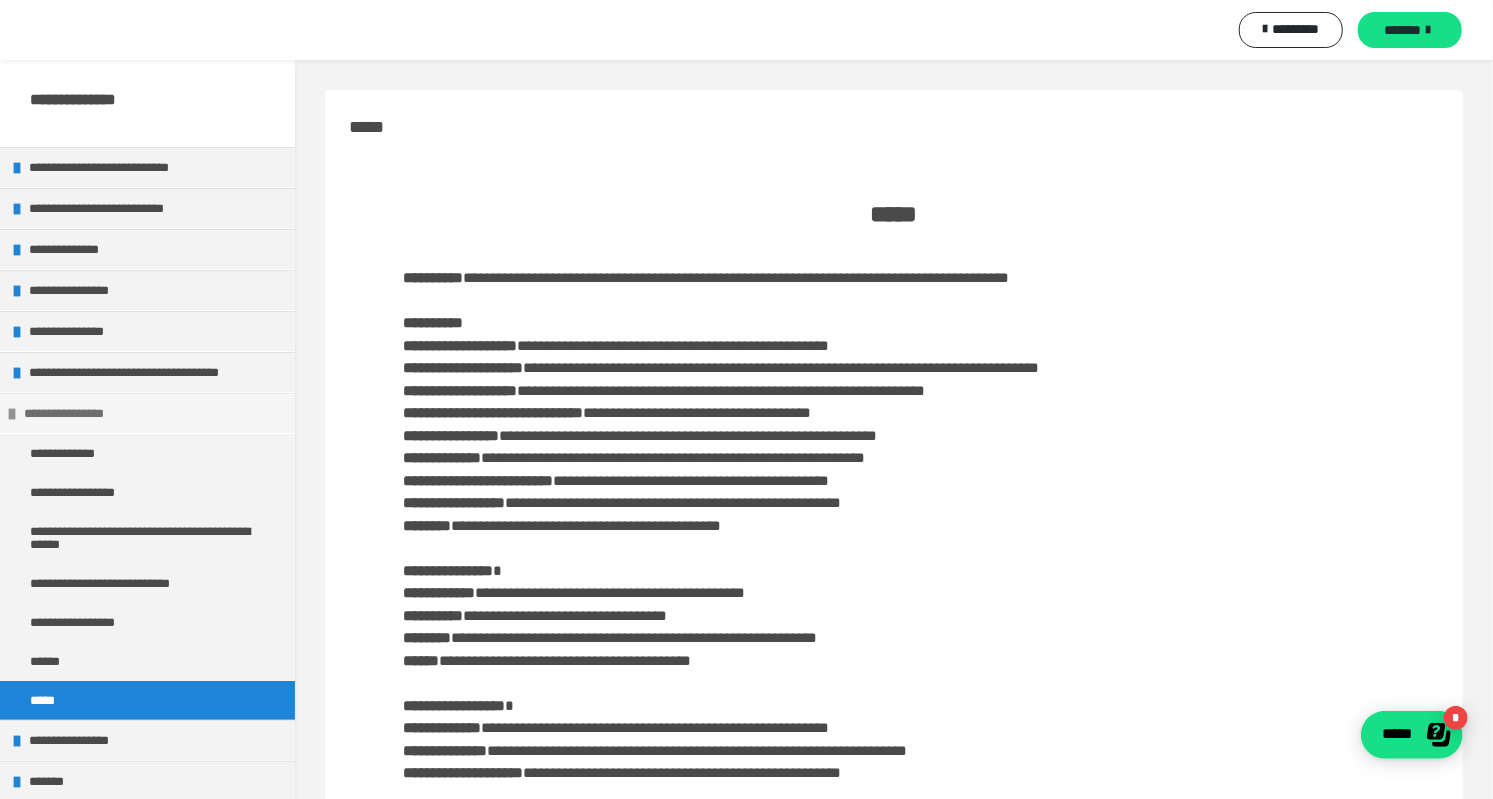 click at bounding box center [12, 414] 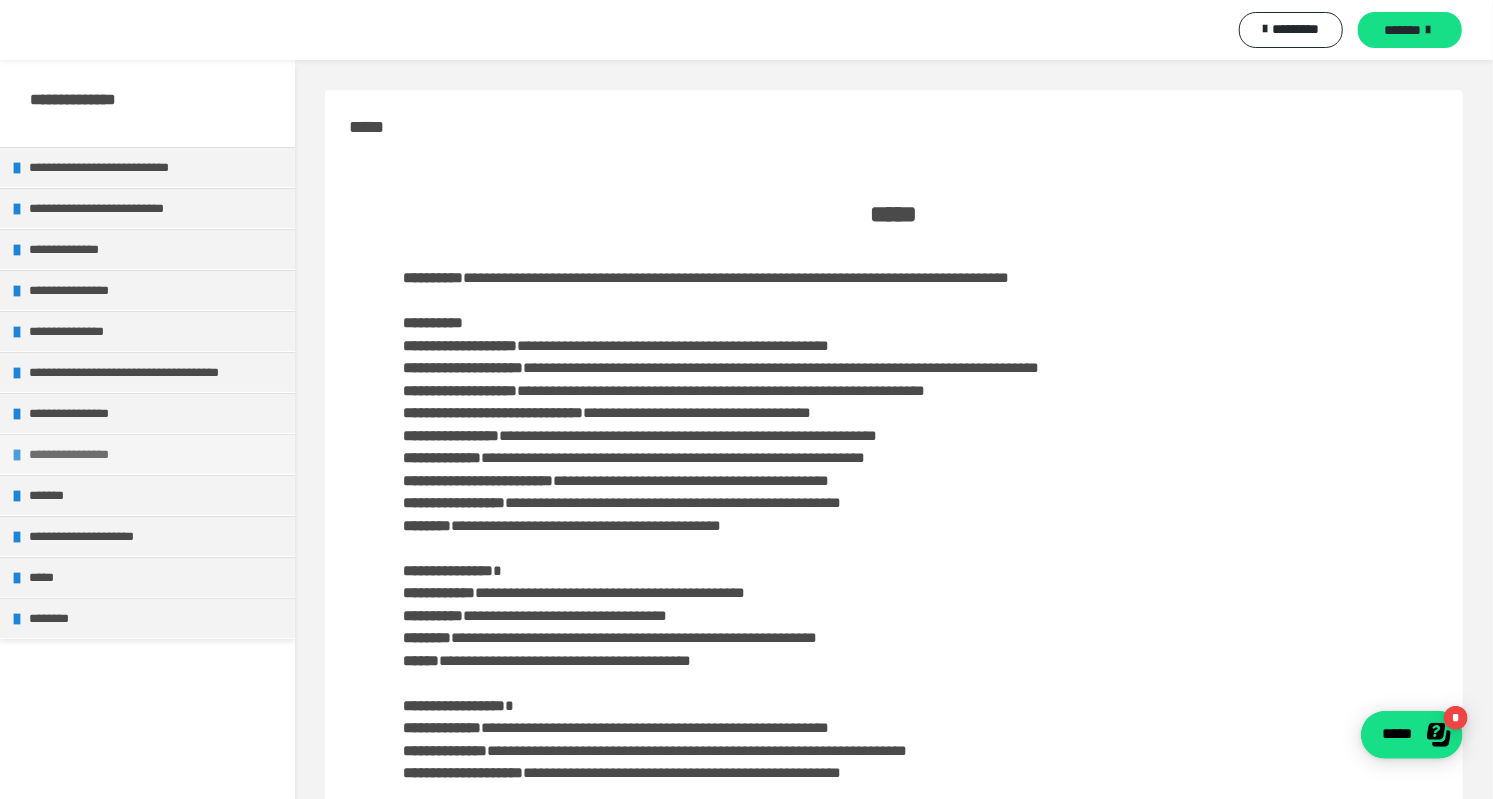 click at bounding box center [17, 455] 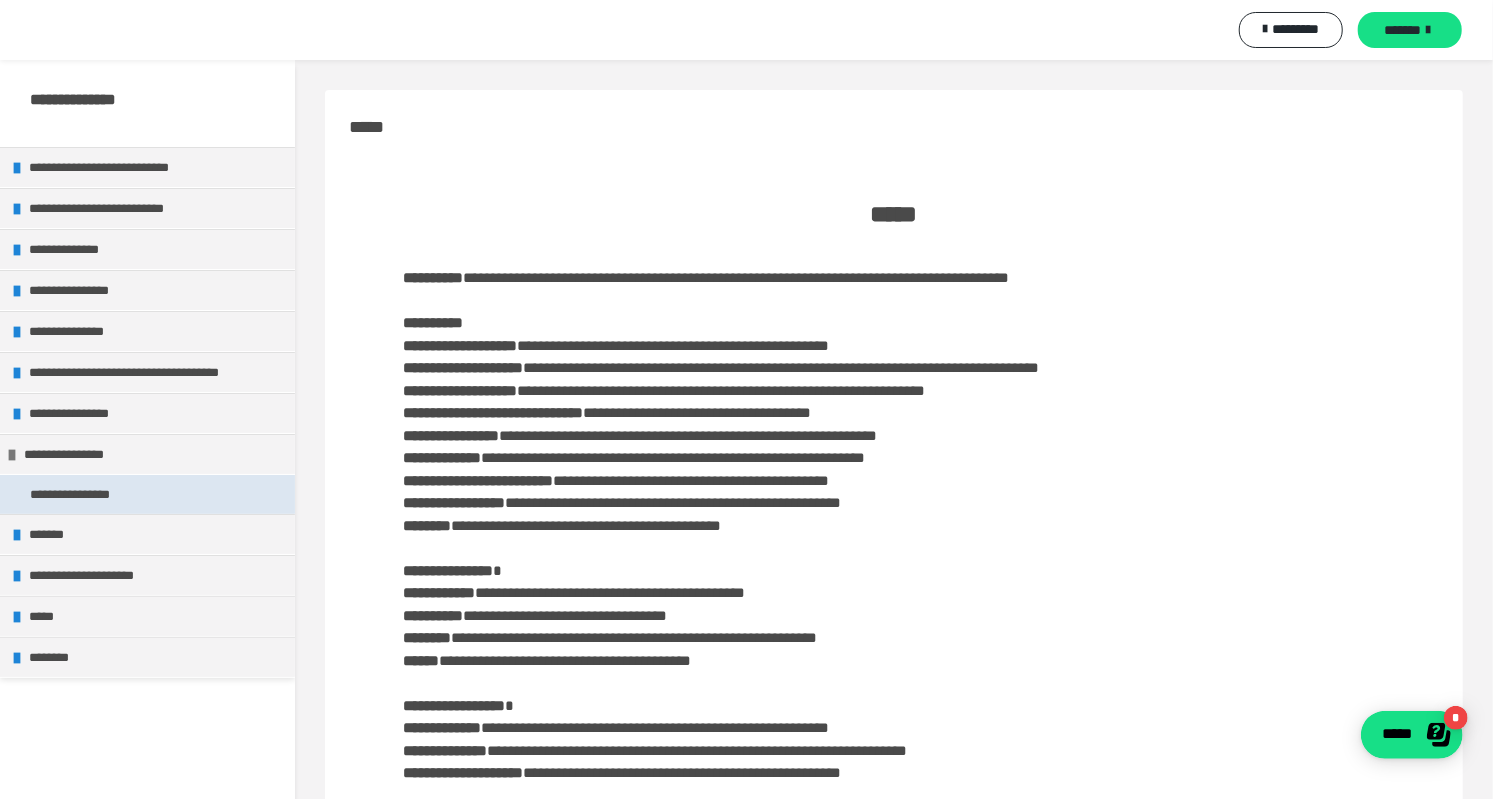 click on "**********" at bounding box center (99, 494) 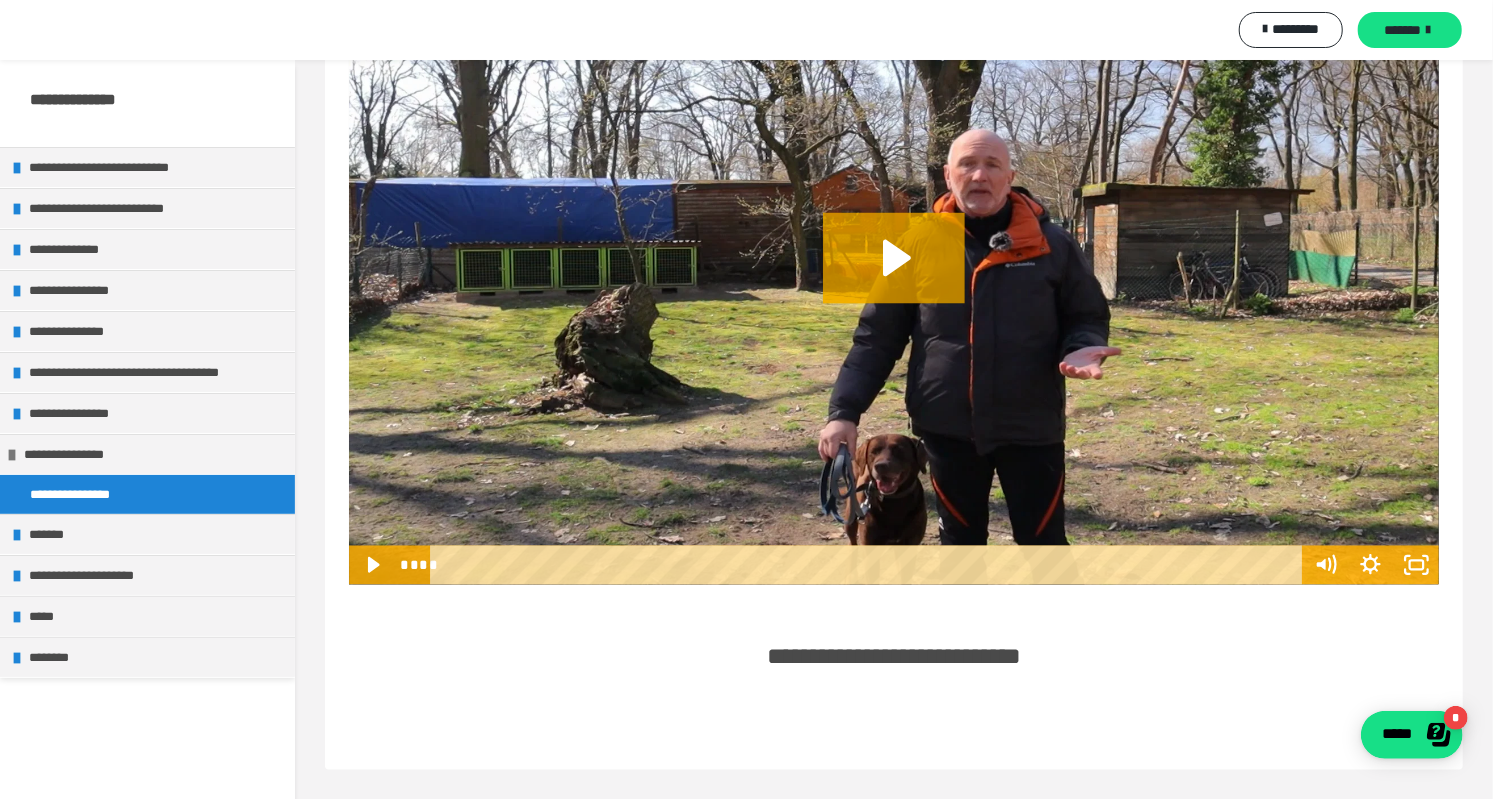 scroll, scrollTop: 1899, scrollLeft: 0, axis: vertical 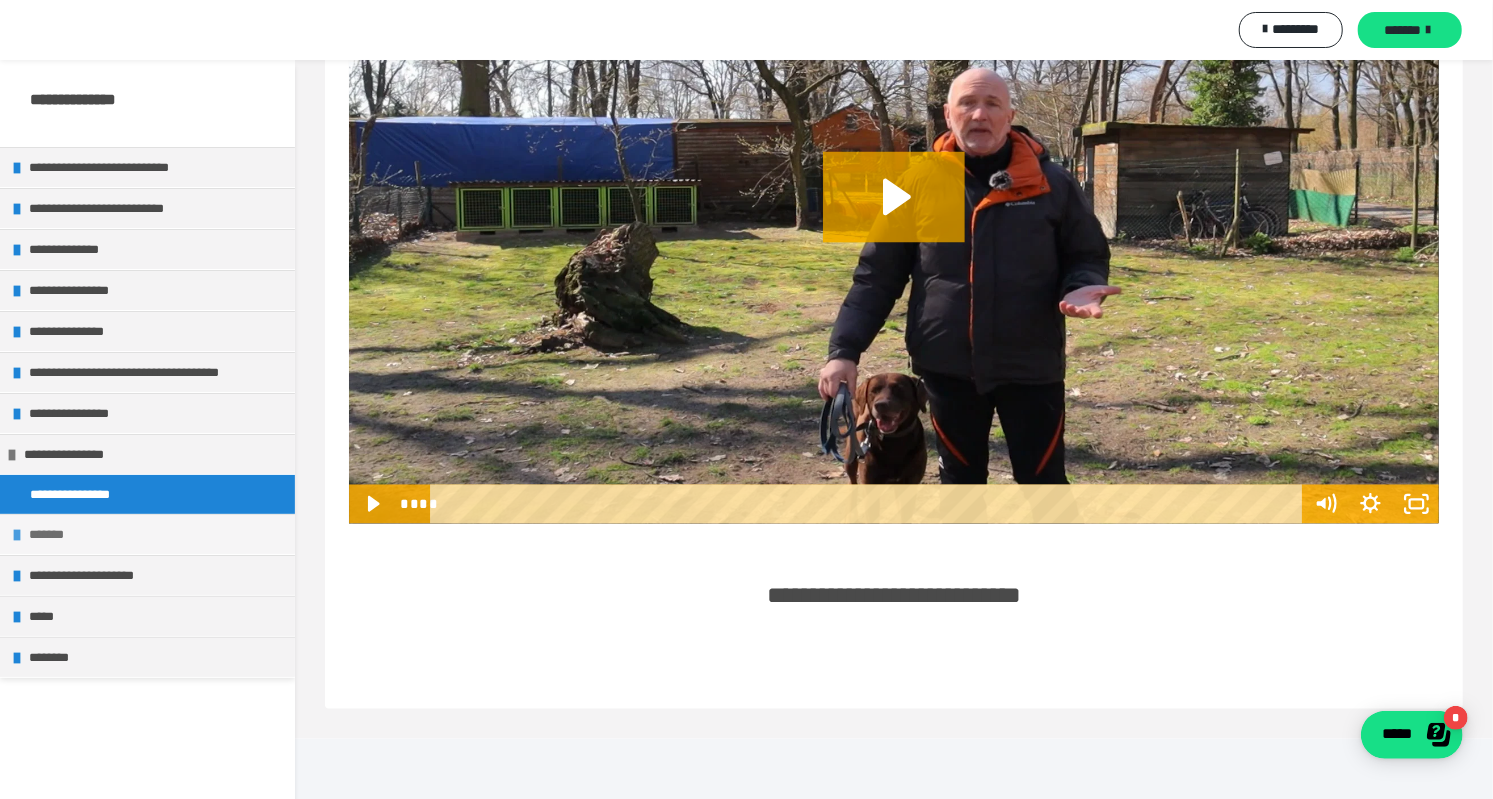 click at bounding box center [17, 535] 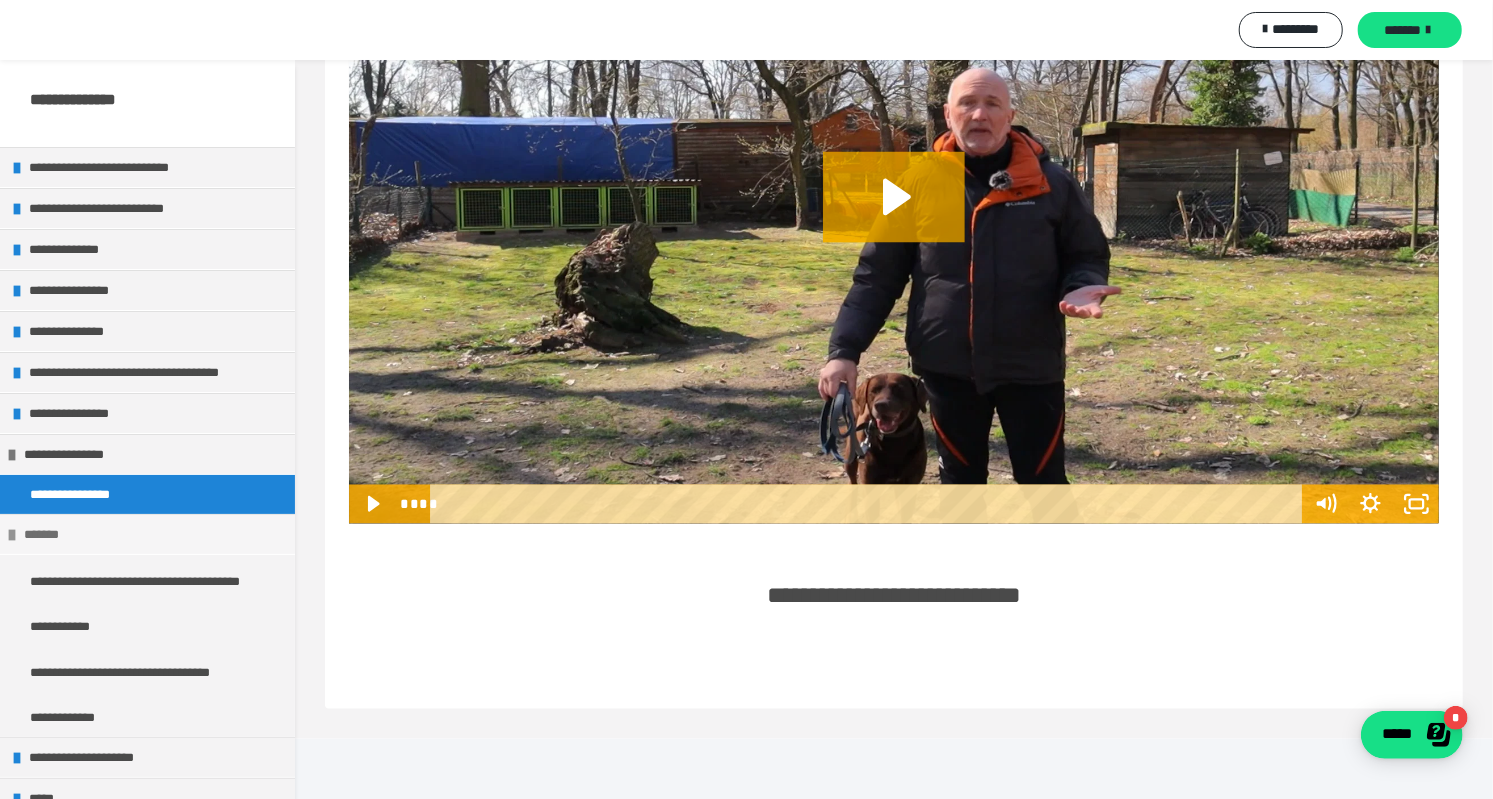 click at bounding box center (12, 535) 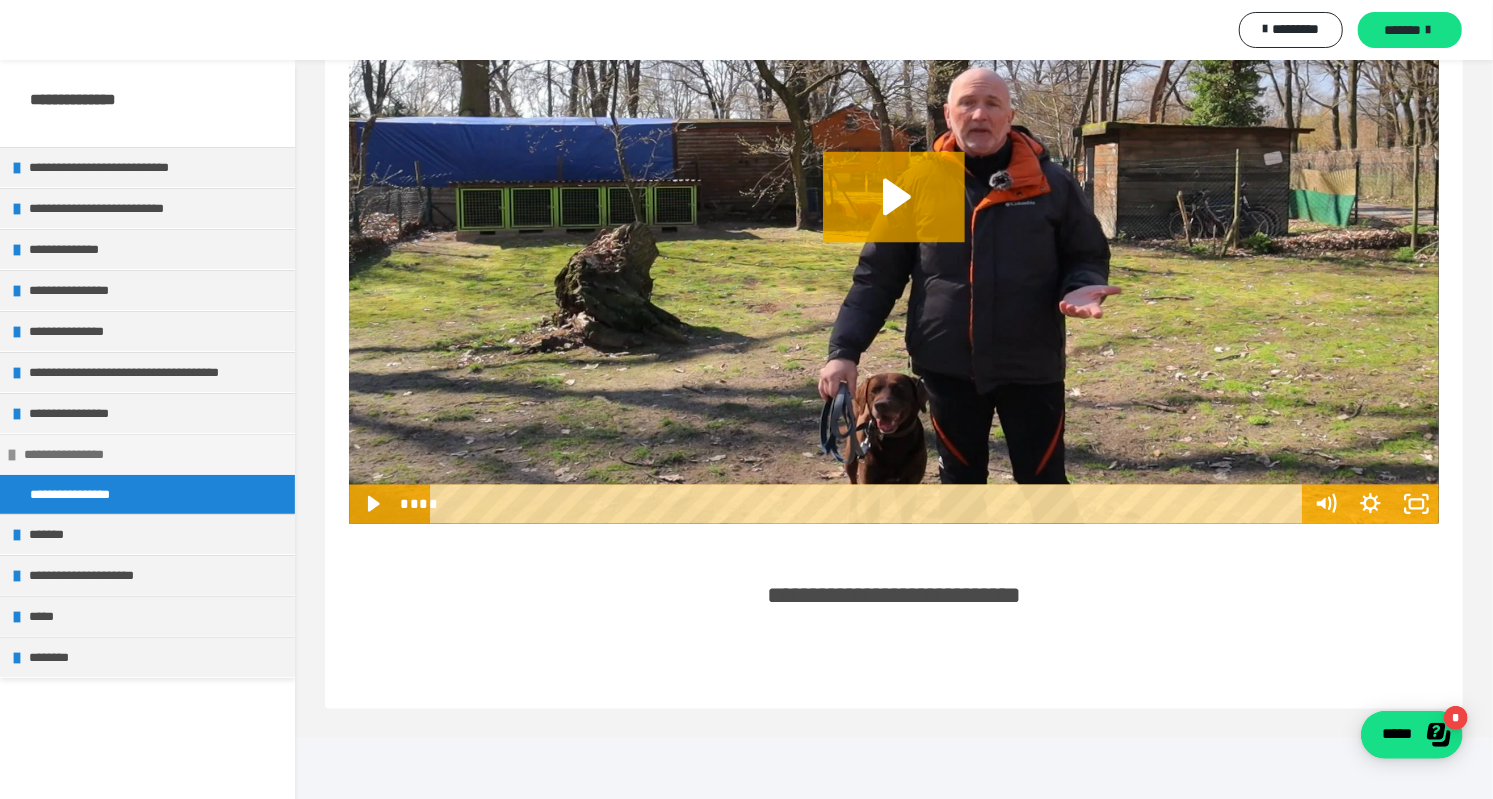 click at bounding box center [12, 455] 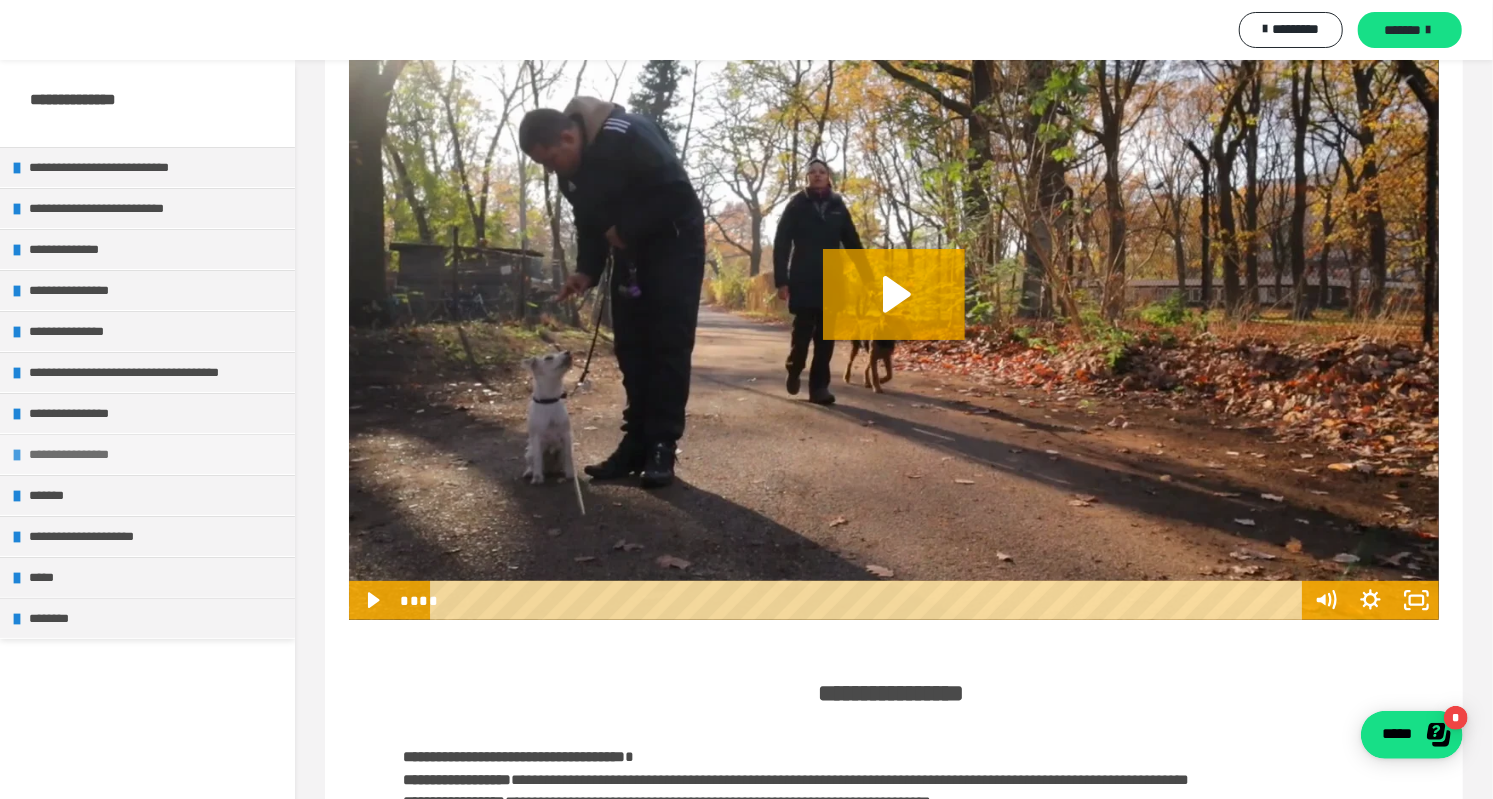 scroll, scrollTop: 125, scrollLeft: 0, axis: vertical 